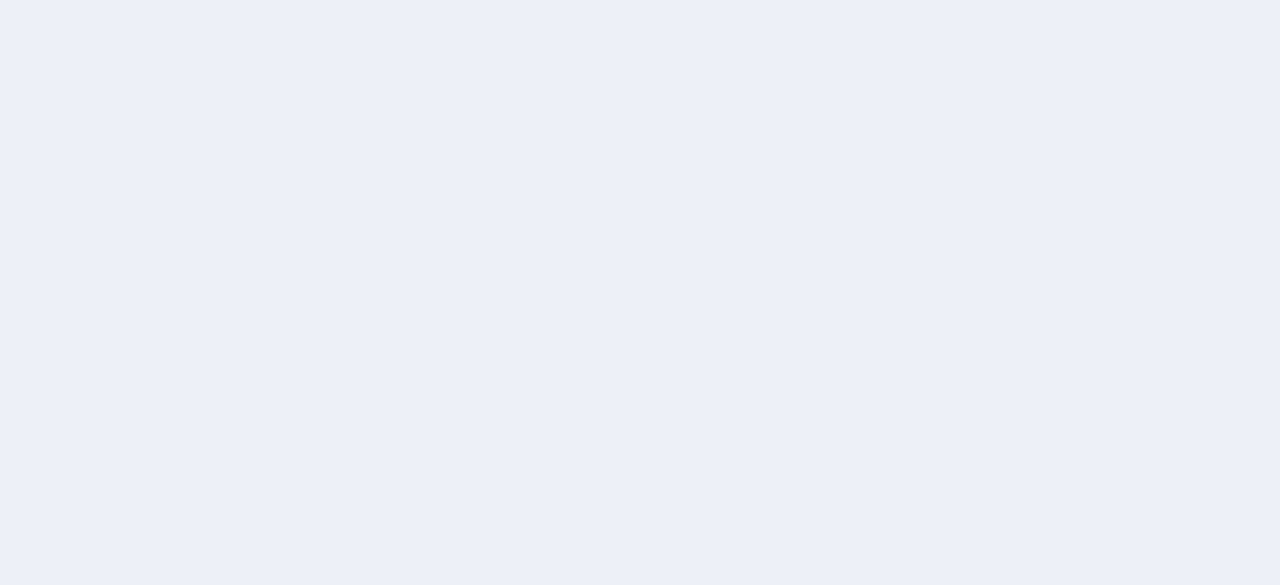 scroll, scrollTop: 0, scrollLeft: 0, axis: both 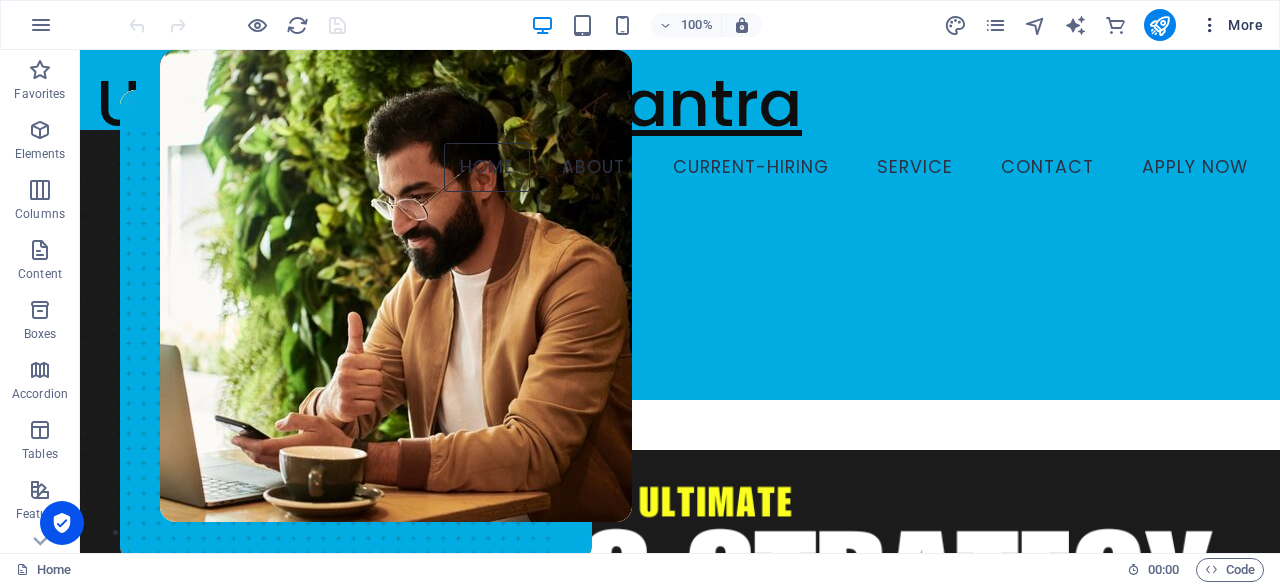 click at bounding box center (1210, 25) 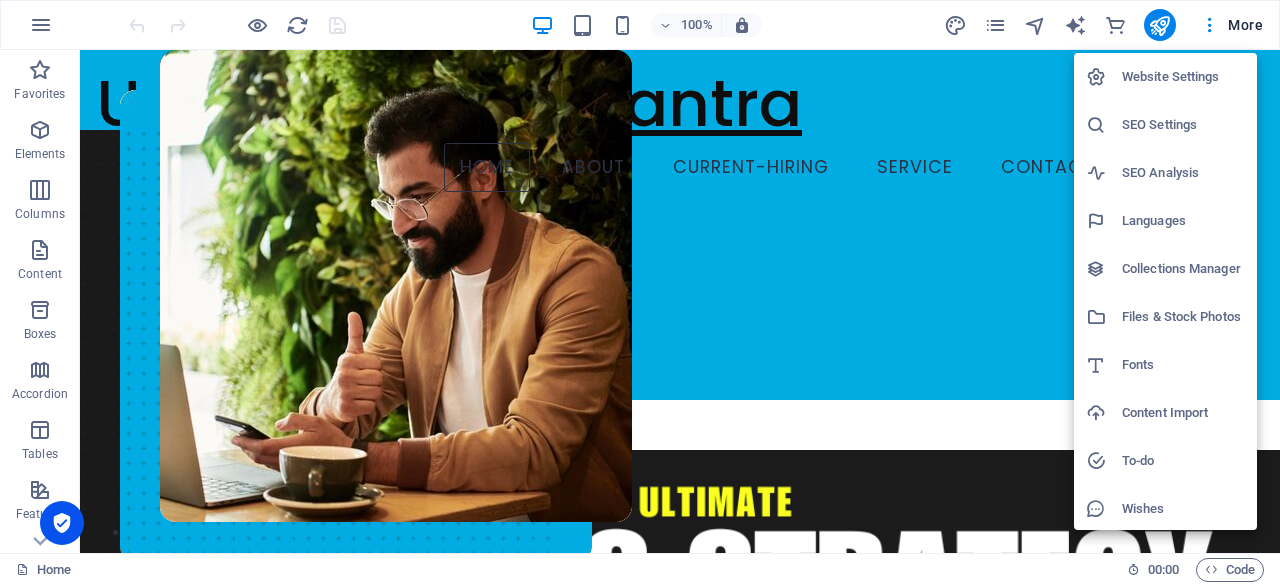 click on "Website Settings" at bounding box center [1183, 77] 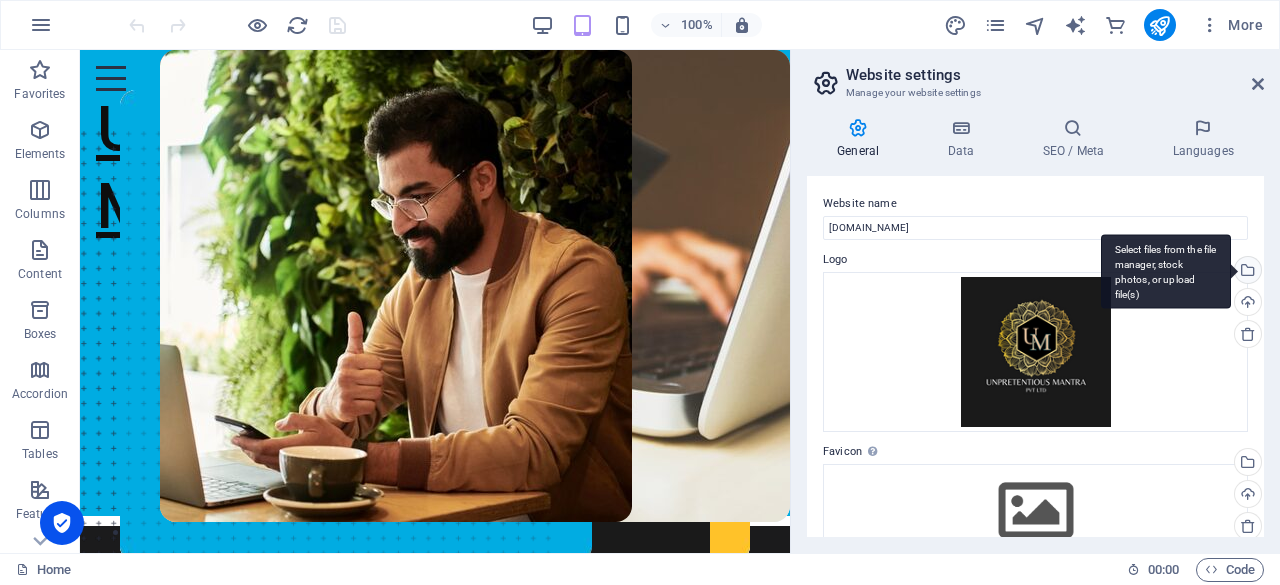 click on "Website name [DOMAIN_NAME] Logo Drag files here, click to choose files or select files from Files or our free stock photos & videos Select files from the file manager, stock photos, or upload file(s) Upload Favicon Set the favicon of your website here. A favicon is a small icon shown in the browser tab next to your website title. It helps visitors identify your website. Drag files here, click to choose files or select files from Files or our free stock photos & videos Select files from the file manager, stock photos, or upload file(s) Upload Preview Image (Open Graph) This image will be shown when the website is shared on social networks Drag files here, click to choose files or select files from Files or our free stock photos & videos Select files from the file manager, stock photos, or upload file(s) Upload" at bounding box center [1035, 356] 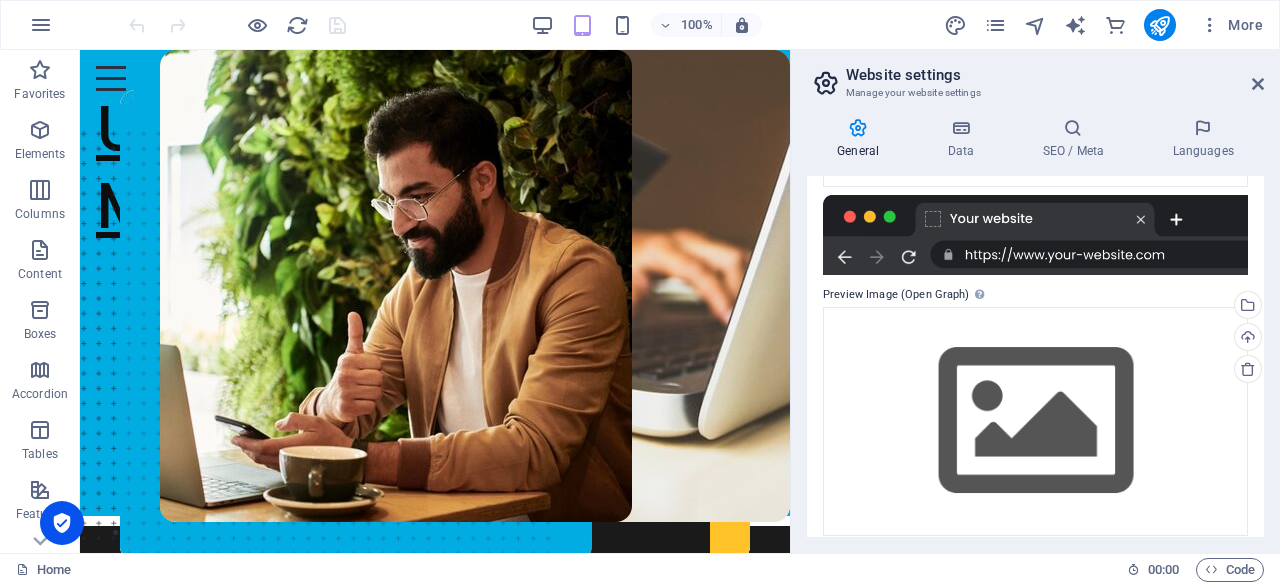 scroll, scrollTop: 386, scrollLeft: 0, axis: vertical 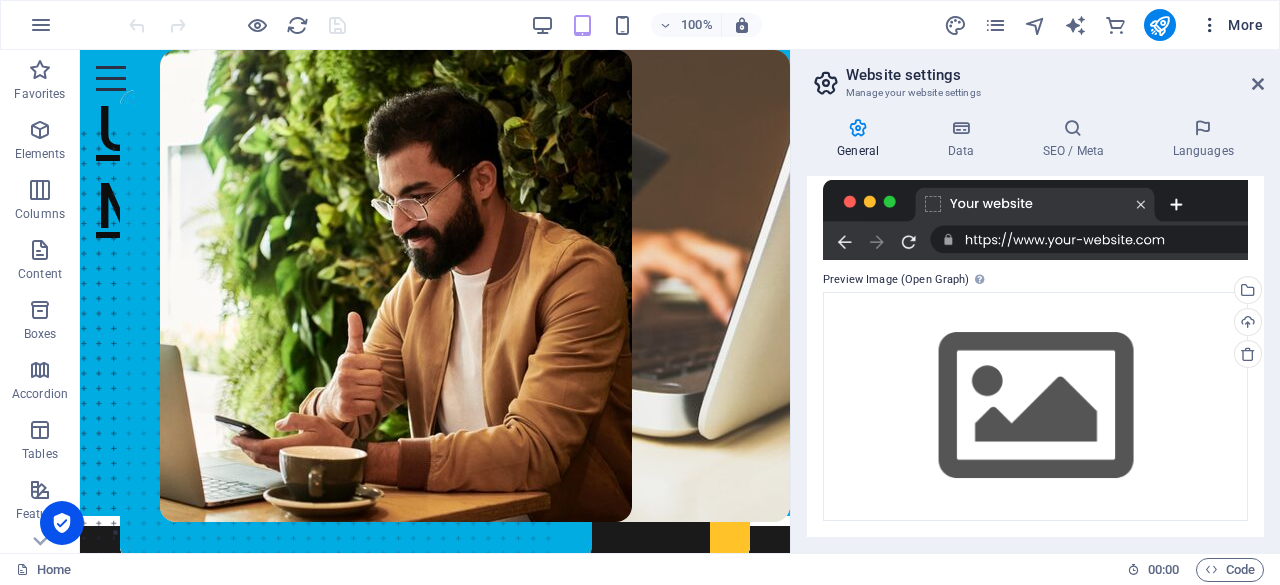 click at bounding box center (1210, 25) 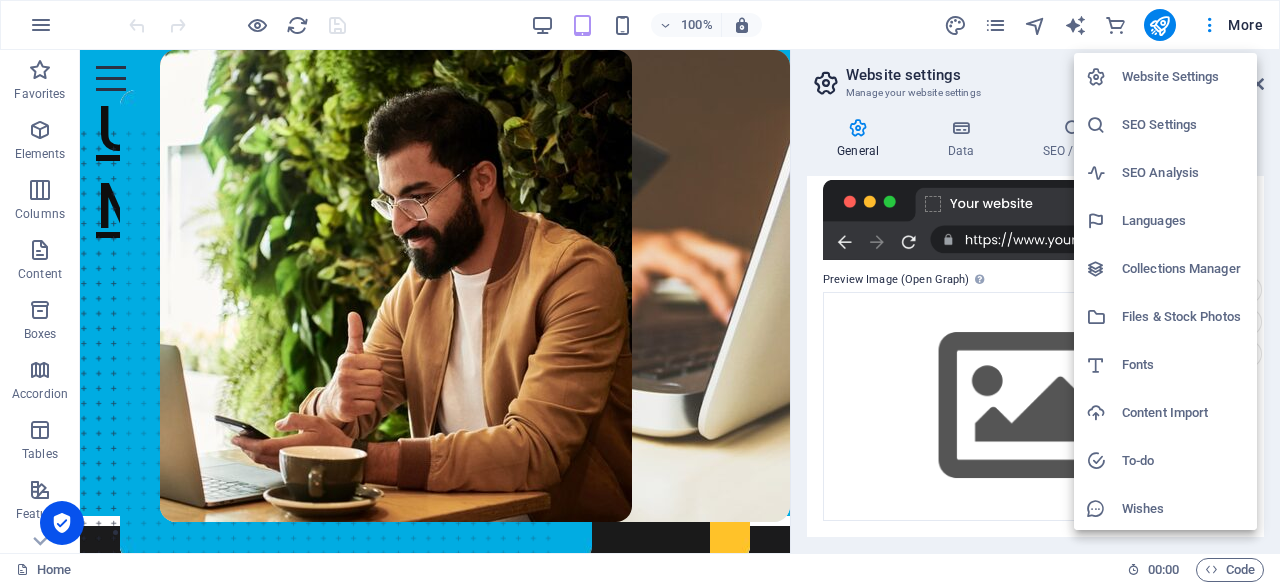 click on "SEO Settings" at bounding box center [1183, 125] 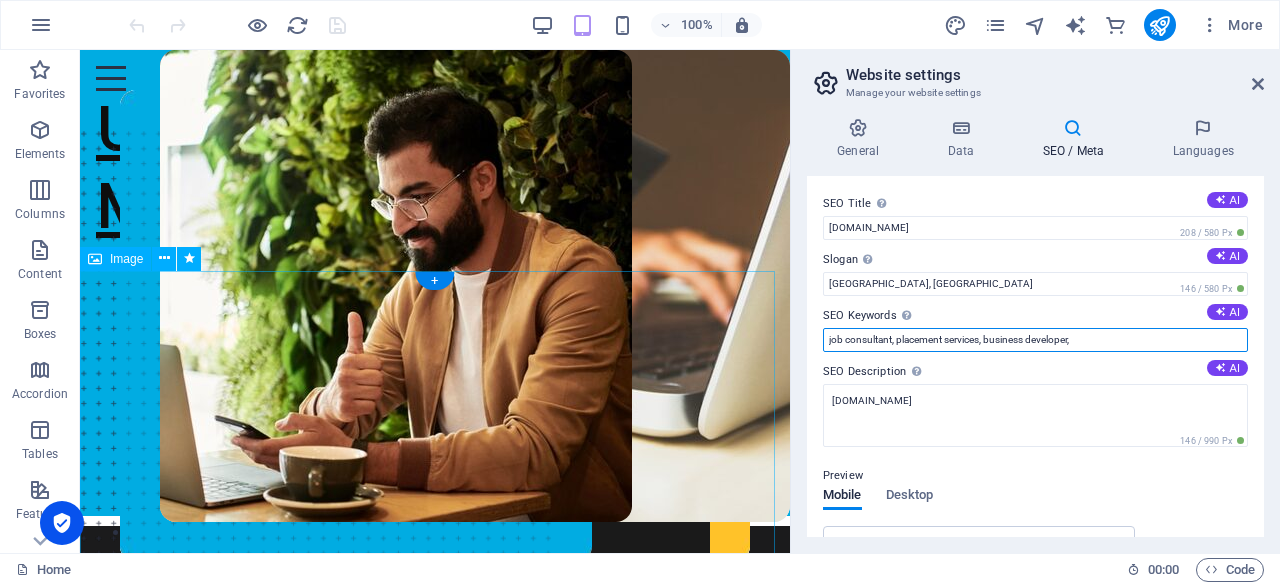 drag, startPoint x: 1168, startPoint y: 385, endPoint x: 723, endPoint y: 314, distance: 450.62845 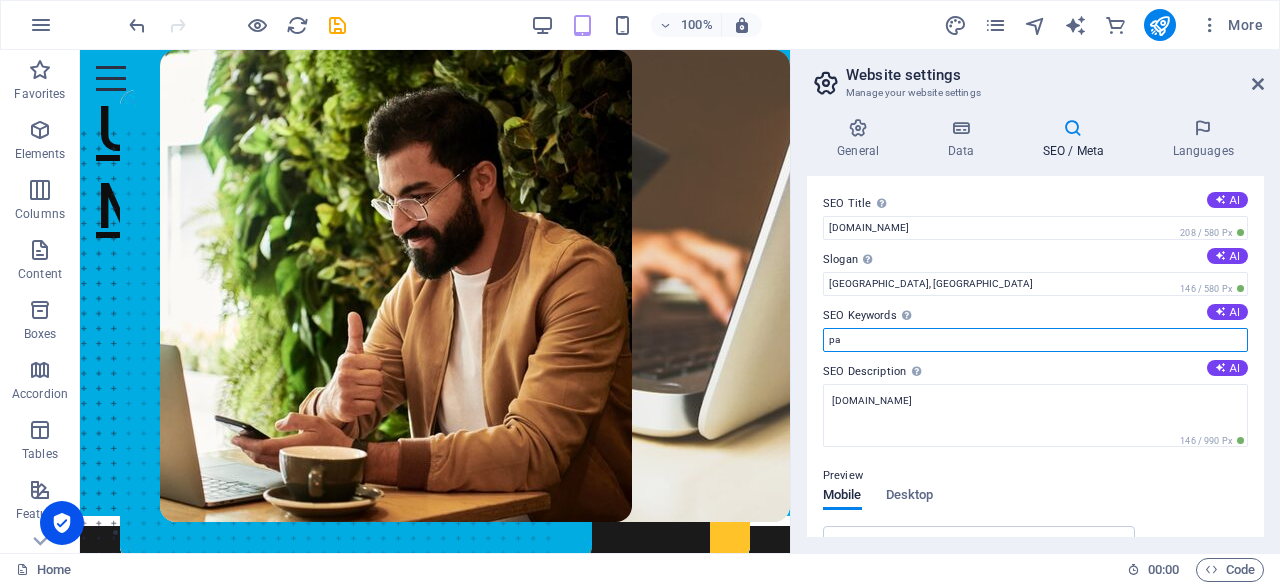 type on "p" 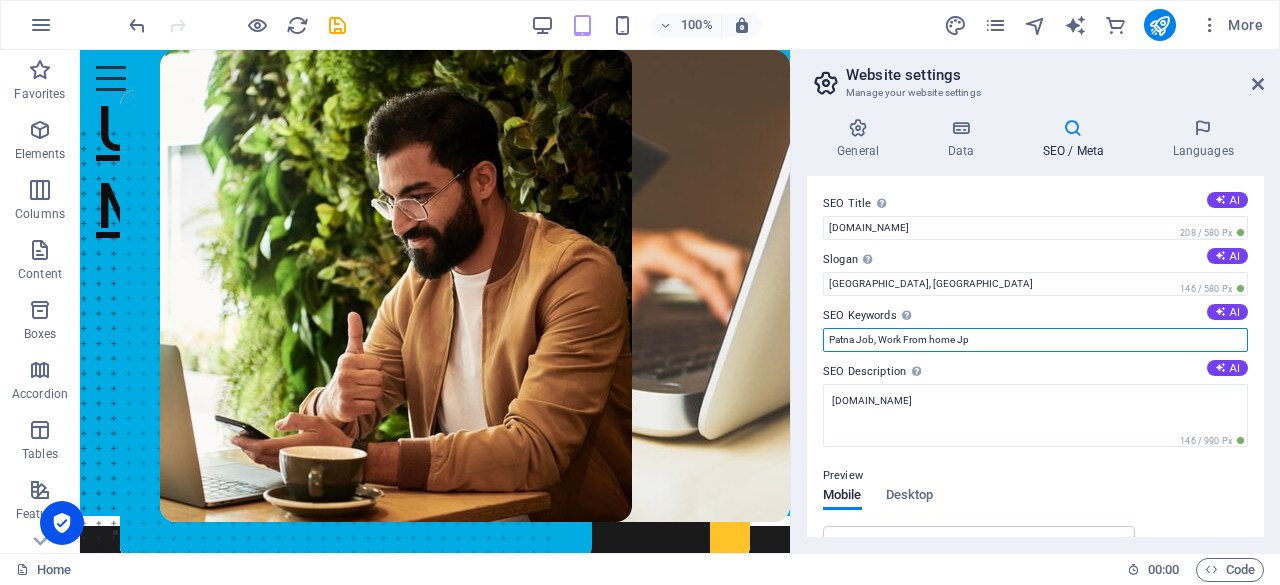 click on "Patna Job, Work From home Jp" at bounding box center [1035, 340] 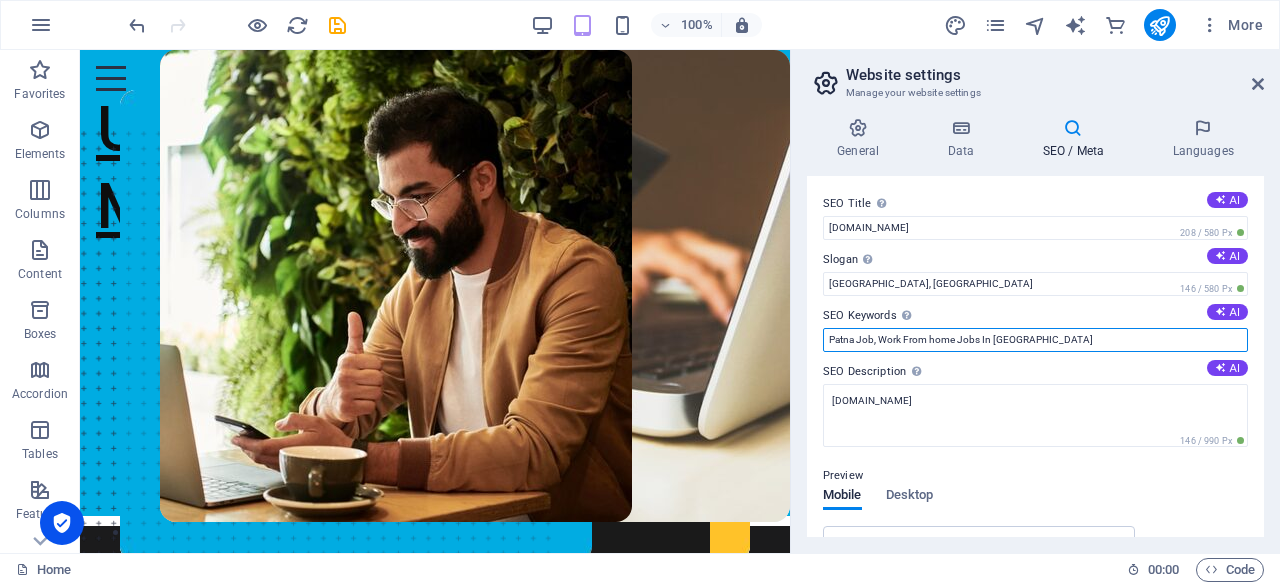 click on "Patna Job, Work From home Jobs In [GEOGRAPHIC_DATA]" at bounding box center (1035, 340) 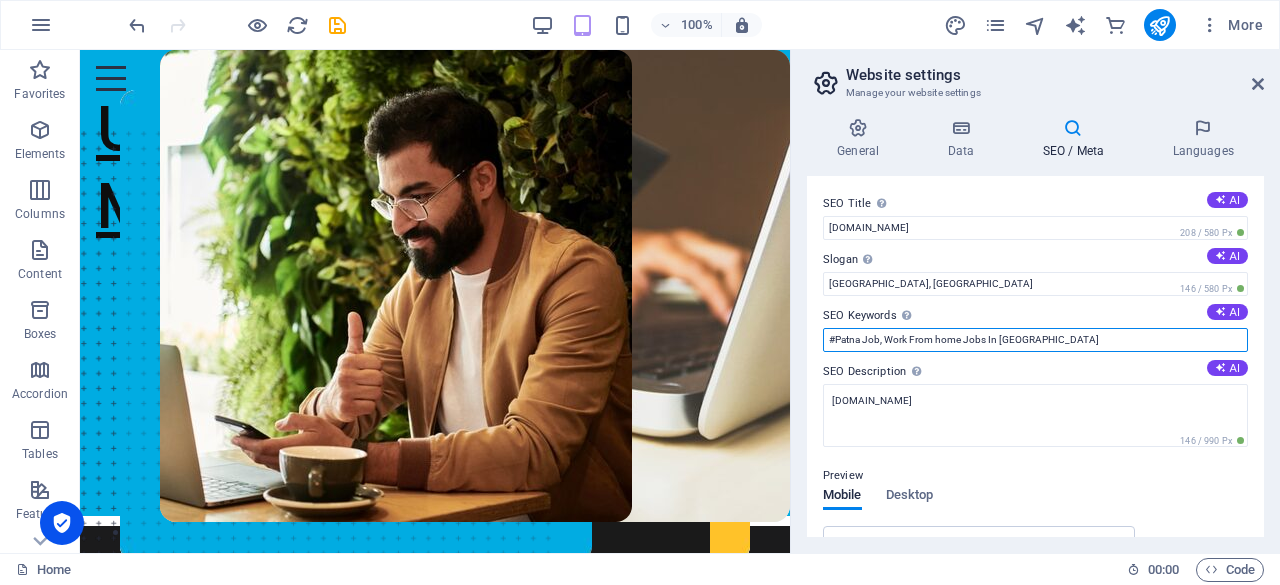 type on "Patna Job, Work From home Jobs In [GEOGRAPHIC_DATA]" 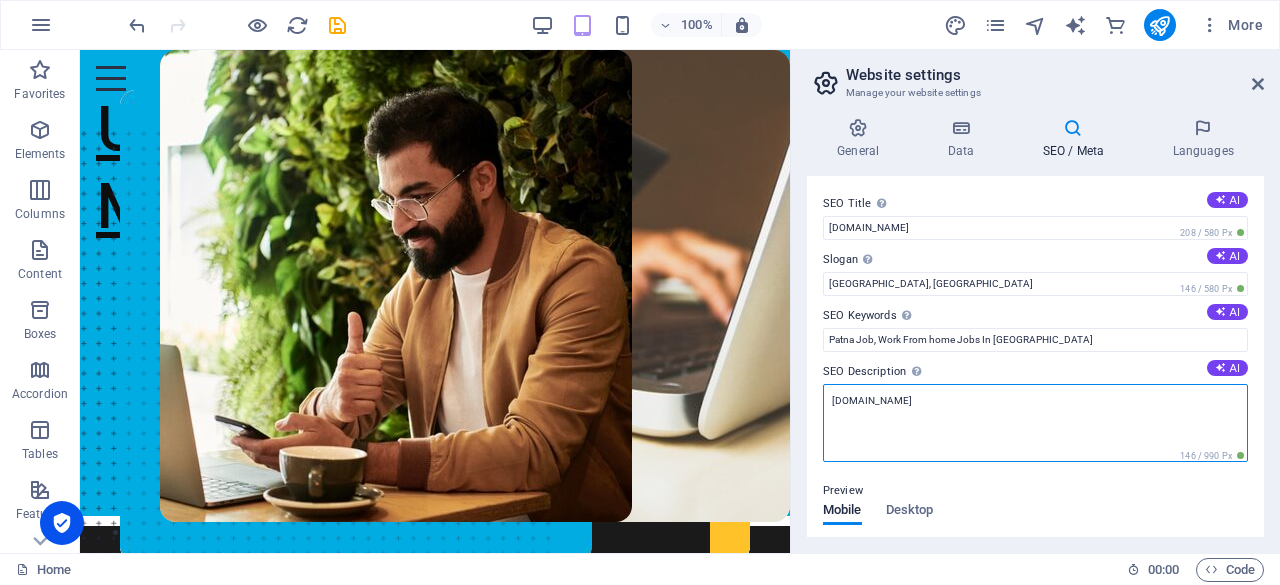 click on "[DOMAIN_NAME]" at bounding box center (1035, 423) 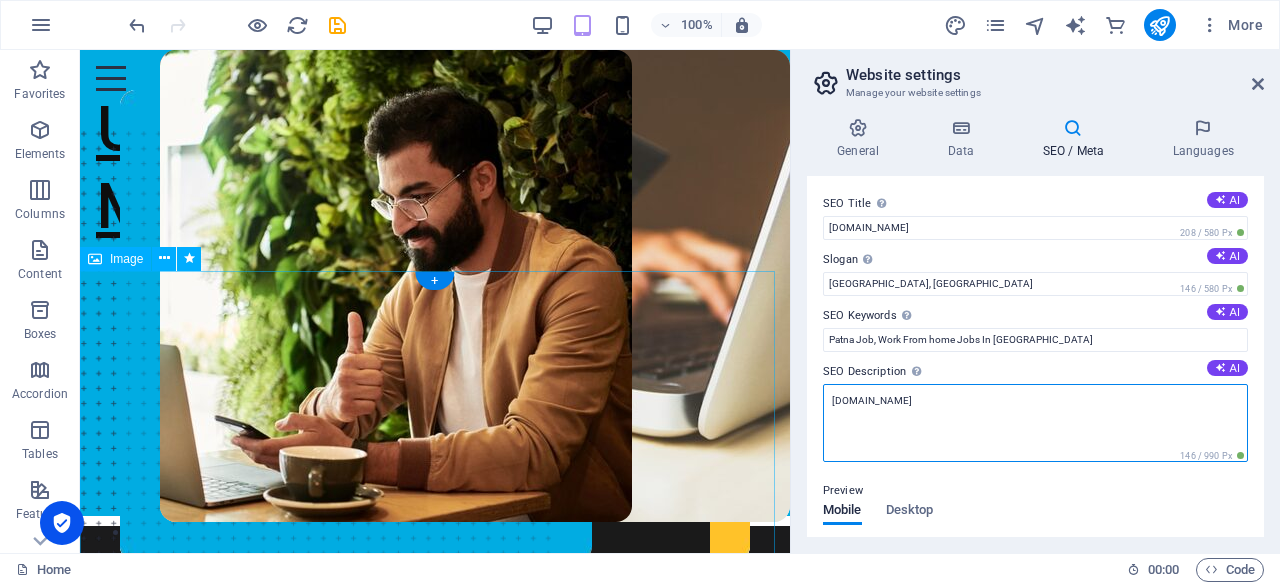 drag, startPoint x: 1058, startPoint y: 455, endPoint x: 744, endPoint y: 396, distance: 319.4949 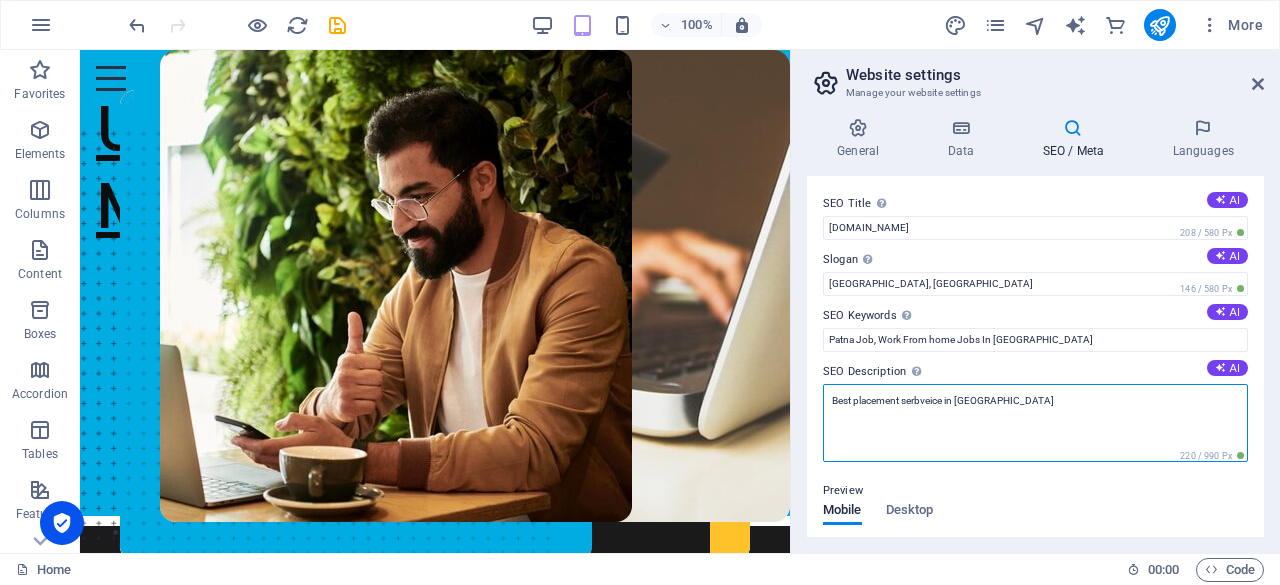 click on "Best placement serbveice in [GEOGRAPHIC_DATA]" at bounding box center (1035, 423) 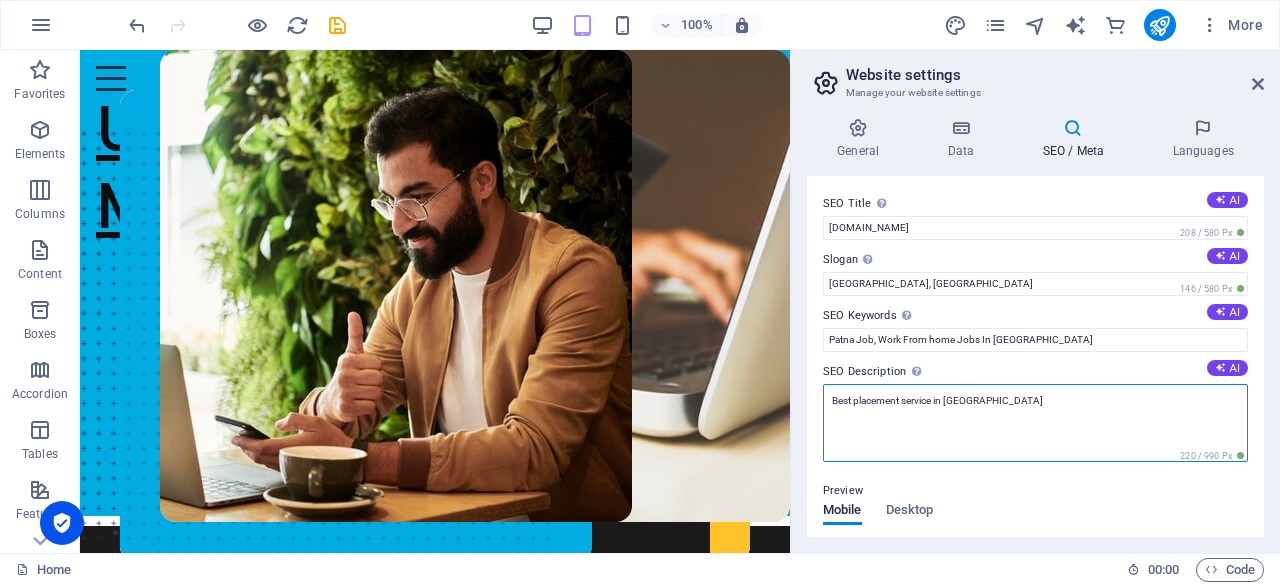 click on "Best placement service in [GEOGRAPHIC_DATA]" at bounding box center [1035, 423] 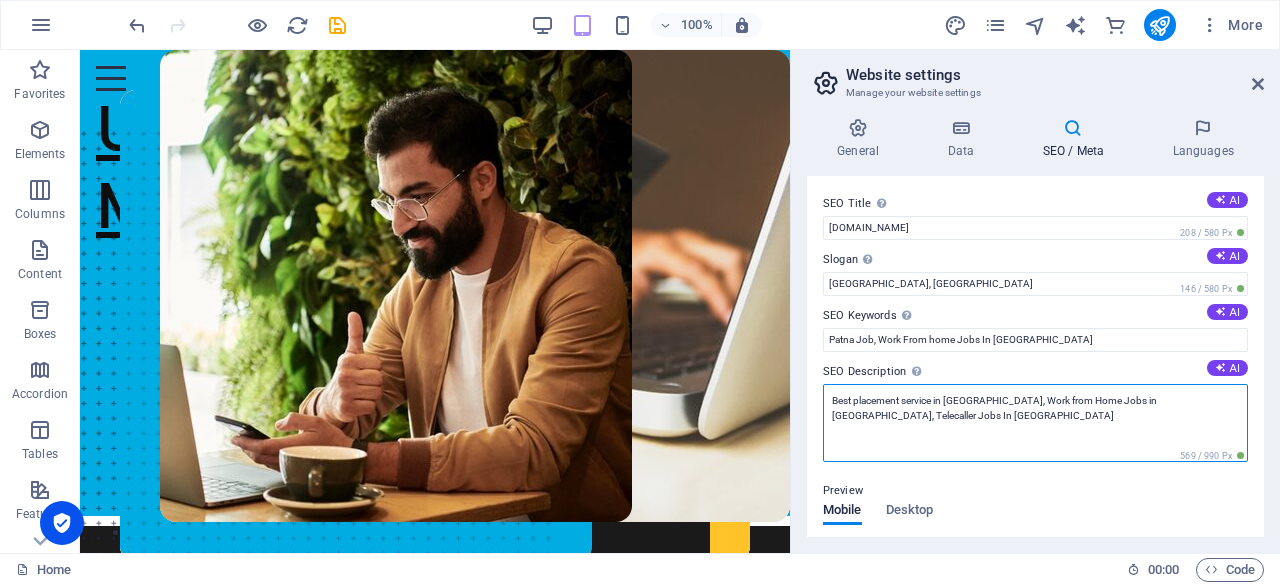 click on "Best placement service in [GEOGRAPHIC_DATA], Work from Home Jobs in [GEOGRAPHIC_DATA], Telecaller Jobs In [GEOGRAPHIC_DATA]" at bounding box center (1035, 423) 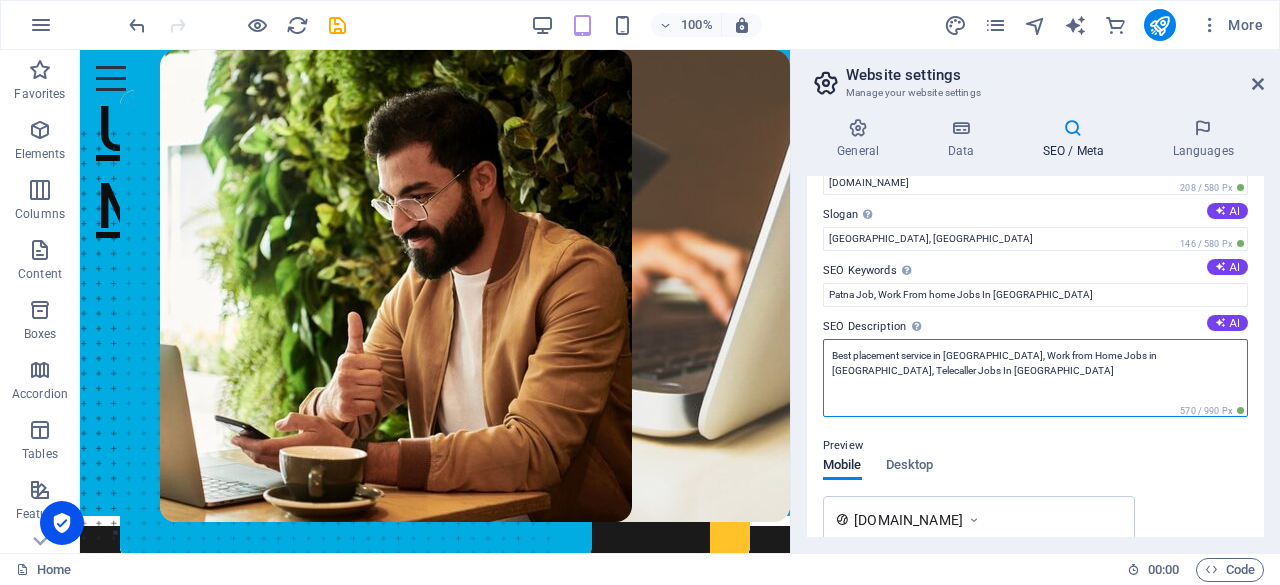 scroll, scrollTop: 43, scrollLeft: 0, axis: vertical 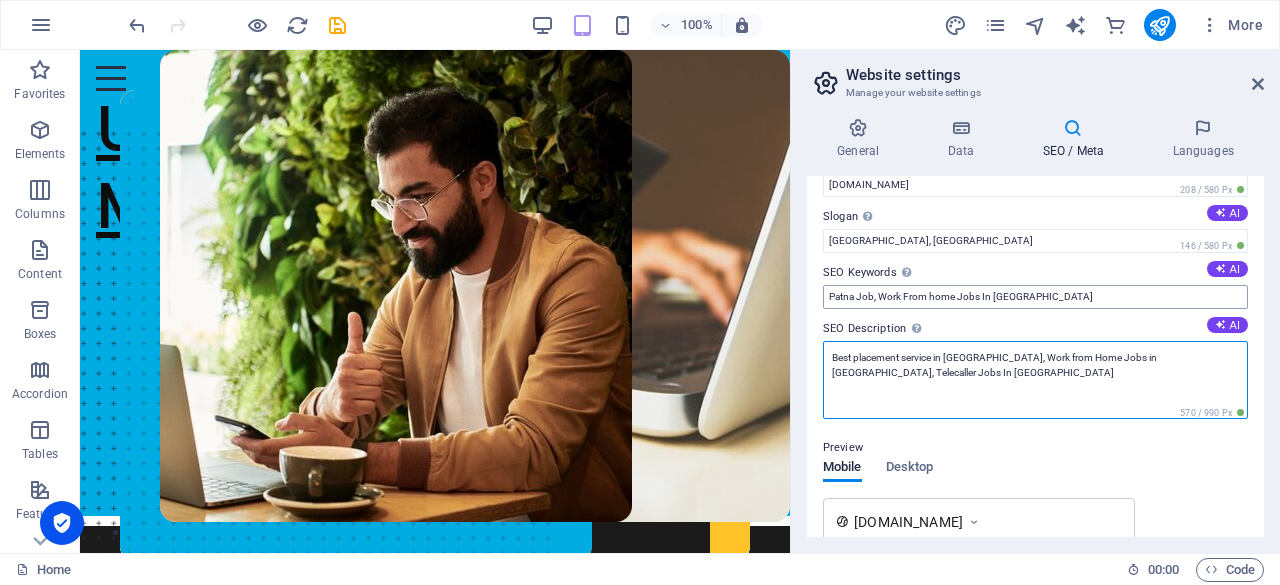 type on "Best placement service in [GEOGRAPHIC_DATA], Work from Home Jobs in [GEOGRAPHIC_DATA], Telecaller Jobs In [GEOGRAPHIC_DATA]" 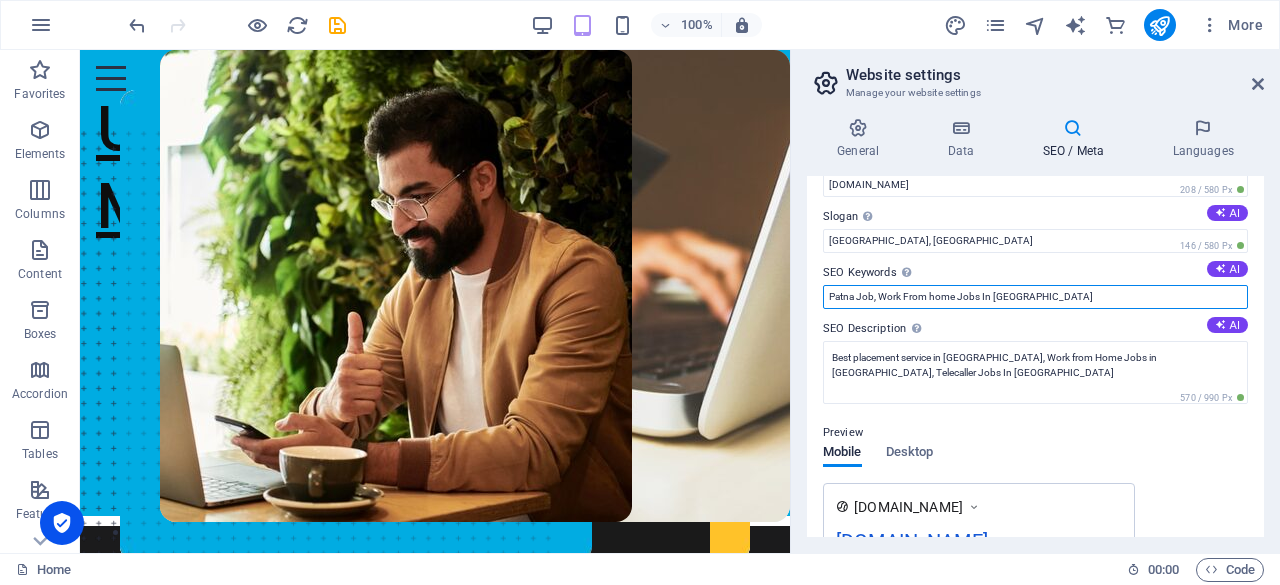 click on "Patna Job, Work From home Jobs In [GEOGRAPHIC_DATA]" at bounding box center [1035, 297] 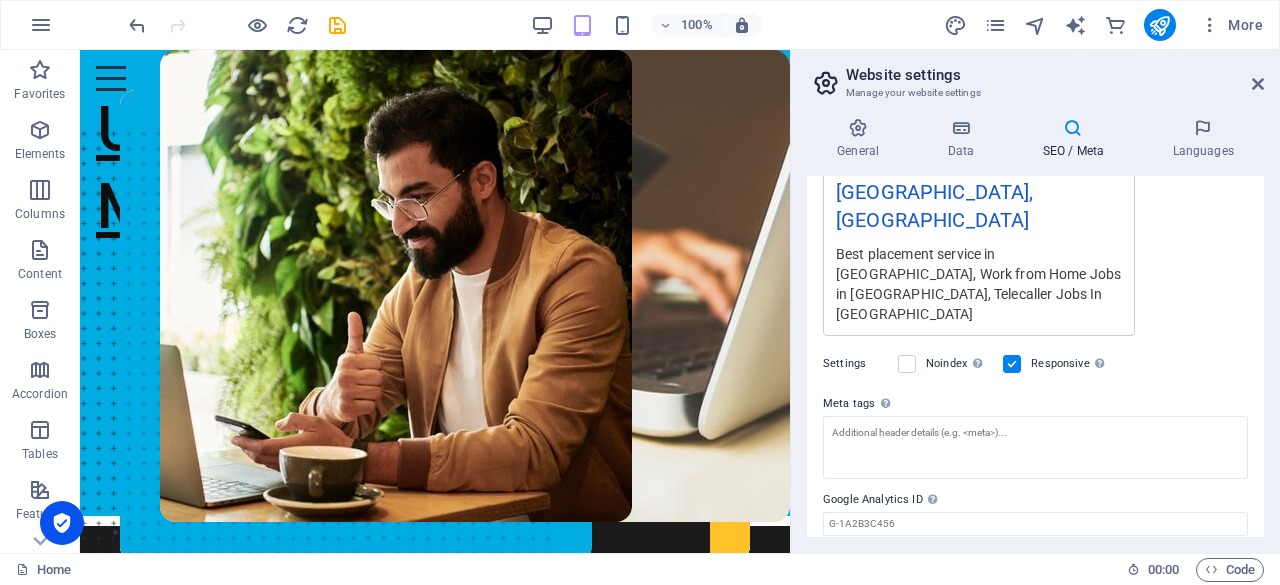 scroll, scrollTop: 440, scrollLeft: 0, axis: vertical 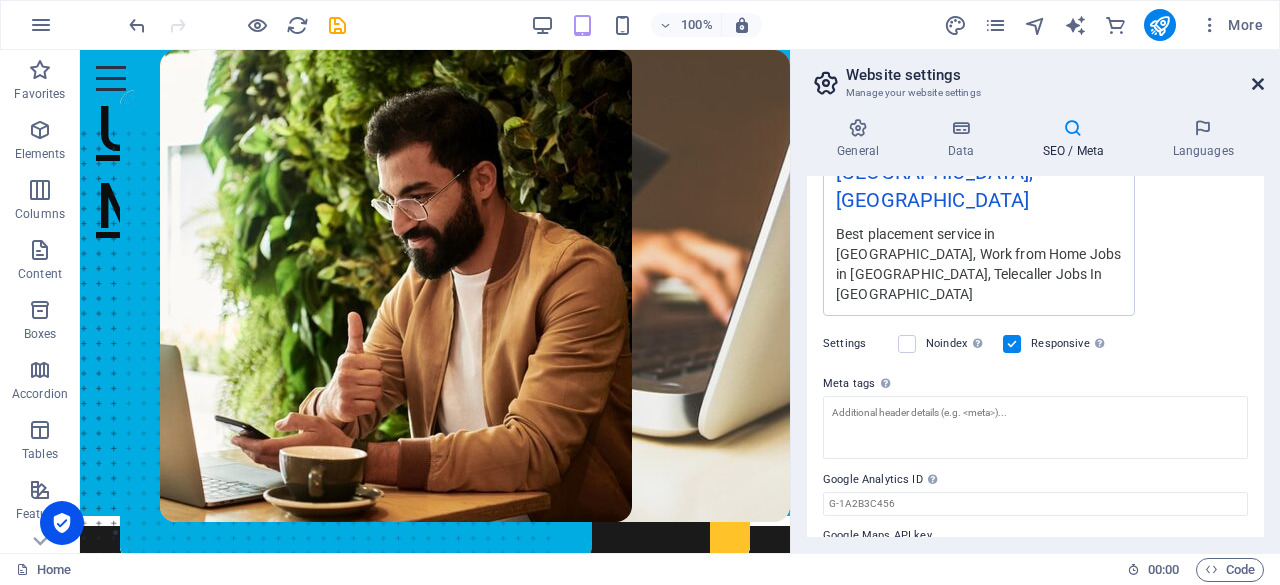 type on "Patna Job, Work From home Jobs In [GEOGRAPHIC_DATA], Jobs in [GEOGRAPHIC_DATA]" 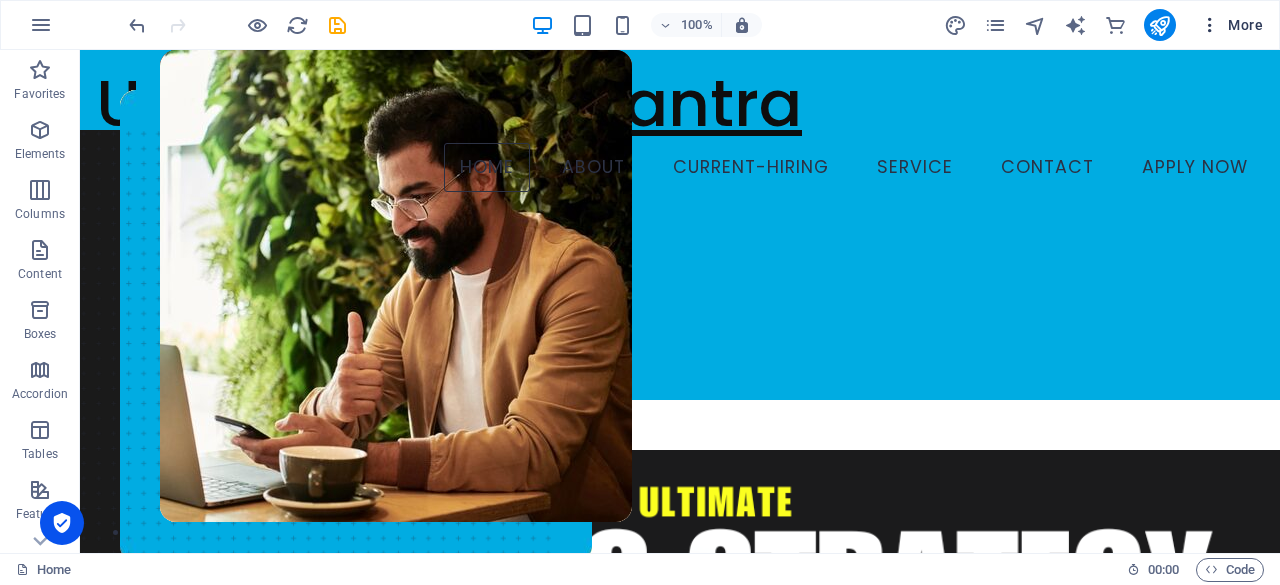 click at bounding box center (1210, 25) 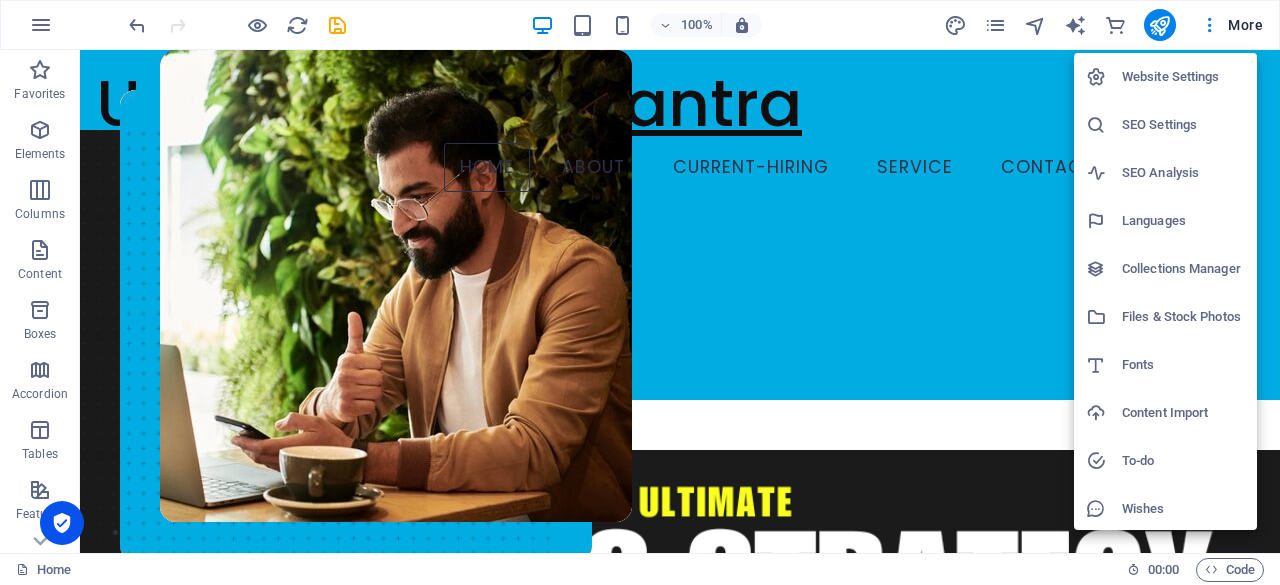 click on "SEO Analysis" at bounding box center [1183, 173] 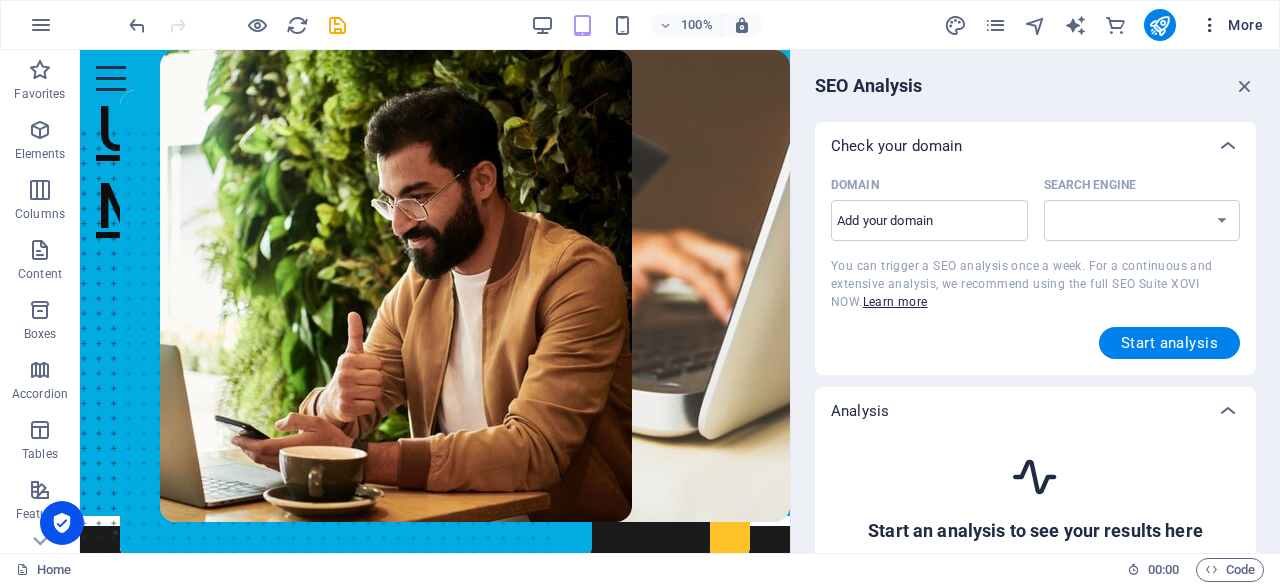 click at bounding box center [1210, 25] 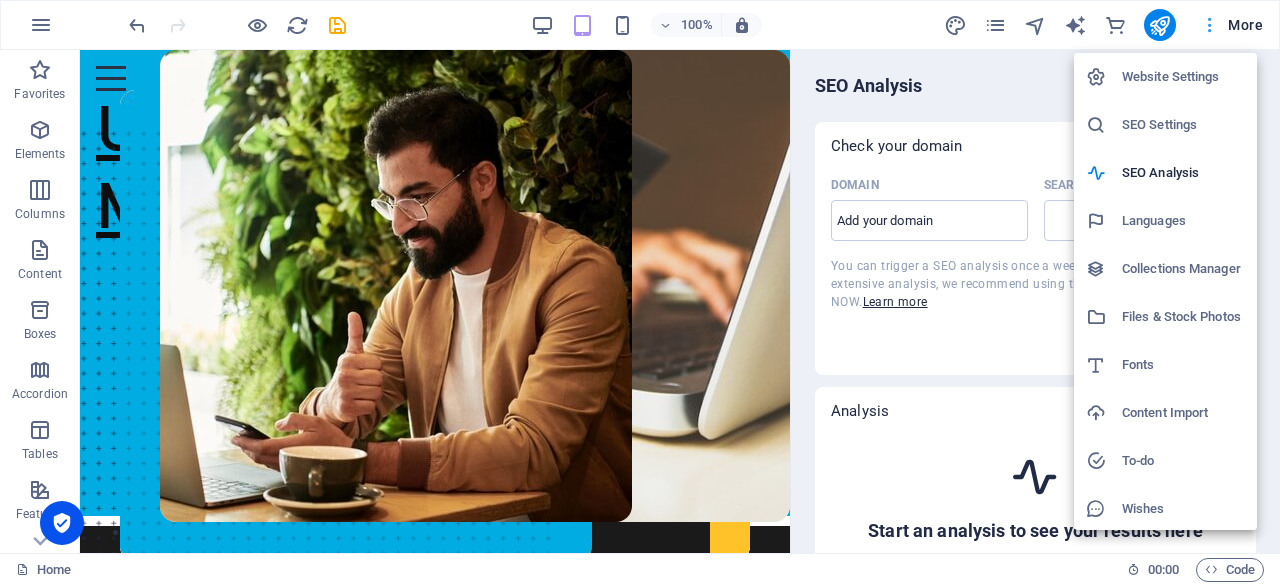 select on "[DOMAIN_NAME]" 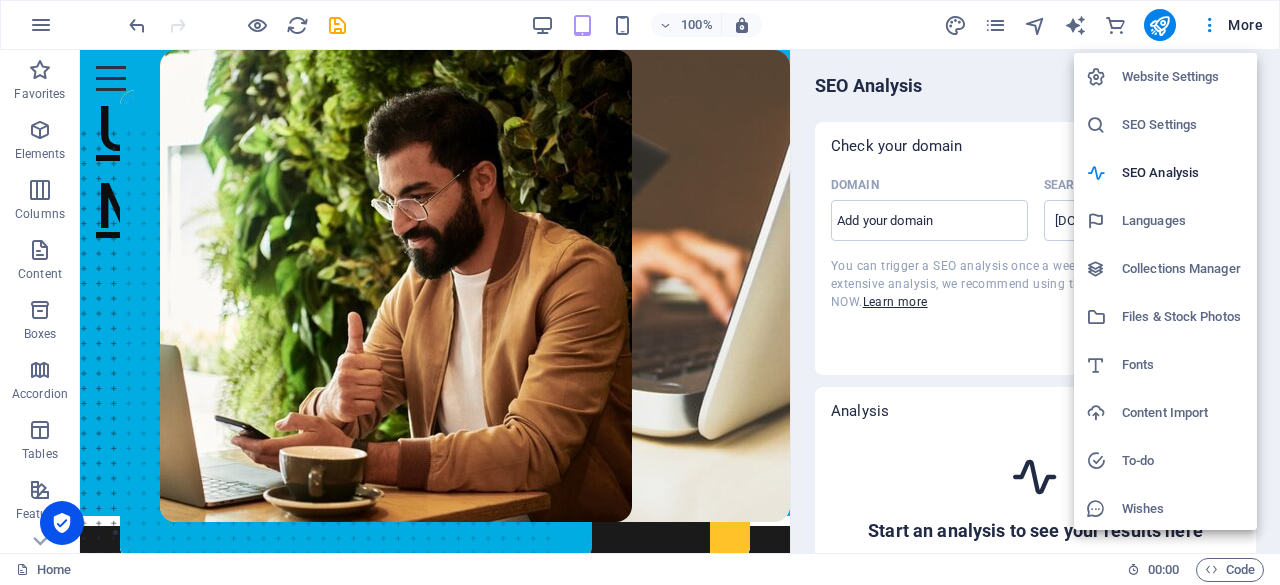 click at bounding box center (640, 292) 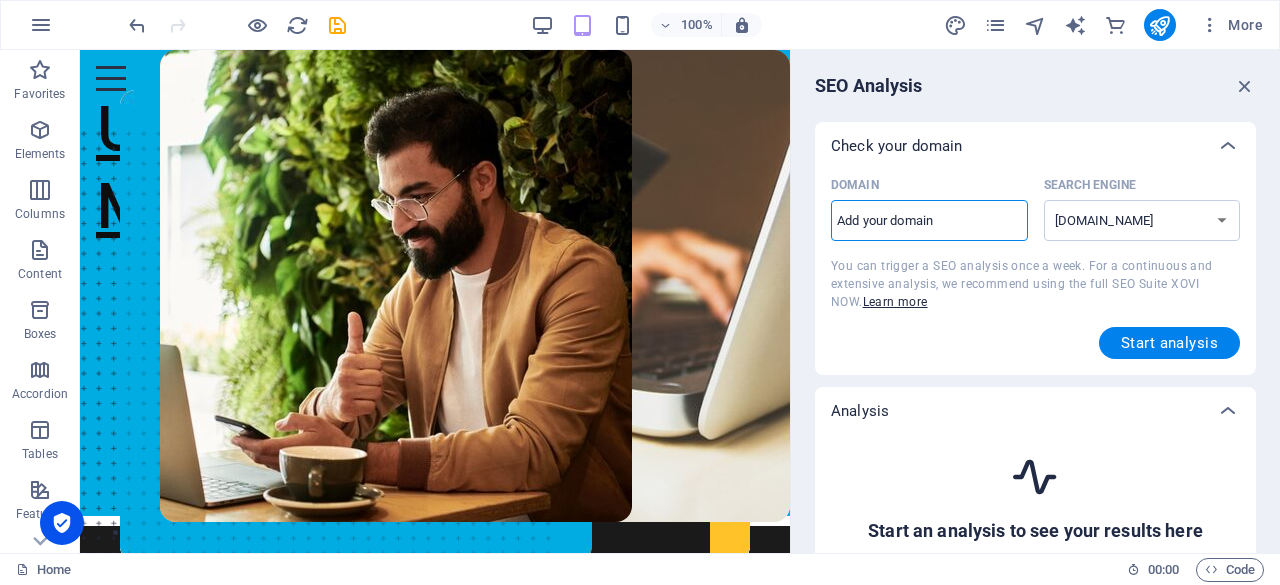click on "Domain ​" at bounding box center [929, 221] 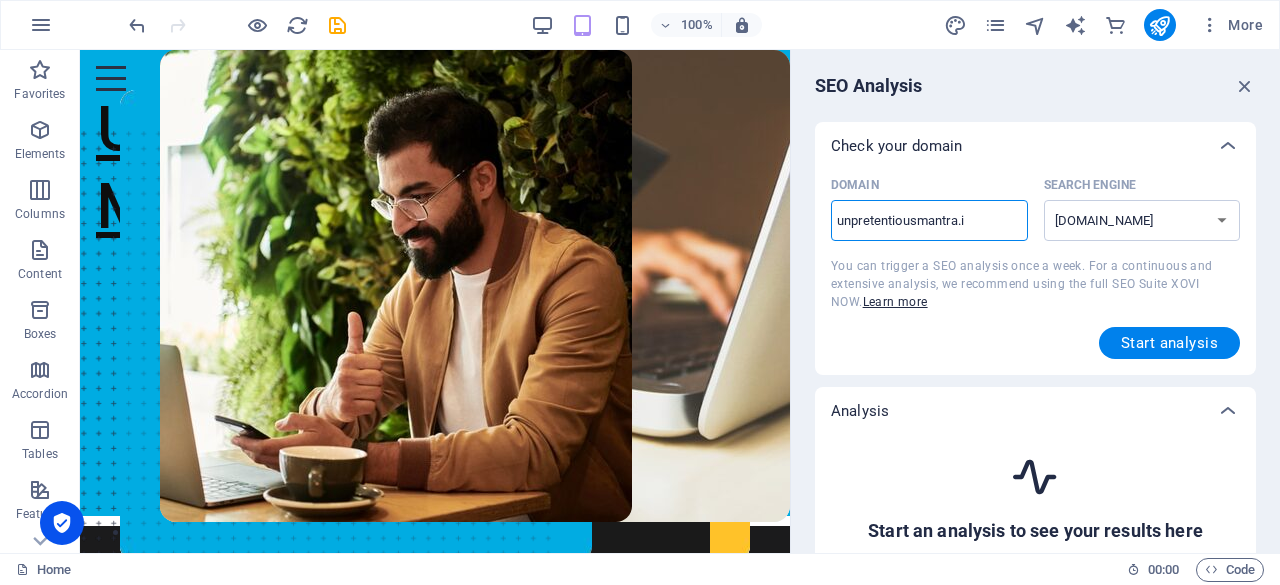type on "[DOMAIN_NAME]" 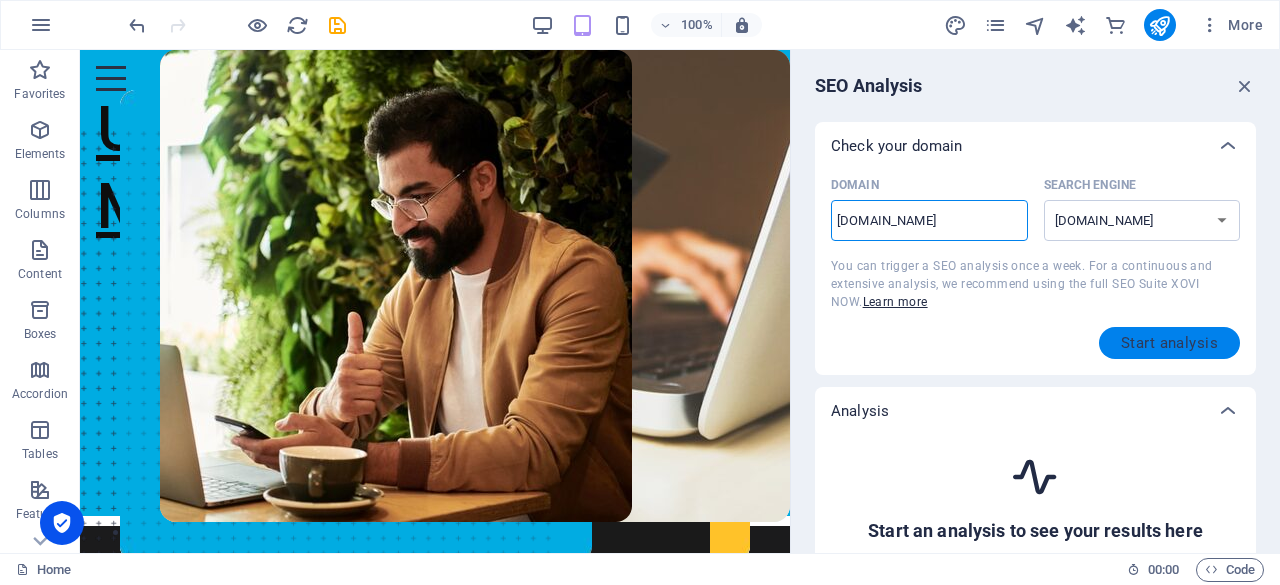 type on "[DOMAIN_NAME]" 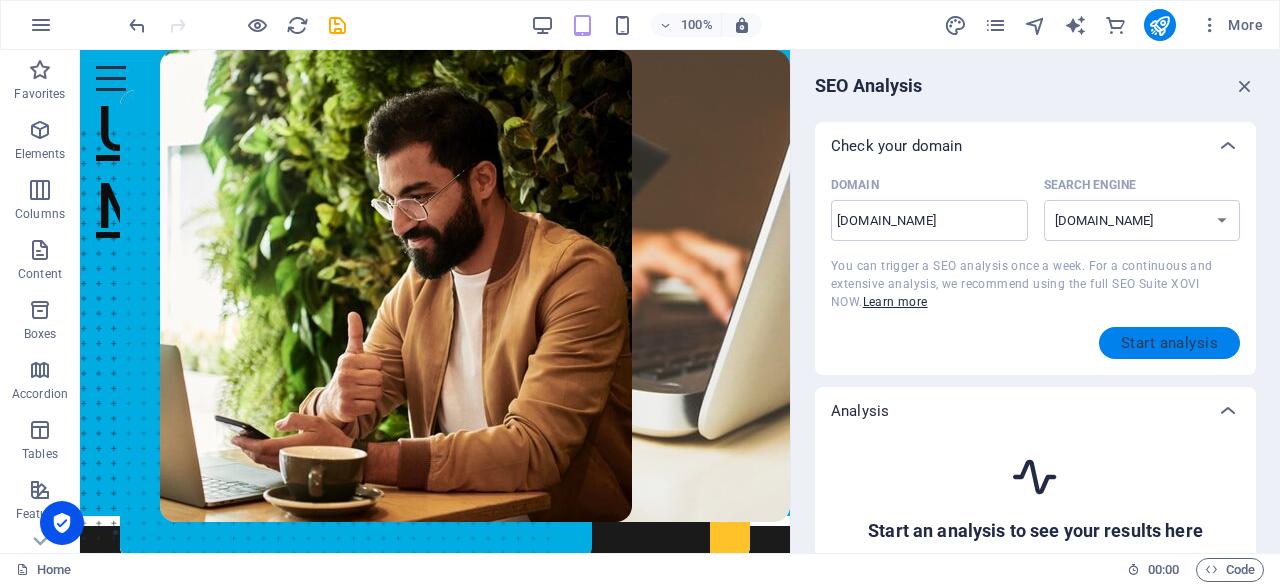 click on "Start analysis" at bounding box center [1169, 343] 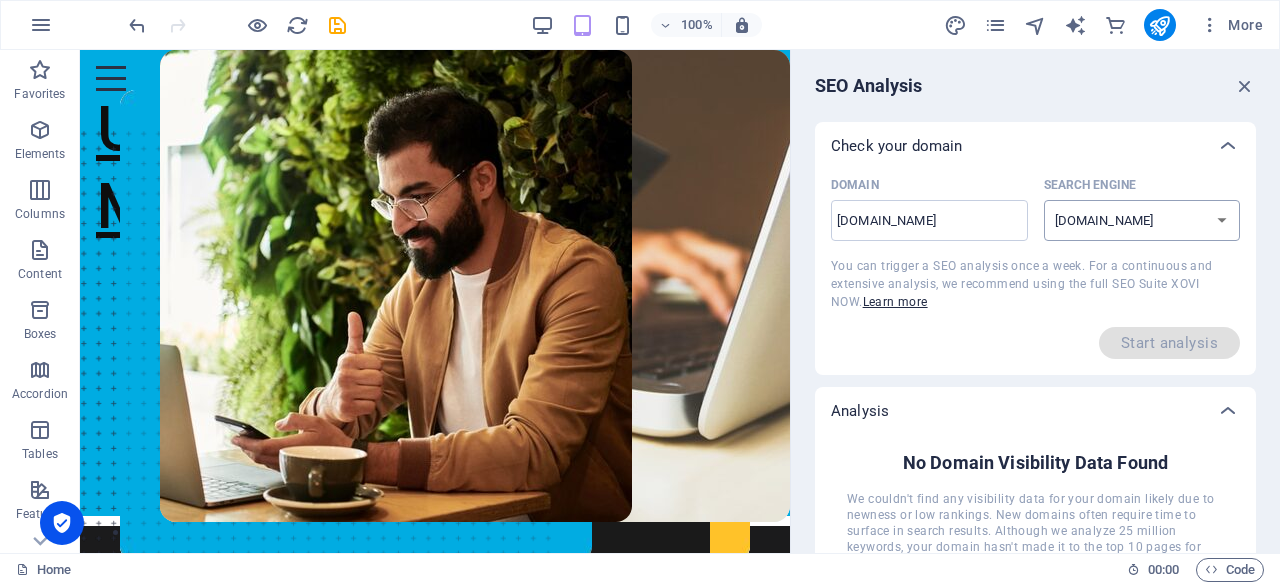 click on "[DOMAIN_NAME] [DOMAIN_NAME] [DOMAIN_NAME] [DOMAIN_NAME] [DOMAIN_NAME] [DOMAIN_NAME] [DOMAIN_NAME] [DOMAIN_NAME] [DOMAIN_NAME] [DOMAIN_NAME]" at bounding box center [1142, 220] 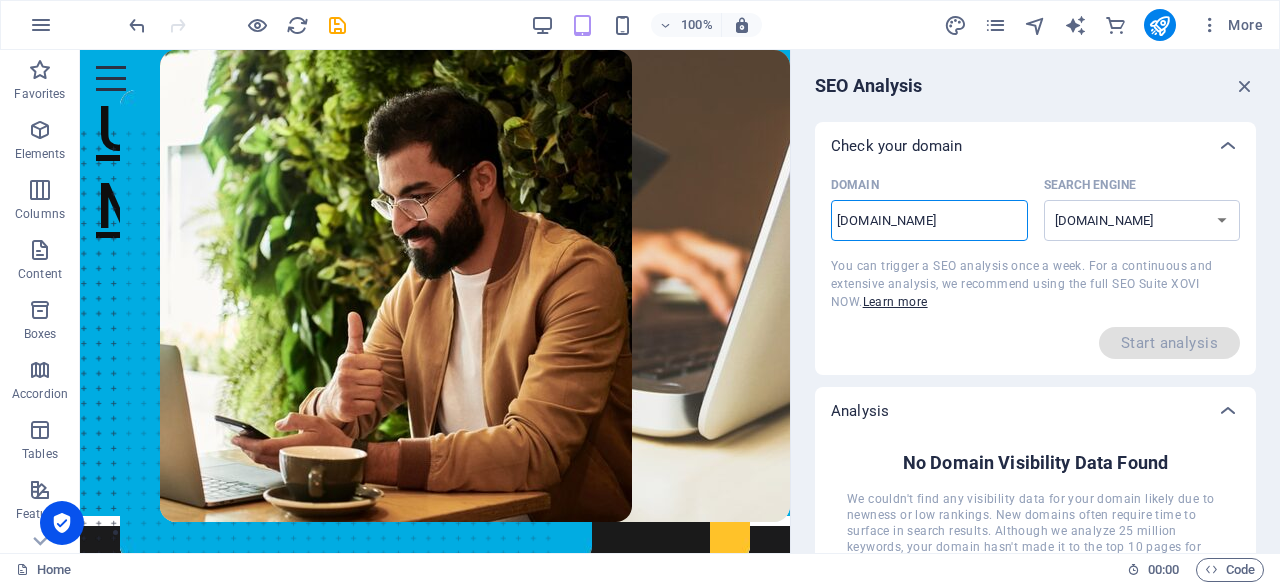 click on "[DOMAIN_NAME]" at bounding box center [929, 221] 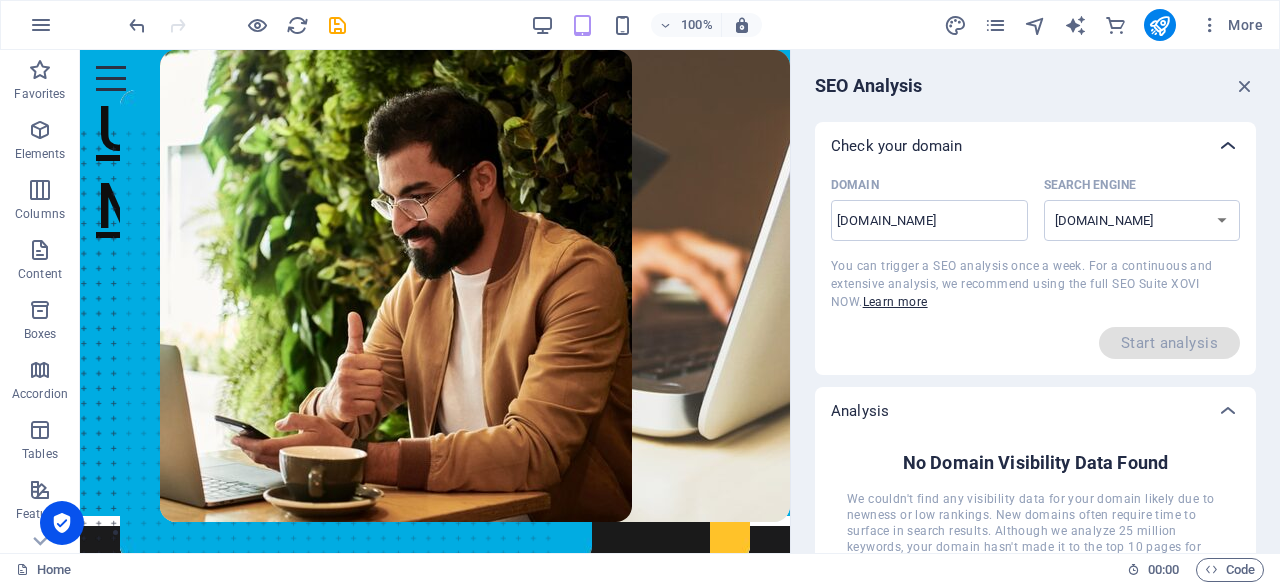 click at bounding box center (1228, 146) 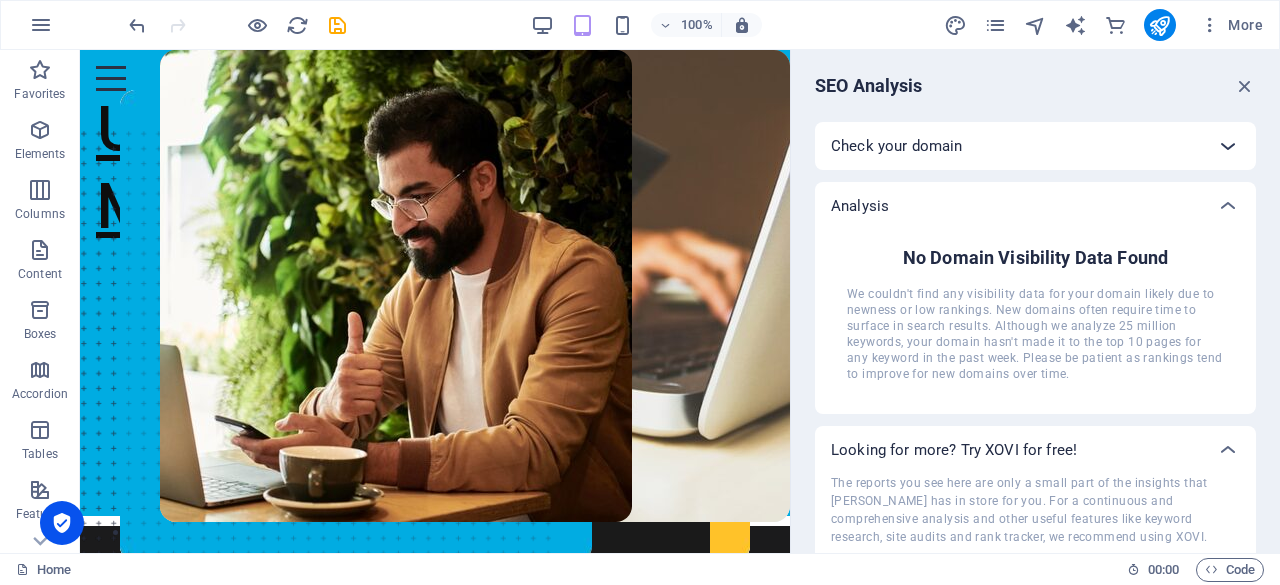 click at bounding box center [1228, 146] 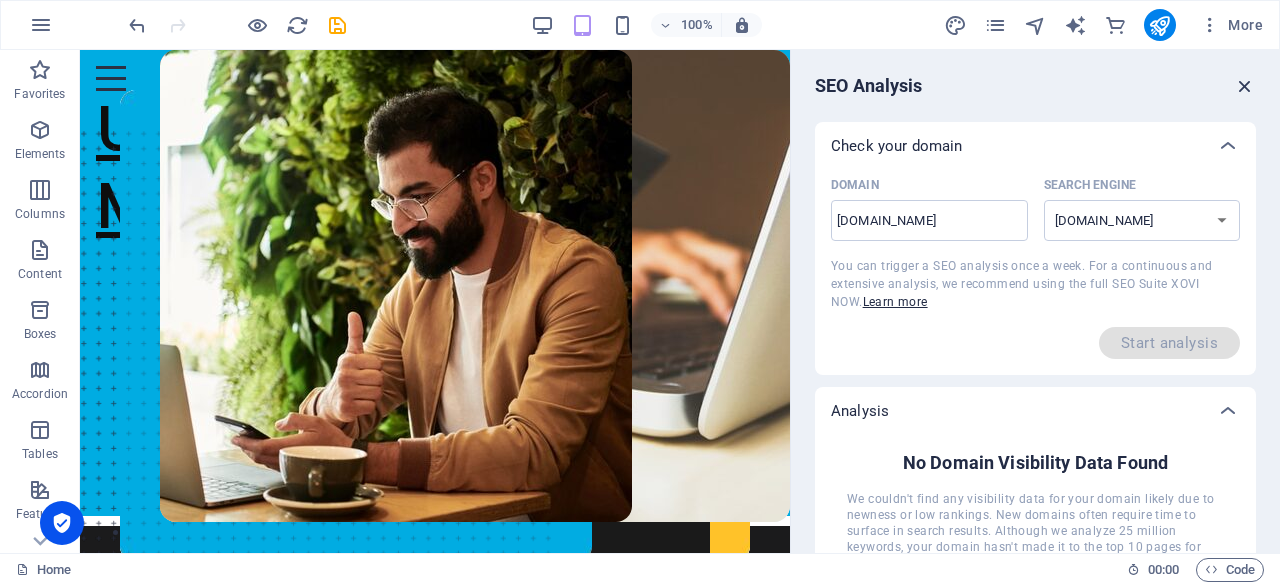 click at bounding box center (1245, 86) 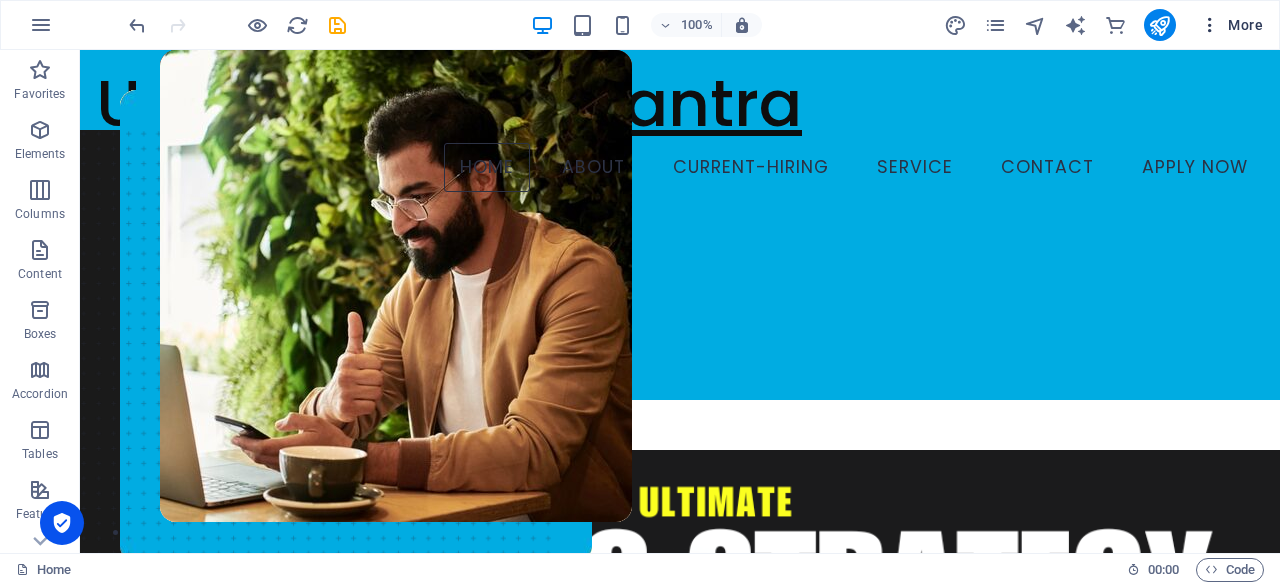 click at bounding box center (1210, 25) 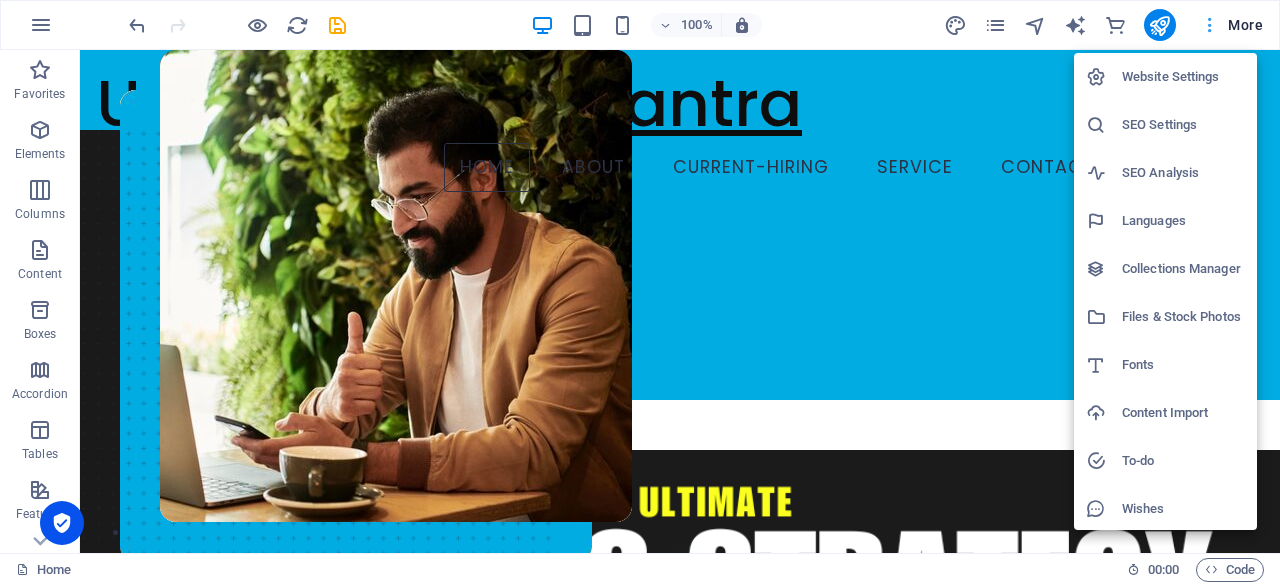 click at bounding box center [640, 292] 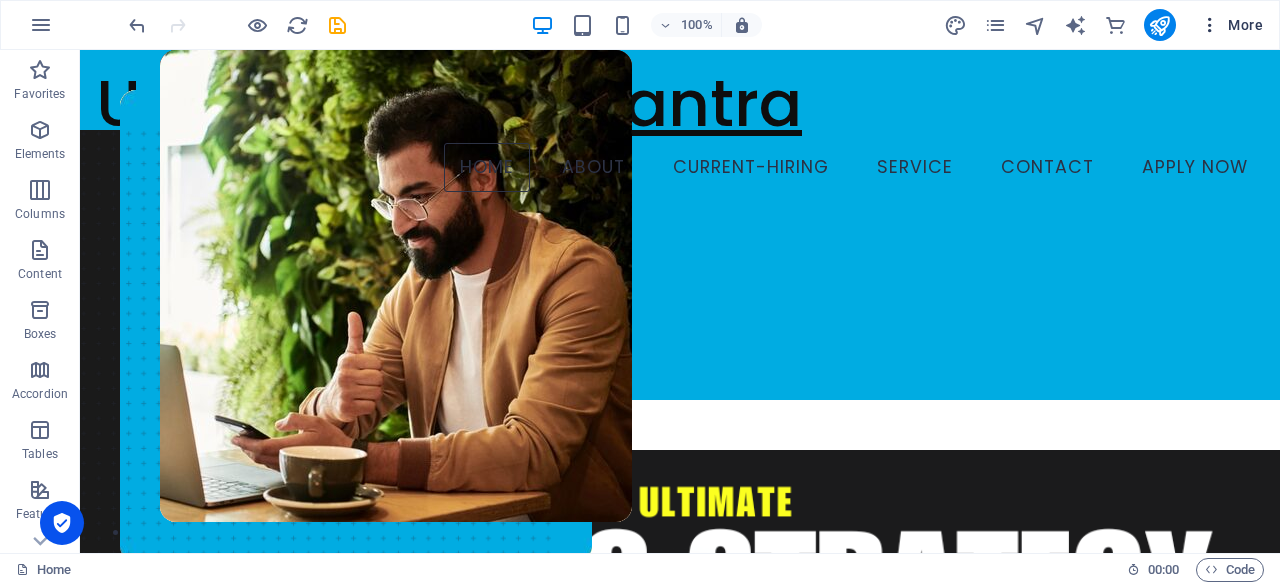 click at bounding box center [1210, 25] 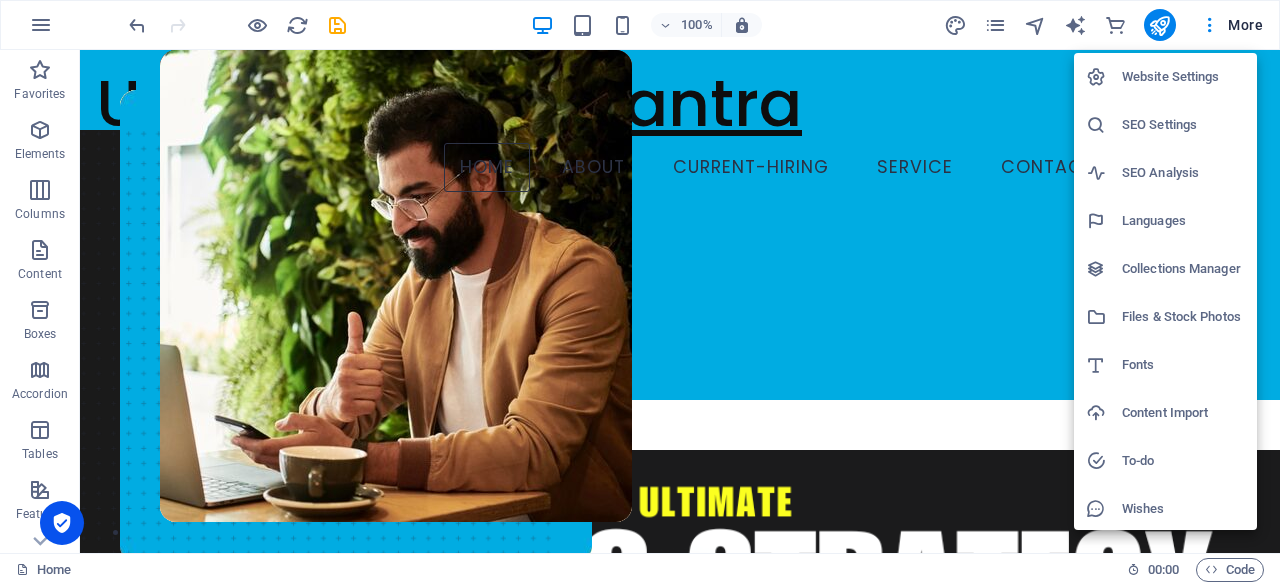 click on "SEO Analysis" at bounding box center (1183, 173) 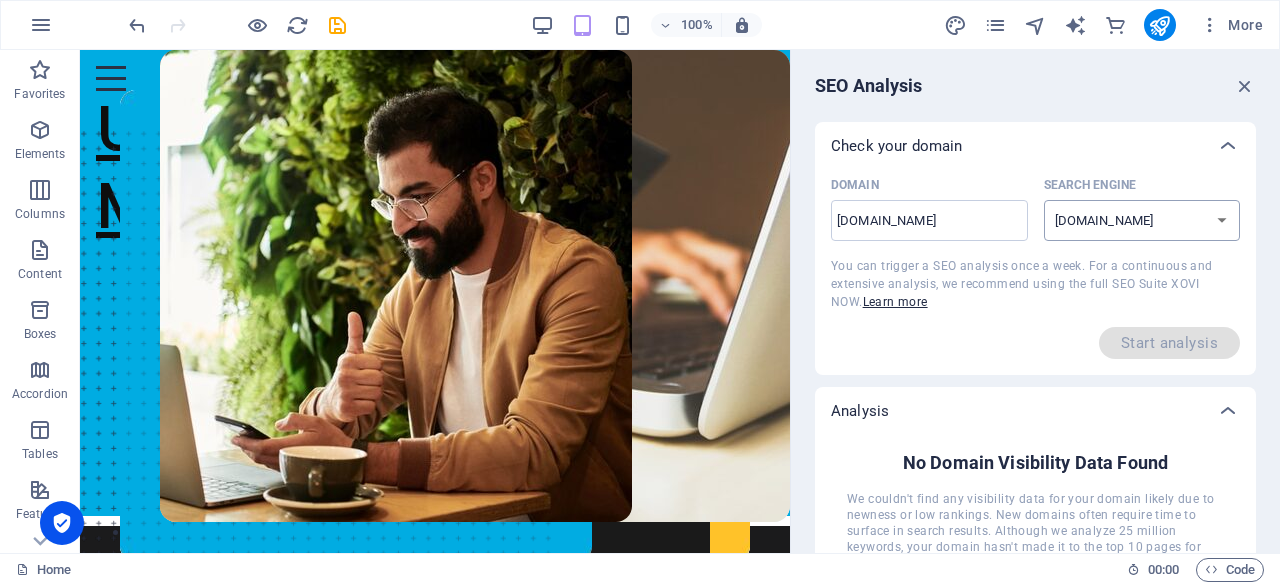 click on "[DOMAIN_NAME] [DOMAIN_NAME] [DOMAIN_NAME] [DOMAIN_NAME] [DOMAIN_NAME] [DOMAIN_NAME] [DOMAIN_NAME] [DOMAIN_NAME] [DOMAIN_NAME] [DOMAIN_NAME]" at bounding box center (1142, 220) 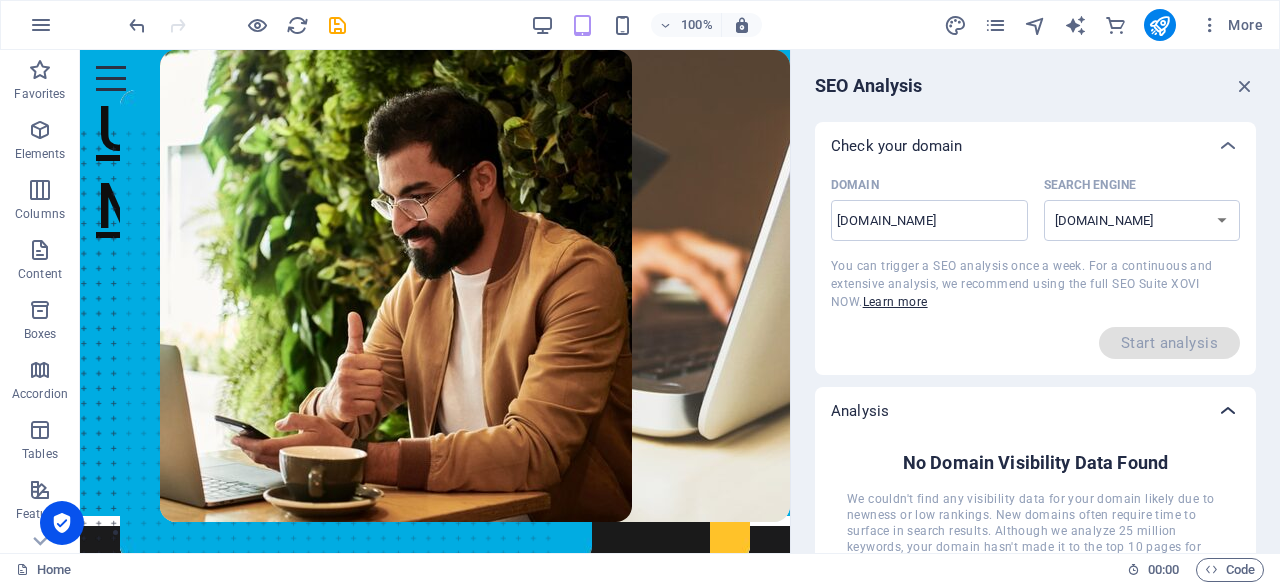click at bounding box center (1228, 146) 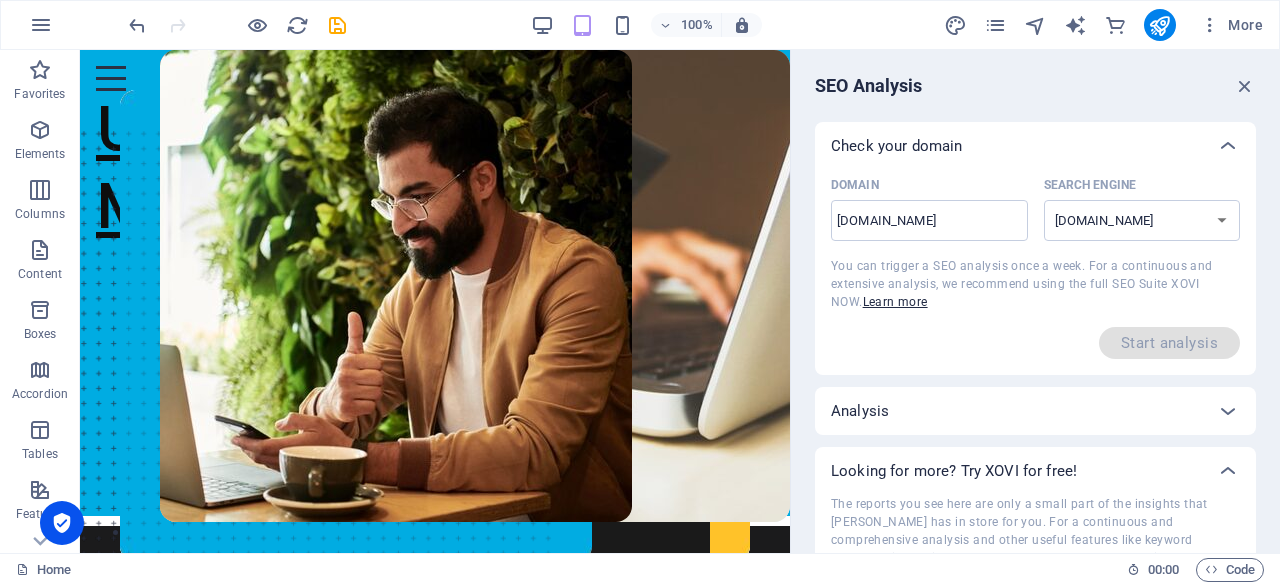 scroll, scrollTop: 132, scrollLeft: 0, axis: vertical 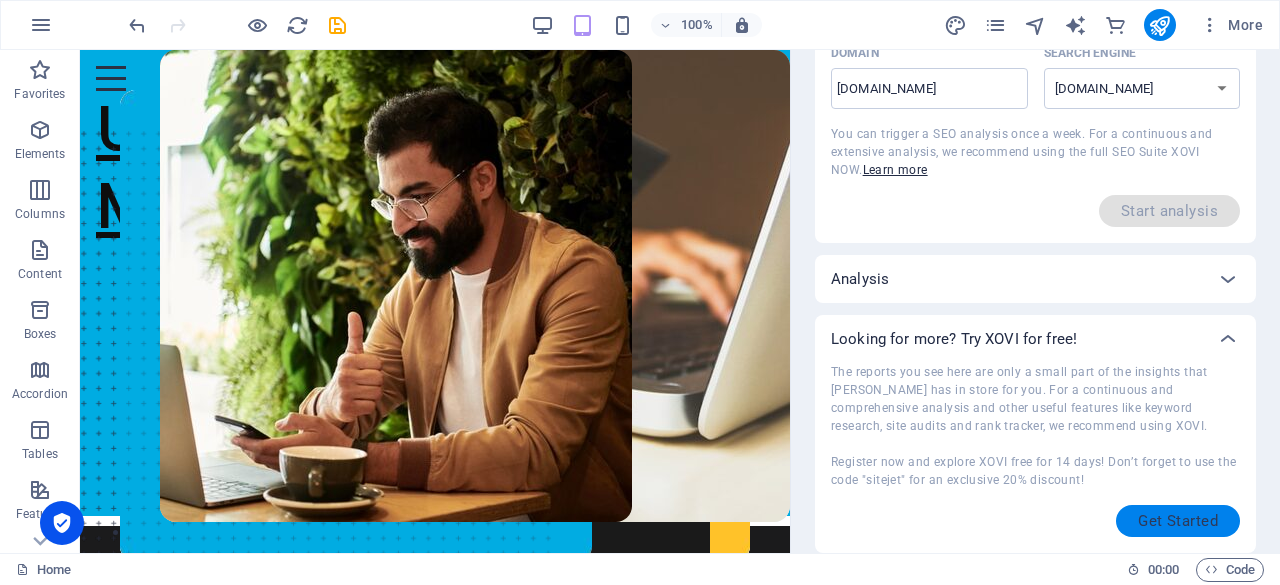 click on "Get Started" at bounding box center [1178, 521] 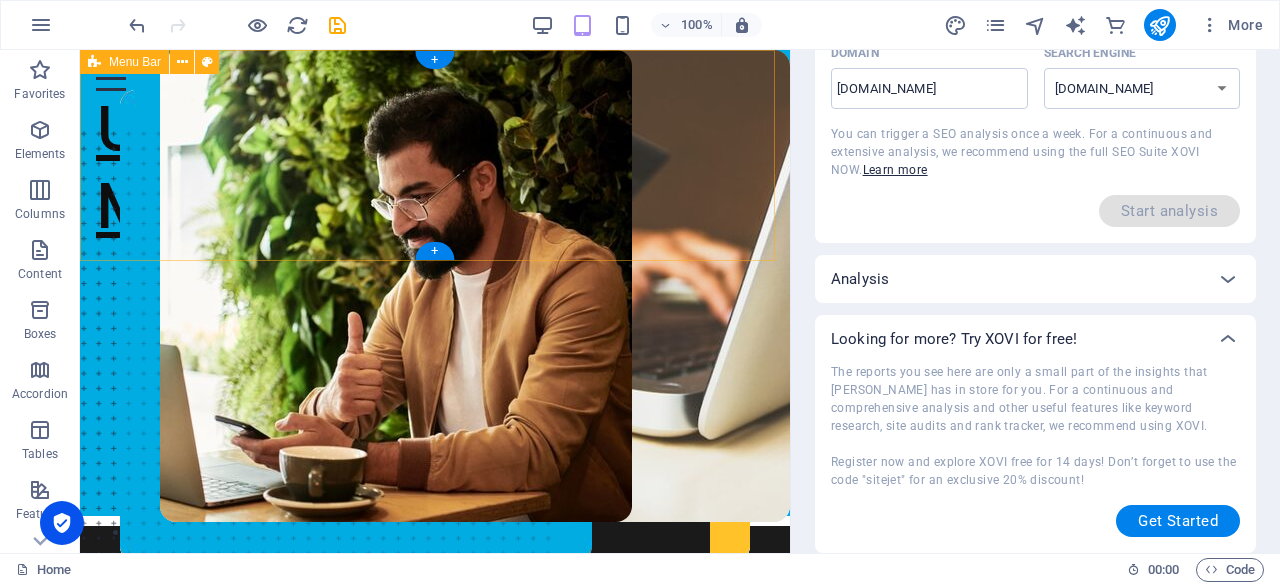click on "Unpretentious Mantra Home About current-hiring Service Contact Apply Now" at bounding box center [435, 283] 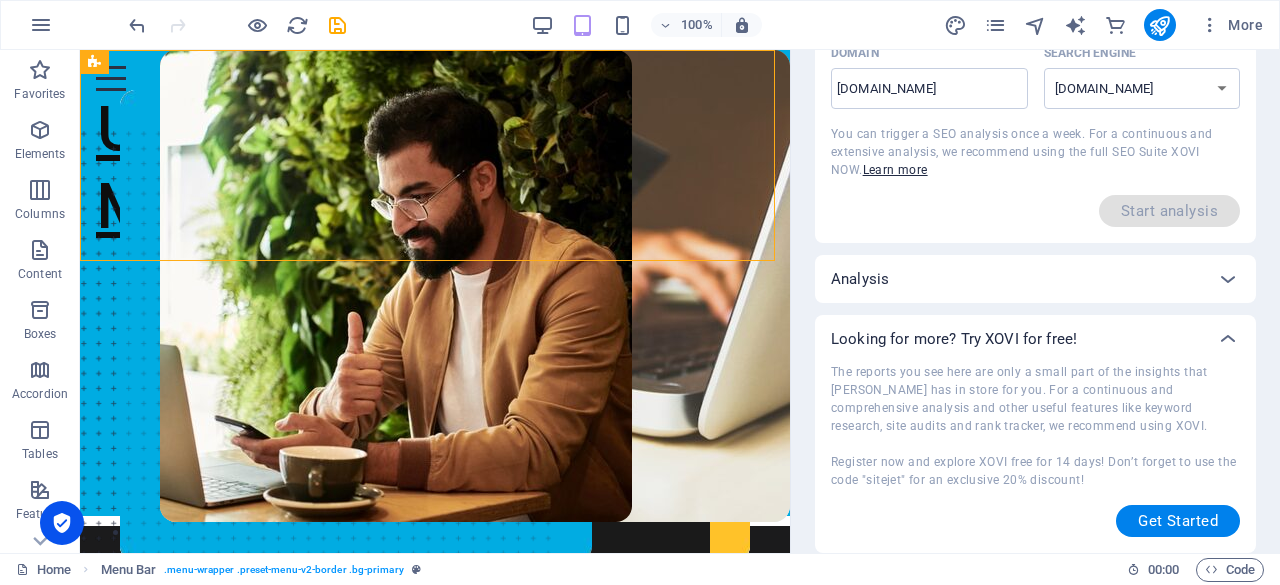 click on "SEO Analysis Check your domain Domain [DOMAIN_NAME] ​ Search Engine [DOMAIN_NAME] [DOMAIN_NAME] [DOMAIN_NAME] [DOMAIN_NAME] [DOMAIN_NAME] [DOMAIN_NAME] [DOMAIN_NAME] [DOMAIN_NAME] [DOMAIN_NAME] [DOMAIN_NAME] You can trigger a SEO analysis once a week. For a continuous and extensive analysis, we recommend using the full SEO Suite XOVI NOW.  Learn more Start analysis Analysis No Domain Visibility Data Found We couldn't find any visibility data for your domain likely due to newness or low rankings. New domains often require time to surface in search results. Although we analyze 25 million keywords, your domain hasn't made it to the top 10 pages for any keyword in the past week. Please be patient as rankings tend to improve for new domains over time. Looking for more? Try XOVI for free! The reports you see here are only a small part of the insights that [PERSON_NAME] has in store for you. For a continuous and comprehensive analysis and other useful features like keyword research, site audits and rank tracker, we recommend using XOVI." at bounding box center [1035, 169] 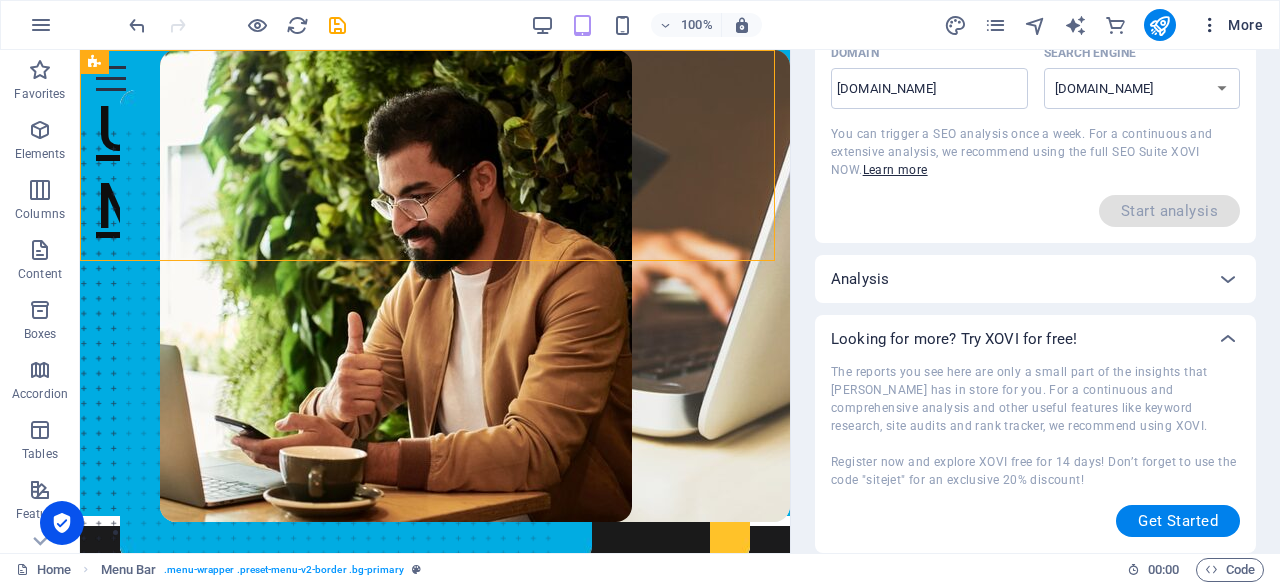 click at bounding box center (1210, 25) 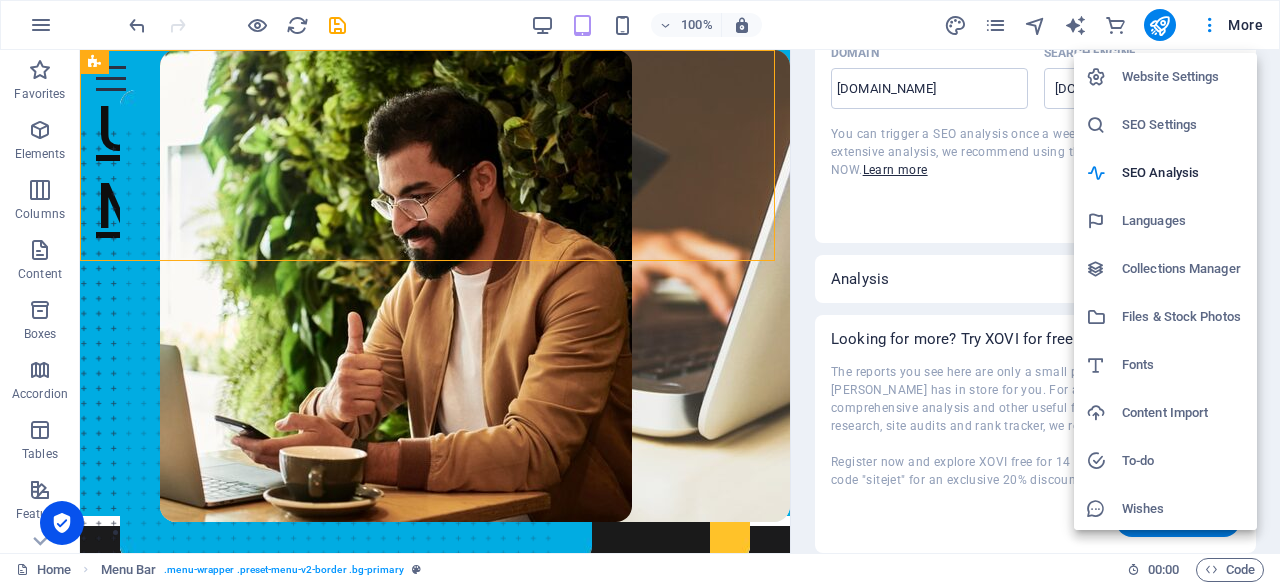 click on "Website Settings" at bounding box center [1183, 77] 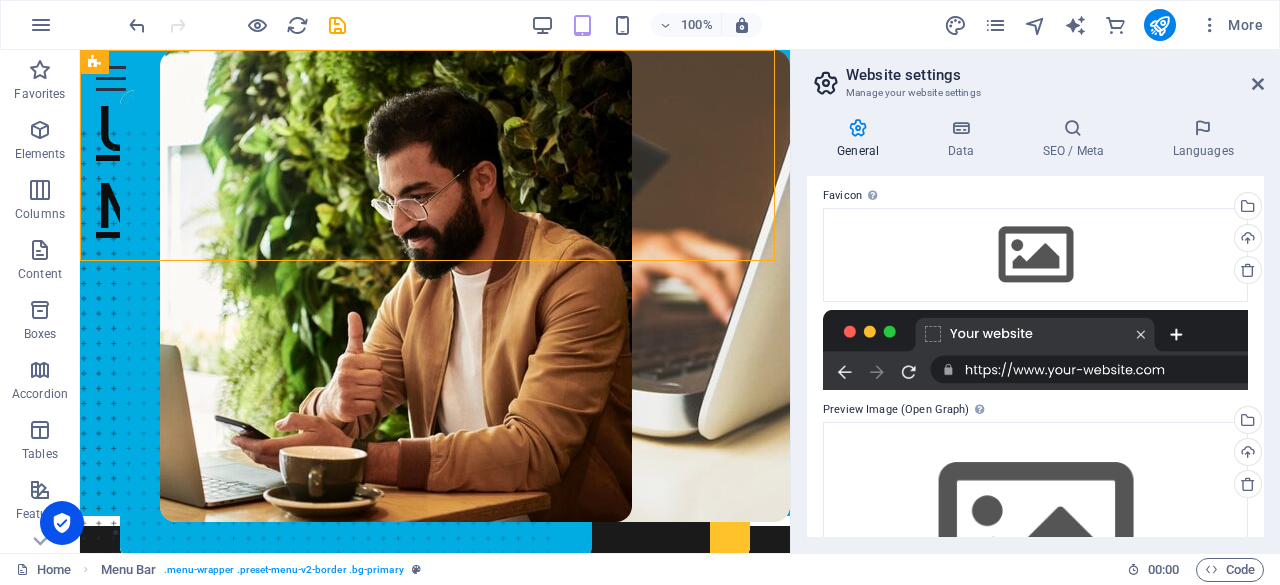 scroll, scrollTop: 0, scrollLeft: 0, axis: both 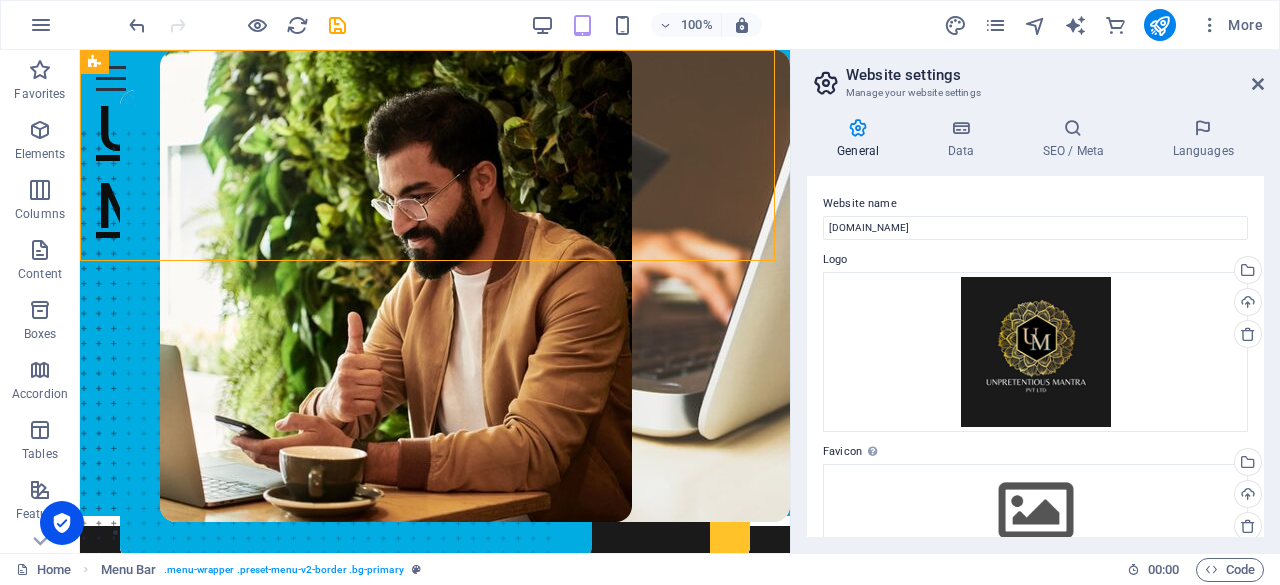 click on "Website settings" at bounding box center (1055, 75) 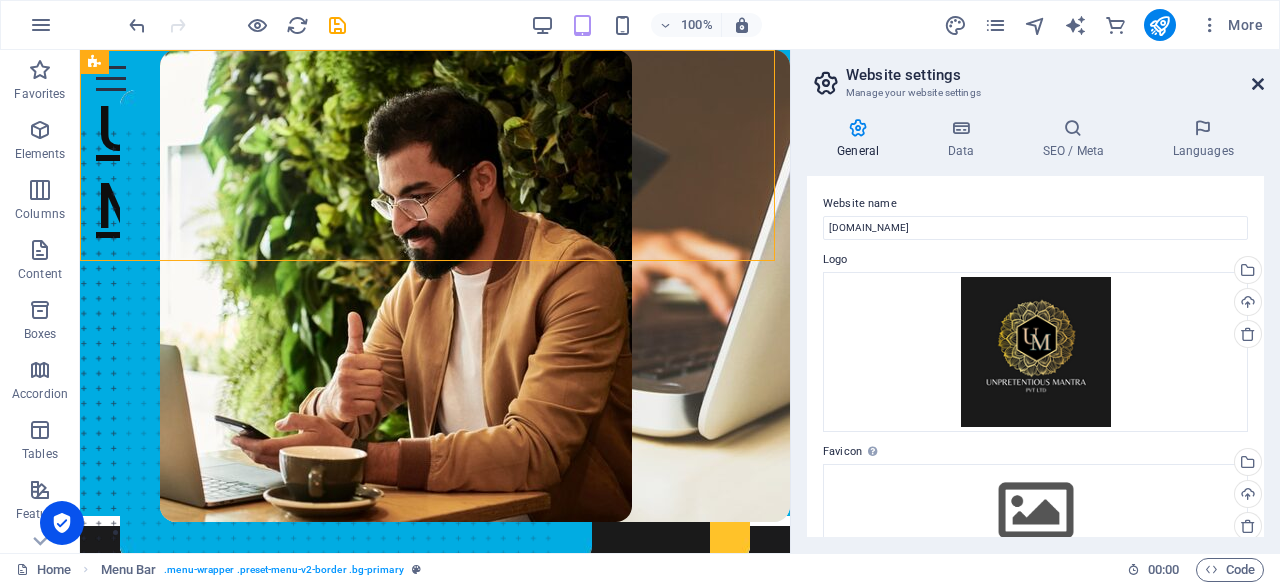 click at bounding box center (1258, 84) 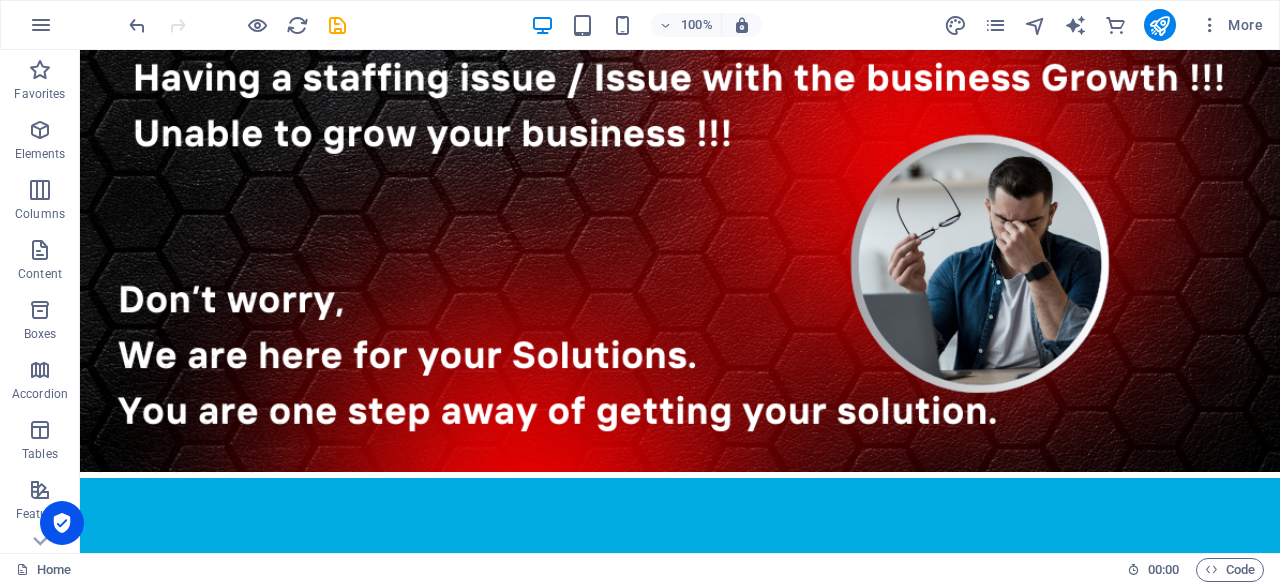 scroll, scrollTop: 987, scrollLeft: 0, axis: vertical 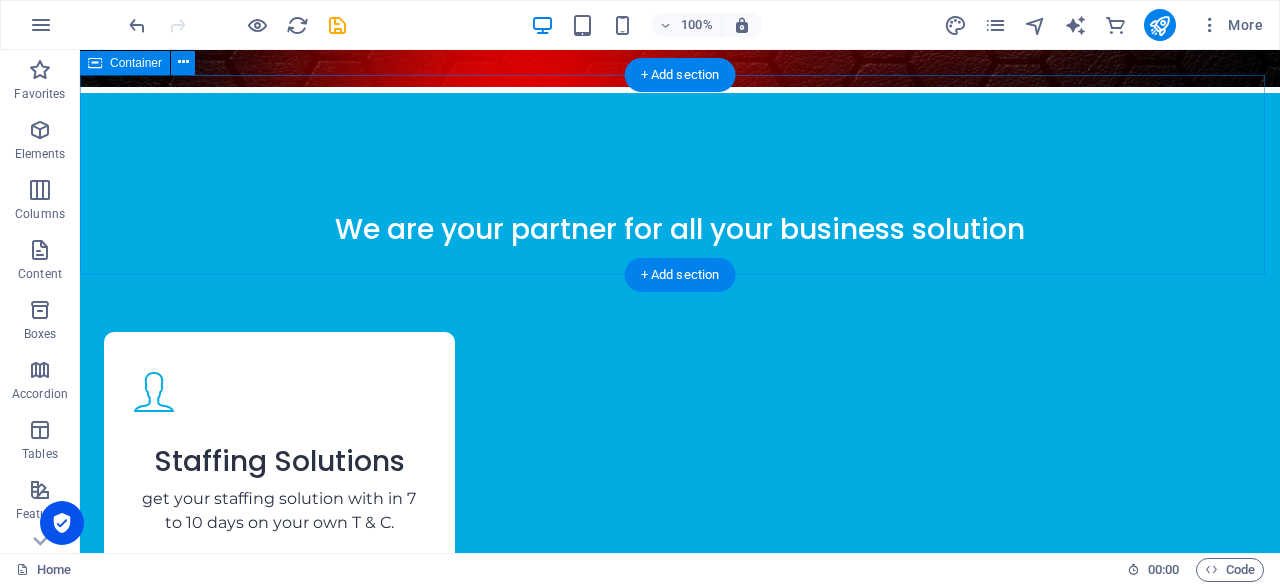 click on "We are your partner for all your business solution" at bounding box center [680, 193] 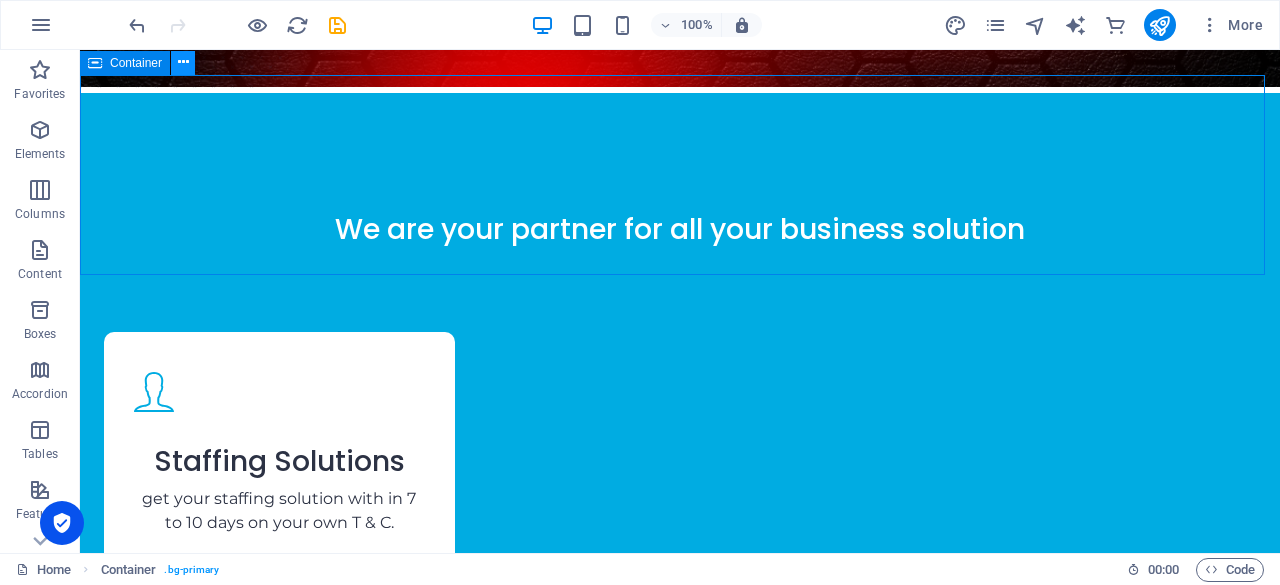 click at bounding box center [183, 63] 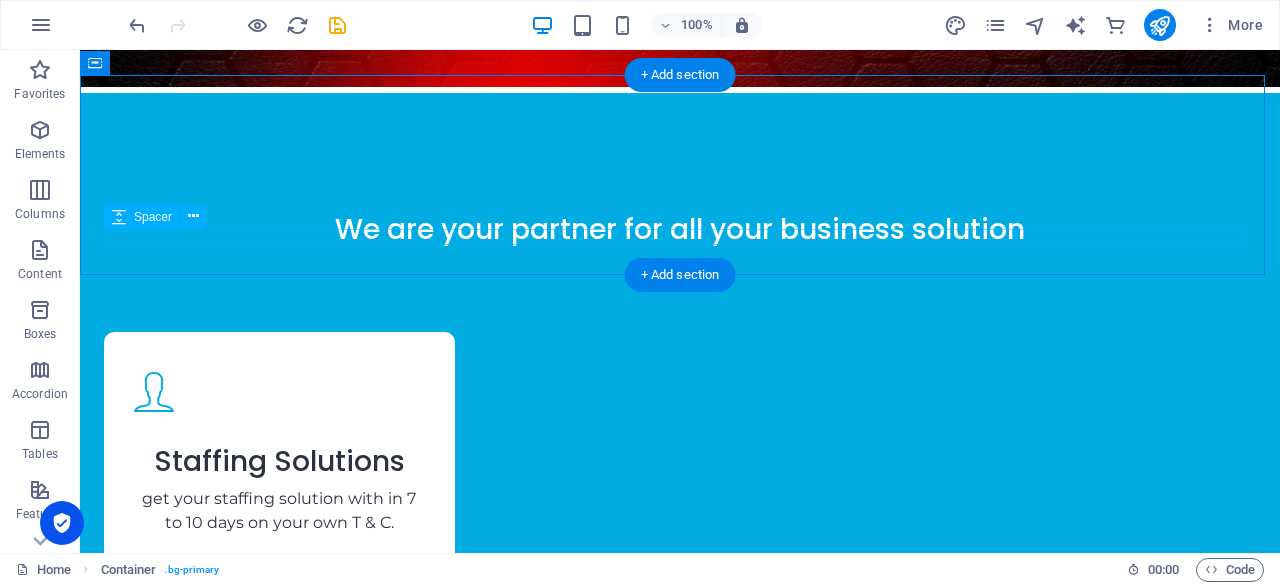 click at bounding box center [680, 254] 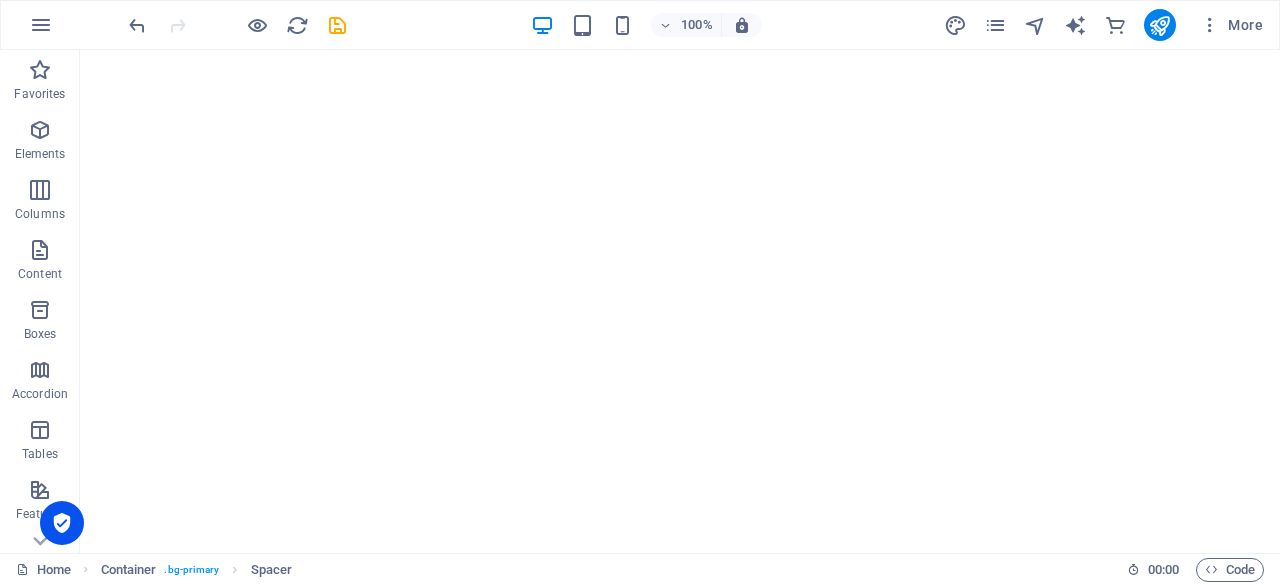 scroll, scrollTop: 3198, scrollLeft: 0, axis: vertical 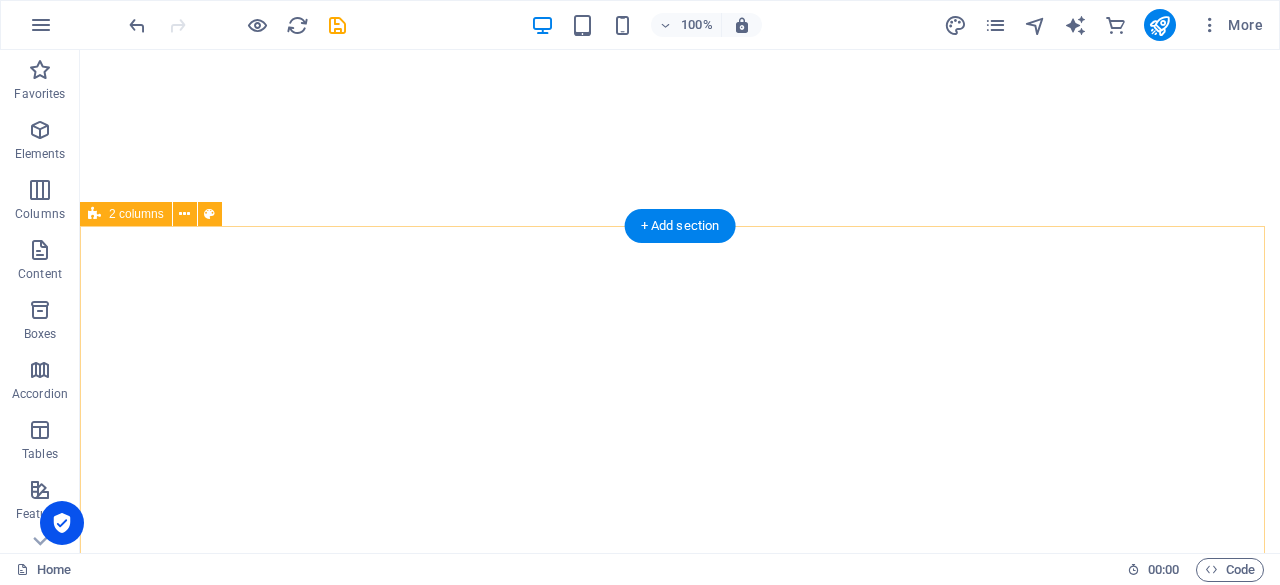 click on "Different from  other Consultant  We are not asking a single rupee payment from our candidates. There will no any one time charges be asked by our end from our client. The candidate will provide the service on our Pay - roll. We will take the total responsibility of hiring made by our end. We will share the filtered profile which will totally suitable to your requirement. We are totally available for you in all working business day ( as we are making a permanent relation with our candidates and clients ). We will also conduct interview for the desired roles with our professorial HR Team." at bounding box center [680, 1793] 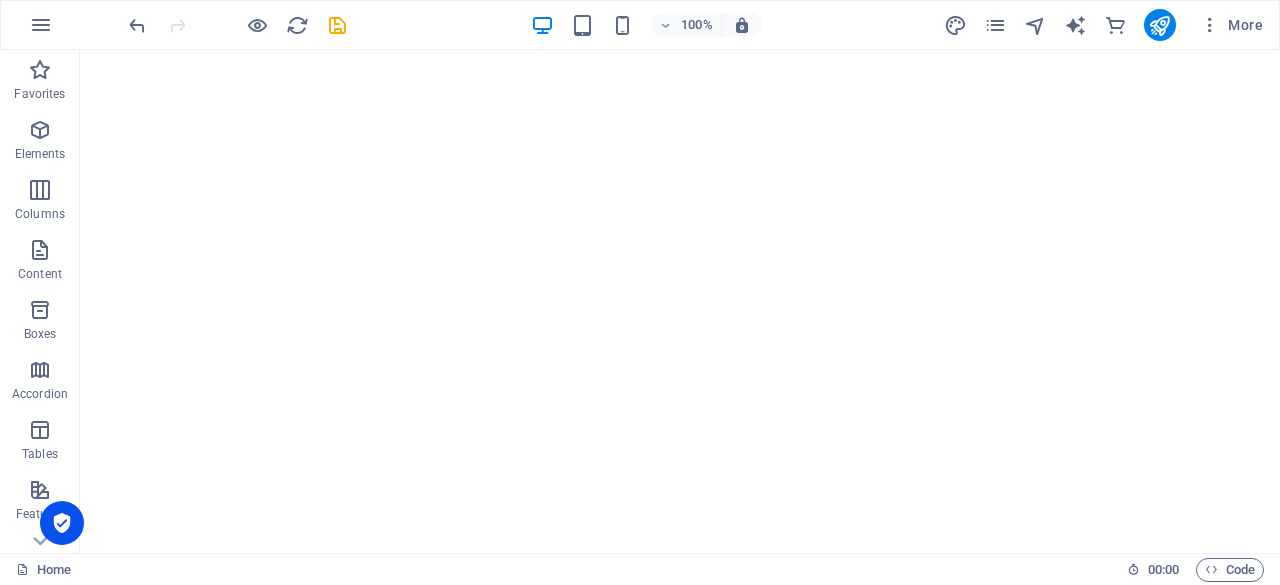 scroll, scrollTop: 3159, scrollLeft: 0, axis: vertical 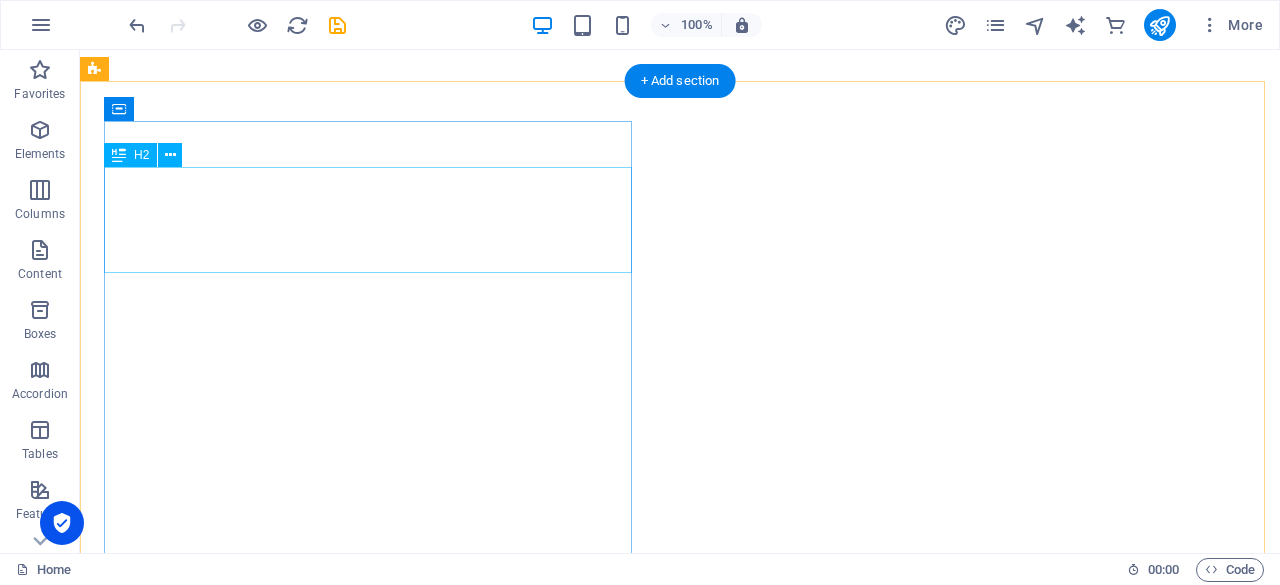 click on "Different from  other Consultant" at bounding box center (372, 1182) 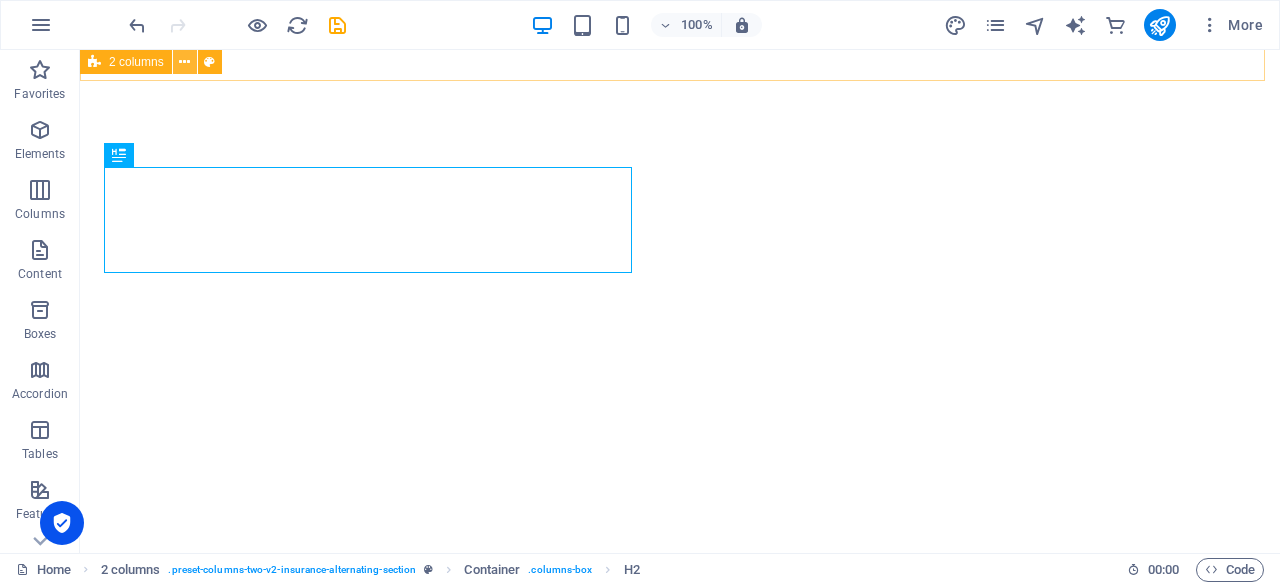 click at bounding box center (184, 62) 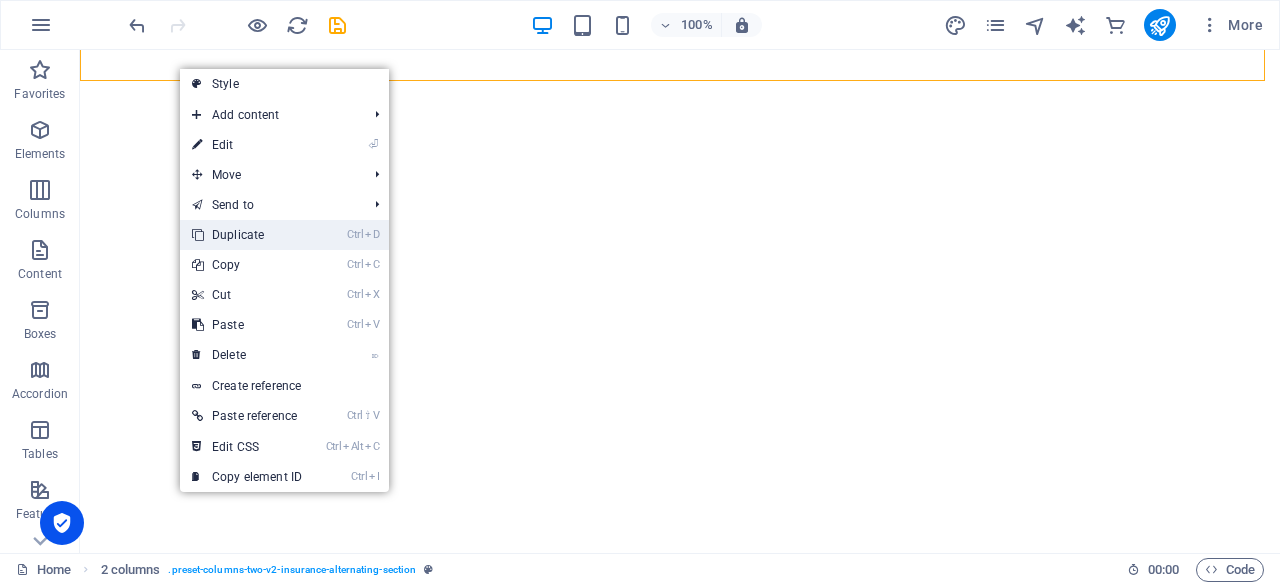 click on "Ctrl D  Duplicate" at bounding box center [247, 235] 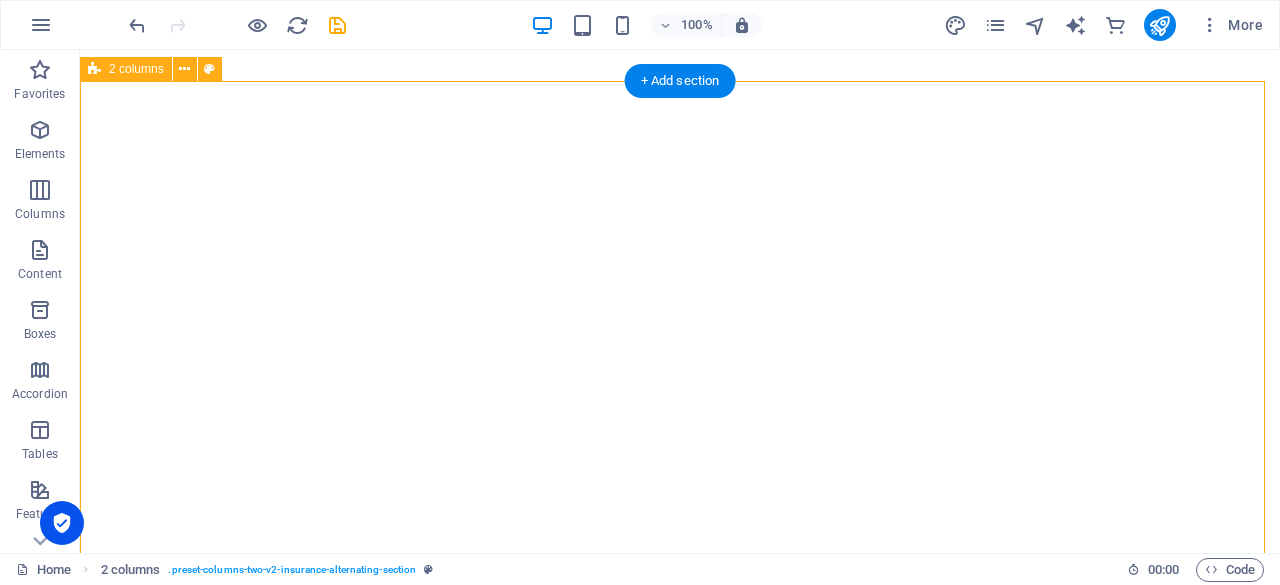 click on "Why Only Us Choose your suitable candidate from or reference Conduct your own interview or else you can conduct through Our Human Resource Pannel. Follow up your own T&C. Create your own deadlines working with us. Feel free to reach us any time for any concerns Be free with your staffing issues. Get Permanent solution by joining us one time." at bounding box center (680, 1716) 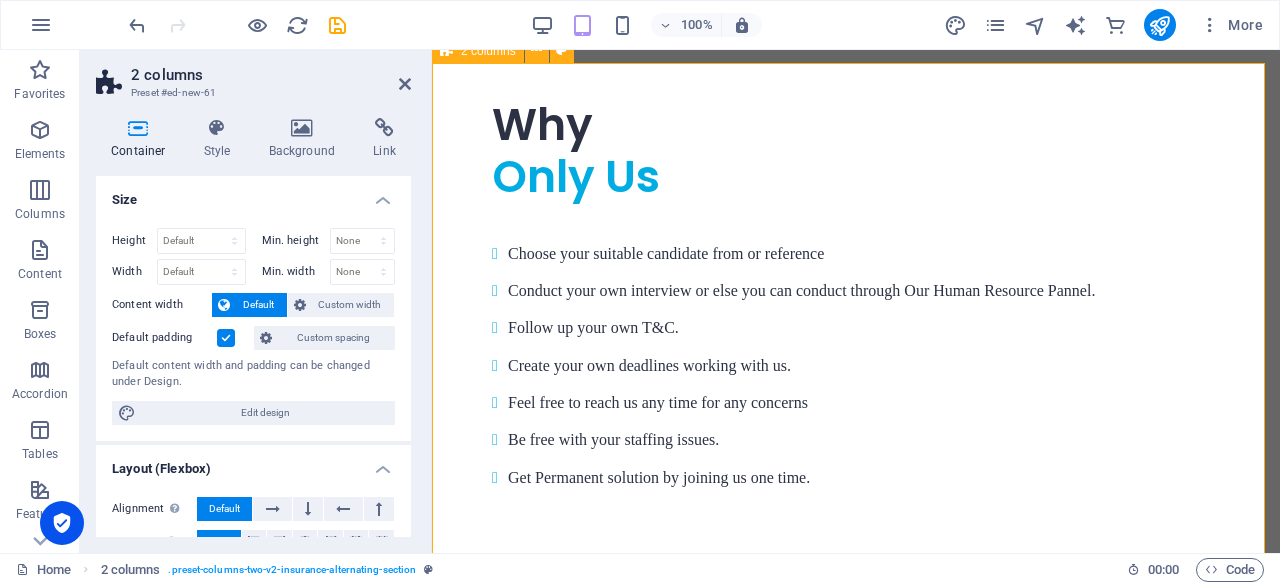click on "Why Only Us Choose your suitable candidate from or reference Conduct your own interview or else you can conduct through Our Human Resource Pannel. Follow up your own T&C. Create your own deadlines working with us. Feel free to reach us any time for any concerns Be free with your staffing issues. Get Permanent solution by joining us one time." at bounding box center (856, 1095) 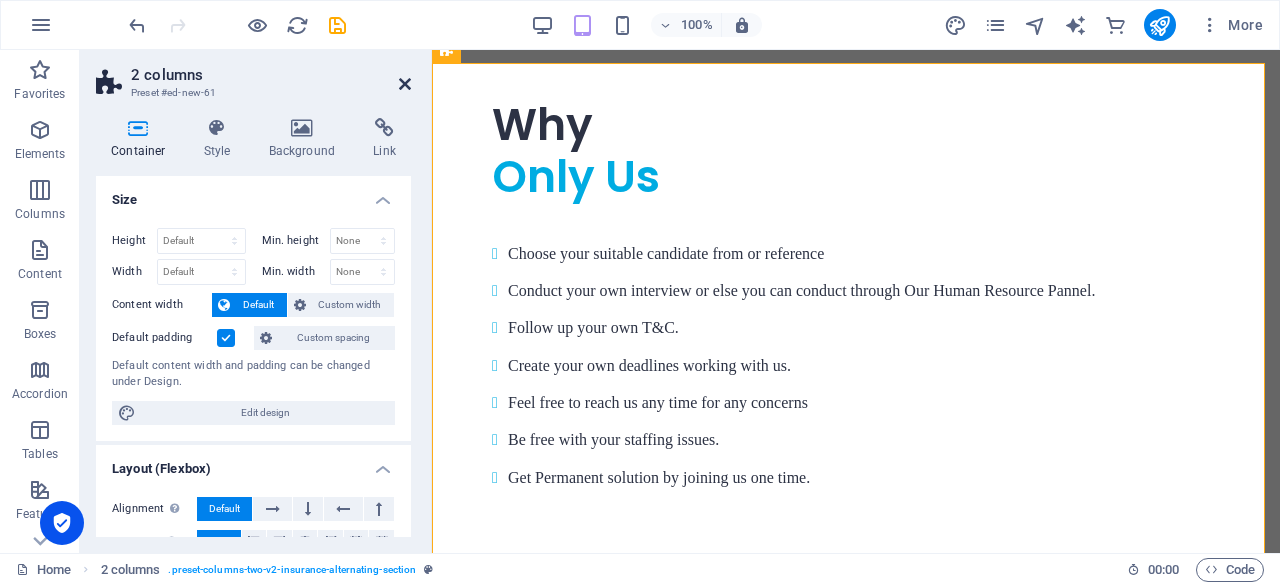 click at bounding box center [405, 84] 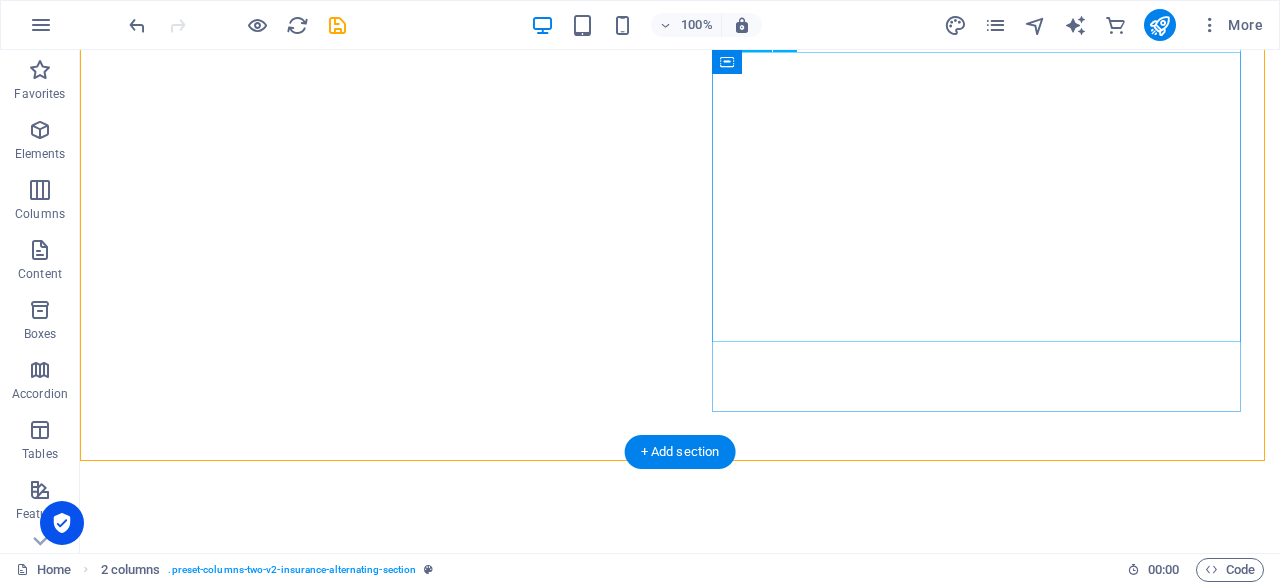 scroll, scrollTop: 3538, scrollLeft: 0, axis: vertical 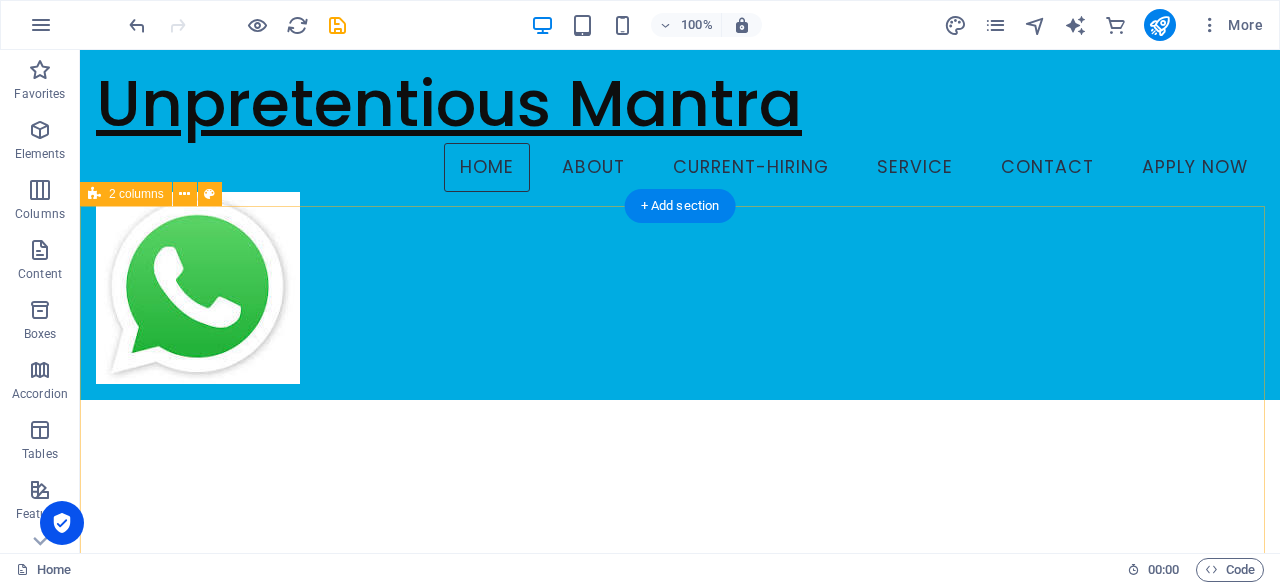 click on "Why Only Us Choose your suitable candidate from or reference Conduct your own interview or else you can conduct through Our Human Resource Pannel. Follow up your own T&C. Create your own deadlines working with us. Feel free to reach us any time for any concerns Be free with your staffing issues. Get Permanent solution by joining us one time." at bounding box center (680, 1841) 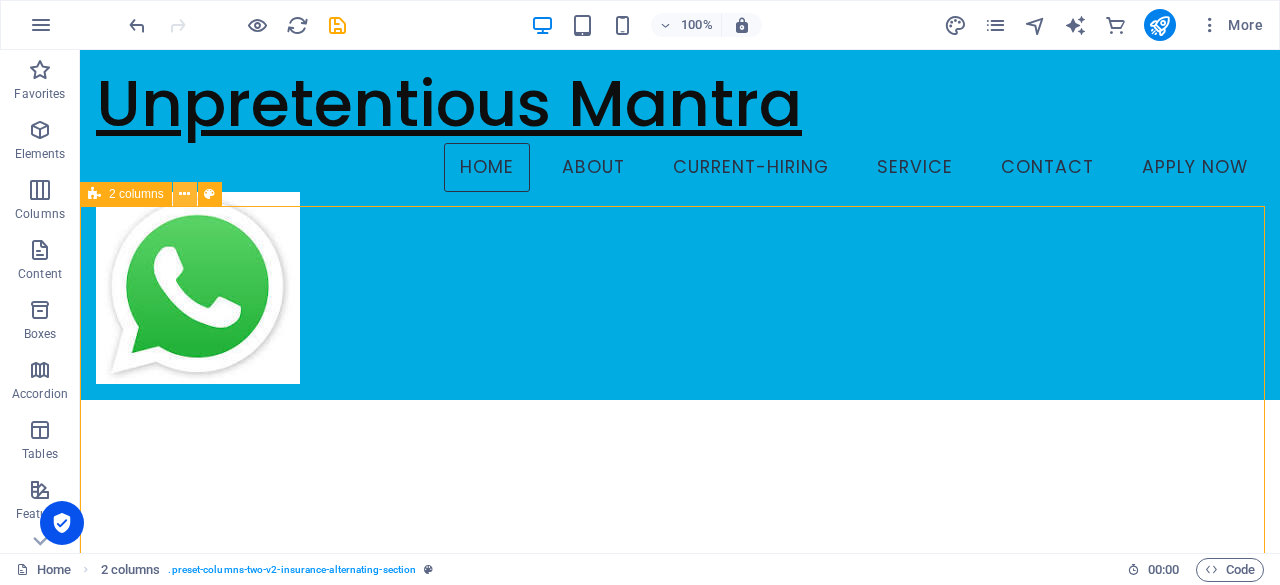 click at bounding box center [184, 194] 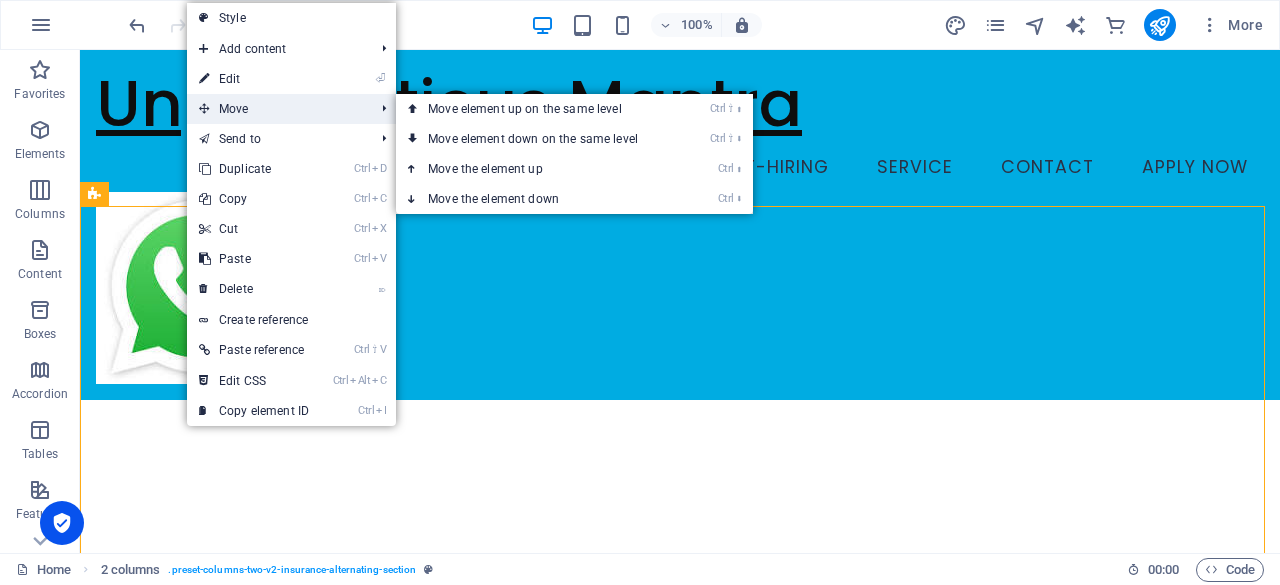 click on "Move" at bounding box center (276, 109) 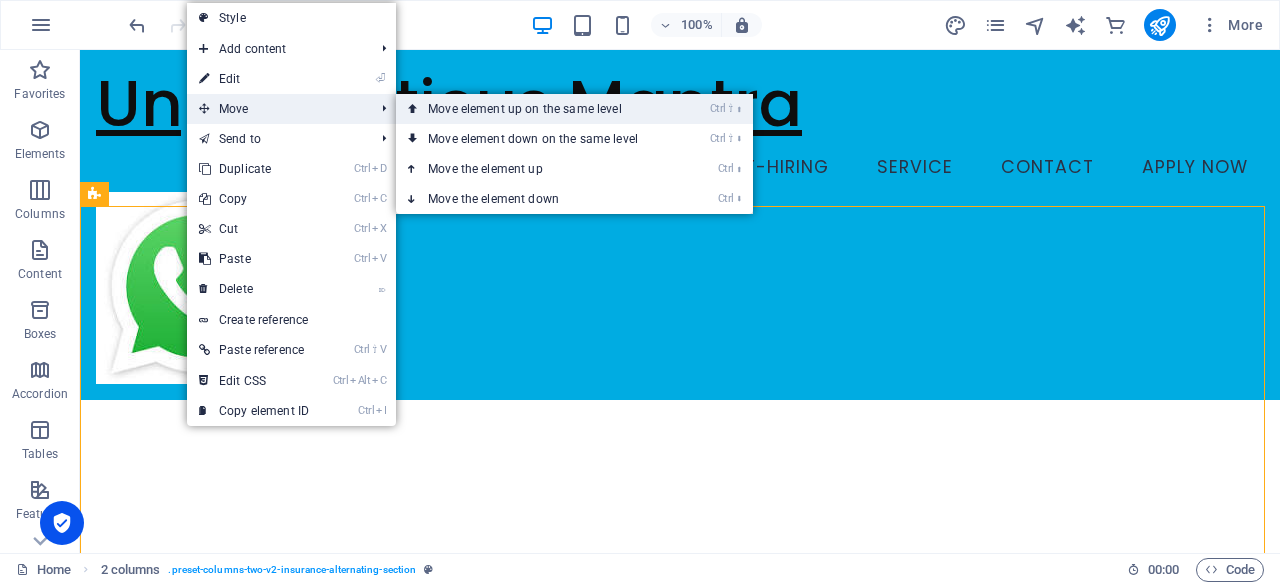 click on "Ctrl ⇧ ⬆  Move element up on the same level" at bounding box center [537, 109] 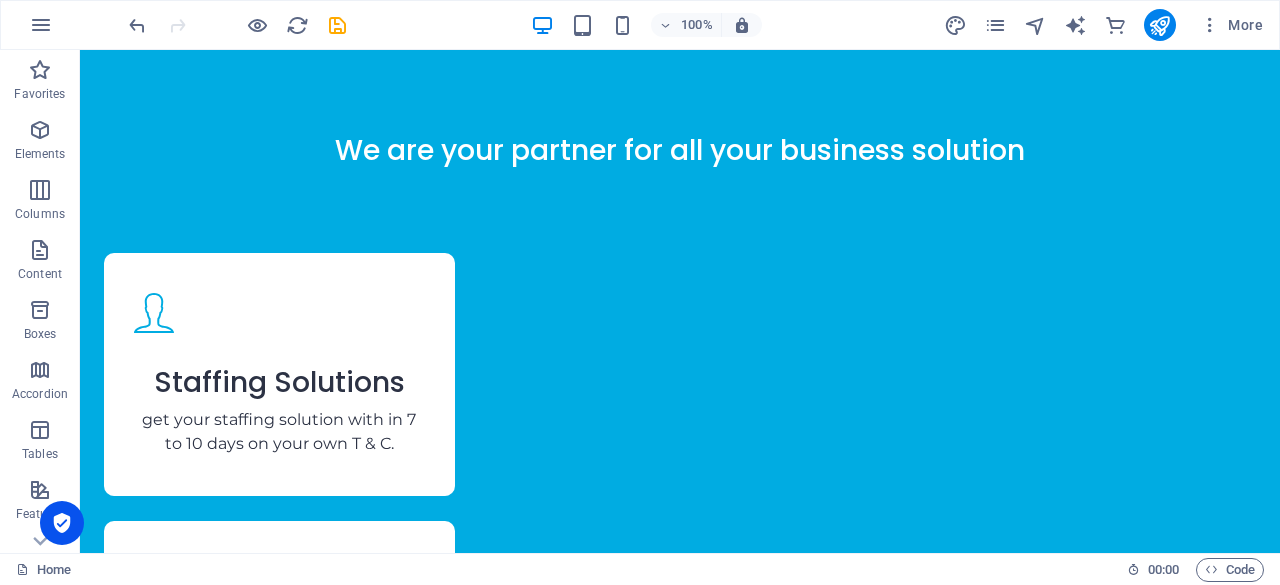 scroll, scrollTop: 2261, scrollLeft: 0, axis: vertical 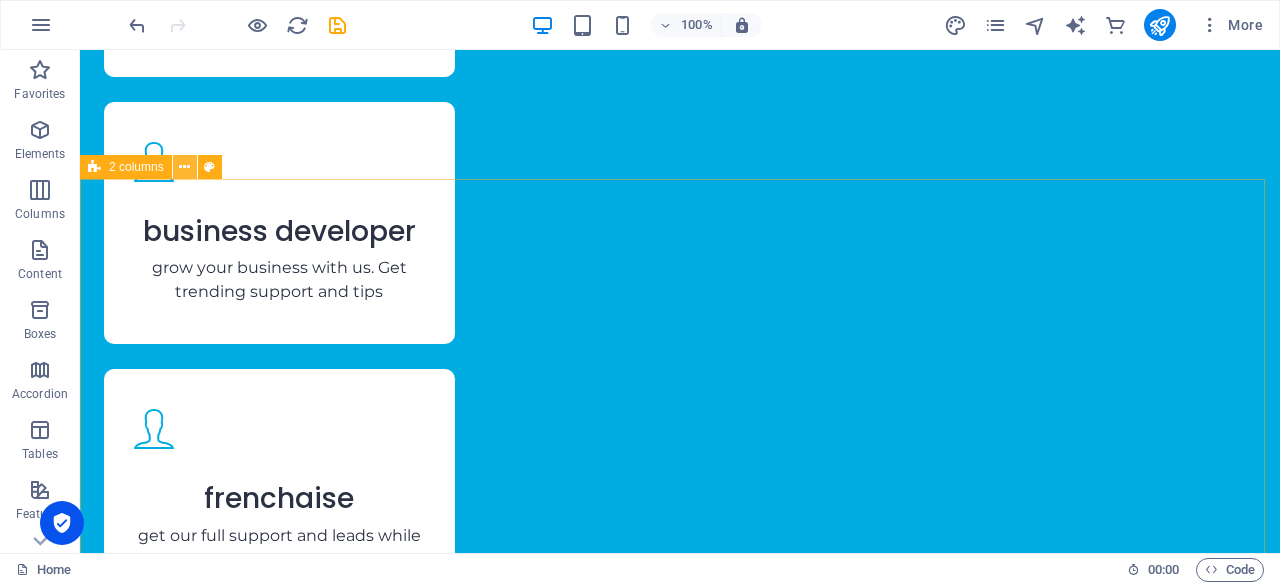 click at bounding box center [184, 167] 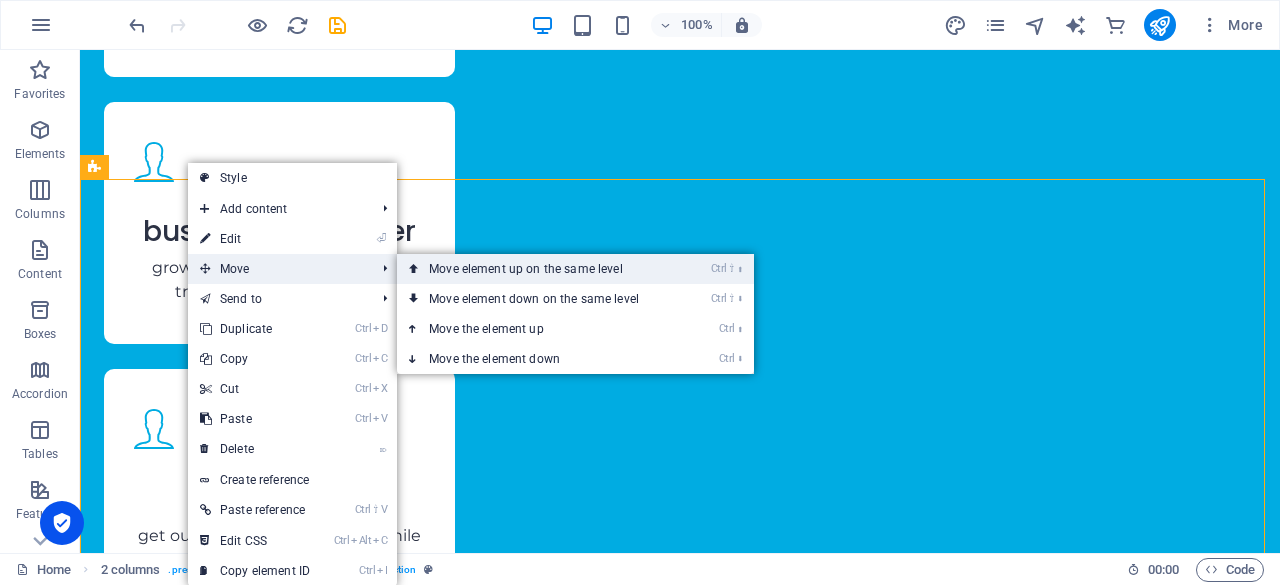 click on "Ctrl ⇧ ⬆  Move element up on the same level" at bounding box center [538, 269] 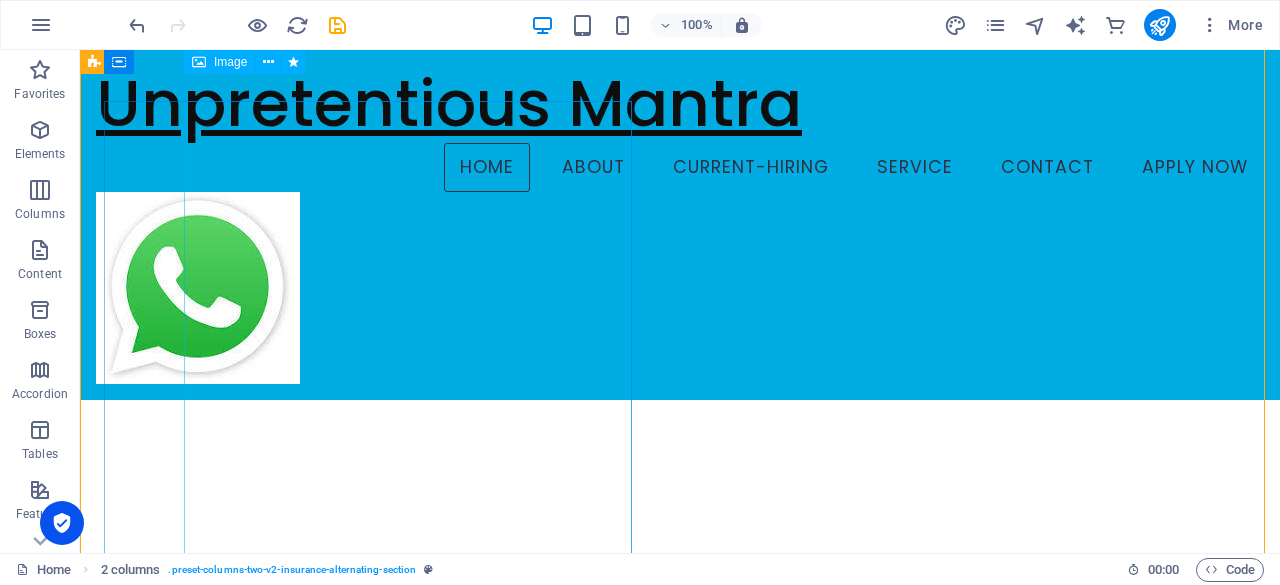scroll, scrollTop: 2136, scrollLeft: 0, axis: vertical 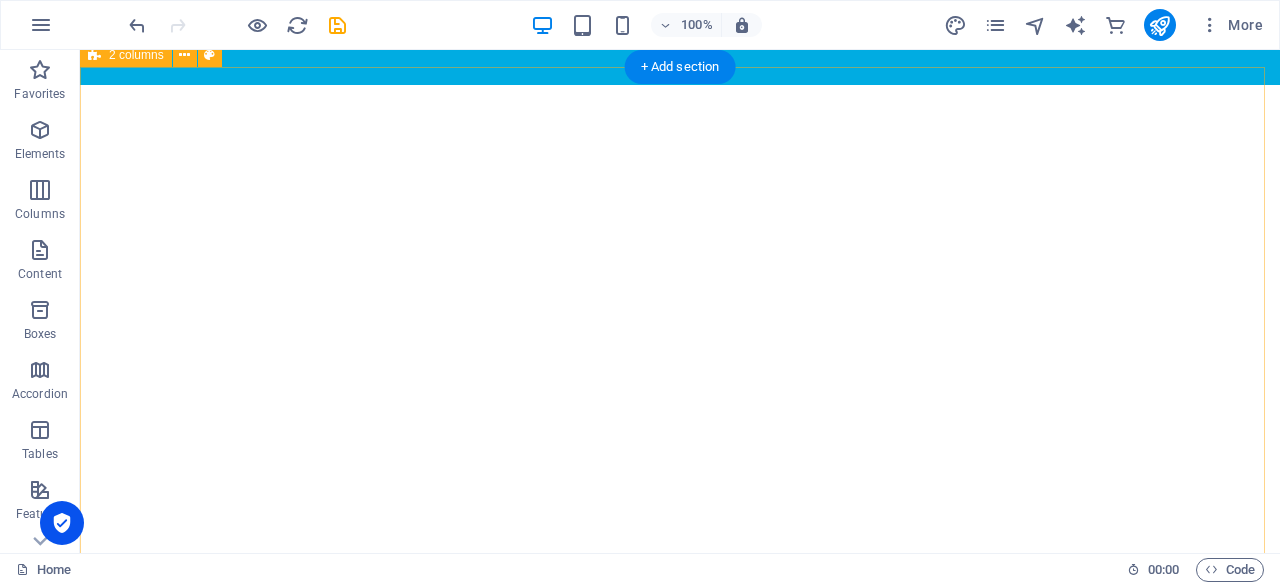 click on "Why Only Us Choose your suitable candidate from or reference Conduct your own interview or else you can conduct through Our Human Resource Pannel. Follow up your own T&C. Create your own deadlines working with us. Feel free to reach us any time for any concerns Be free with your staffing issues. Get Permanent solution by joining us one time." at bounding box center [680, 712] 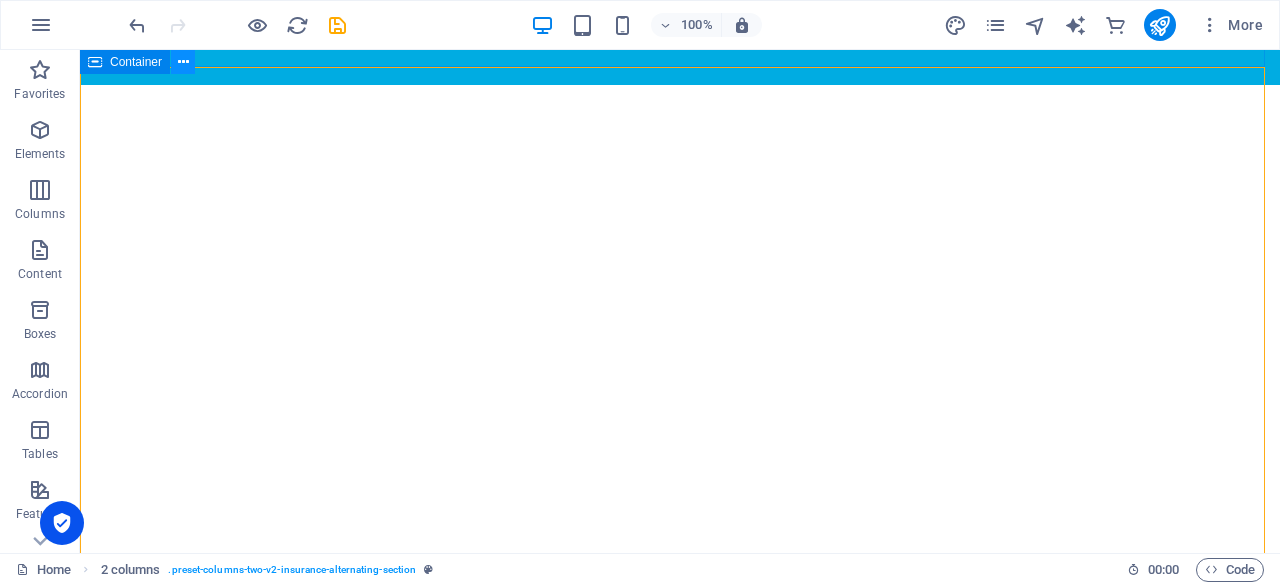 click at bounding box center (183, 62) 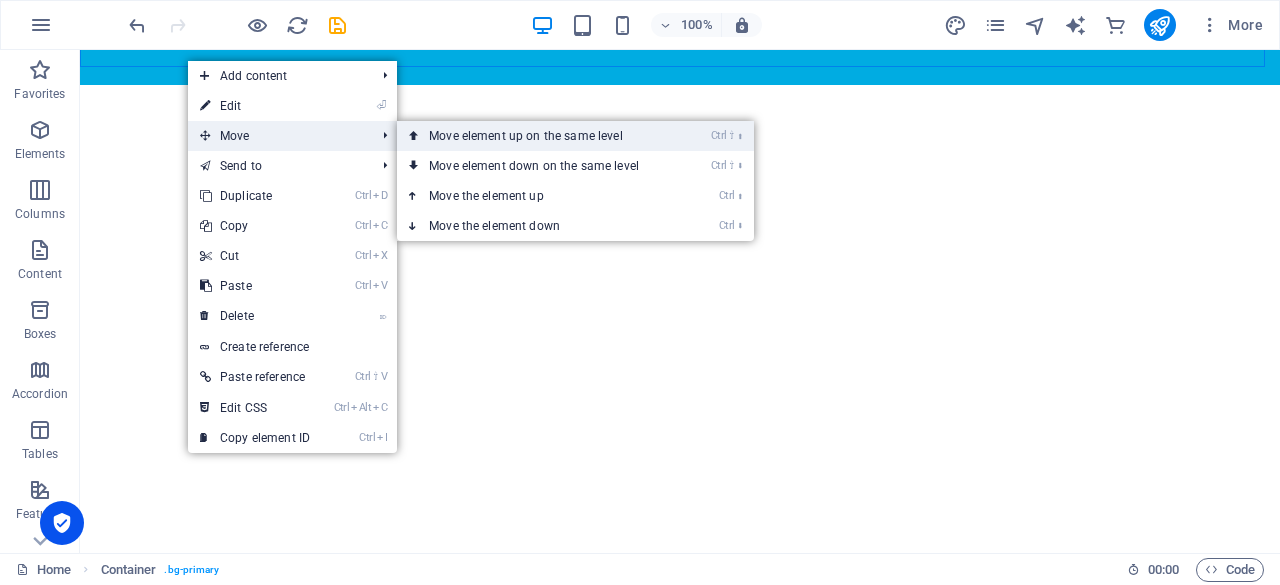 click on "Ctrl ⇧ ⬆  Move element up on the same level" at bounding box center (538, 136) 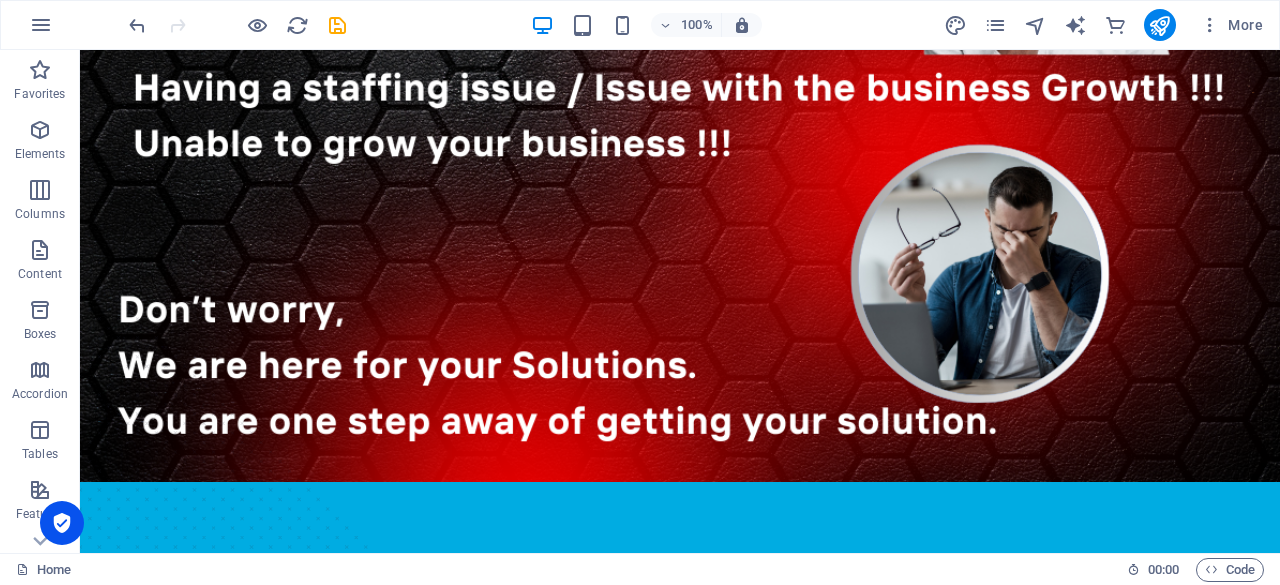 scroll, scrollTop: 1514, scrollLeft: 0, axis: vertical 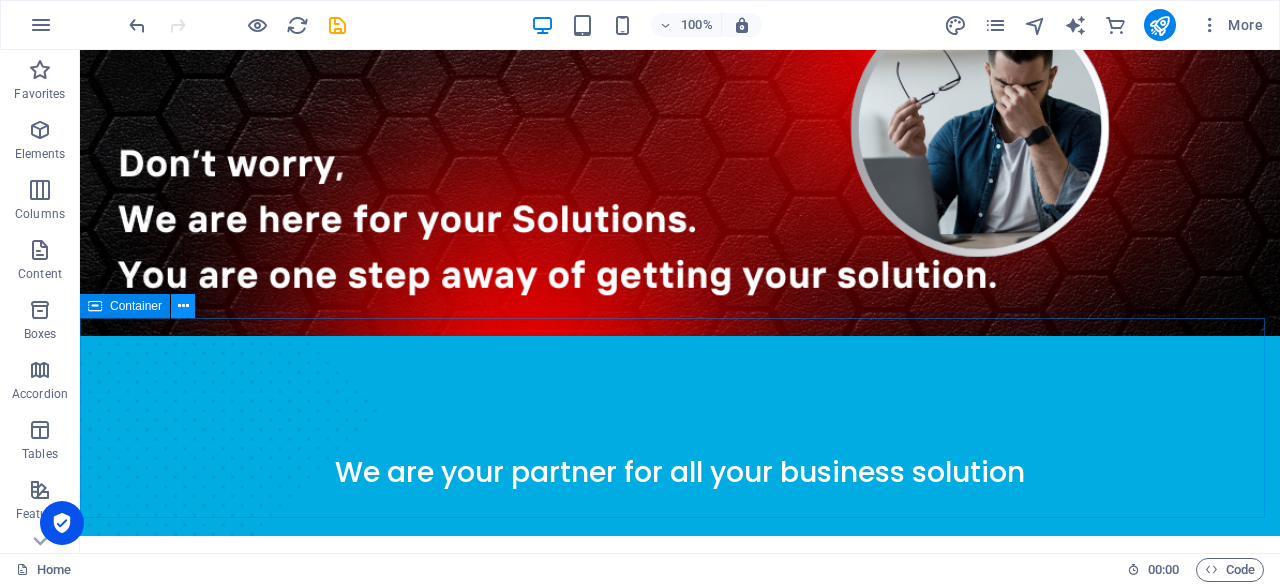 click at bounding box center [183, 306] 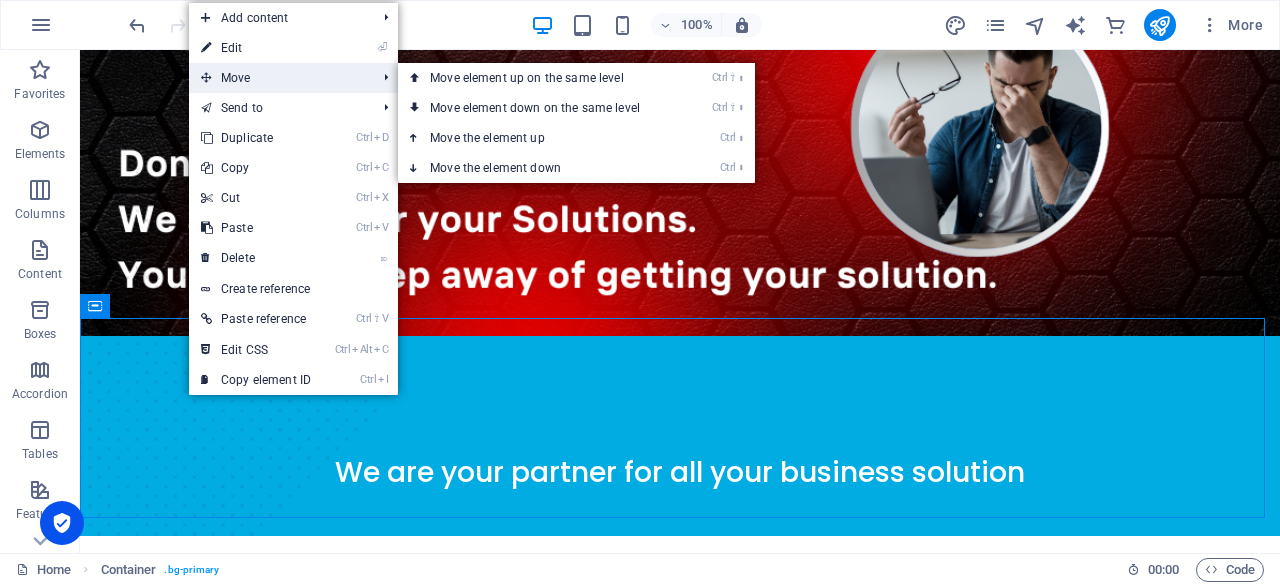 click on "Move" at bounding box center [278, 78] 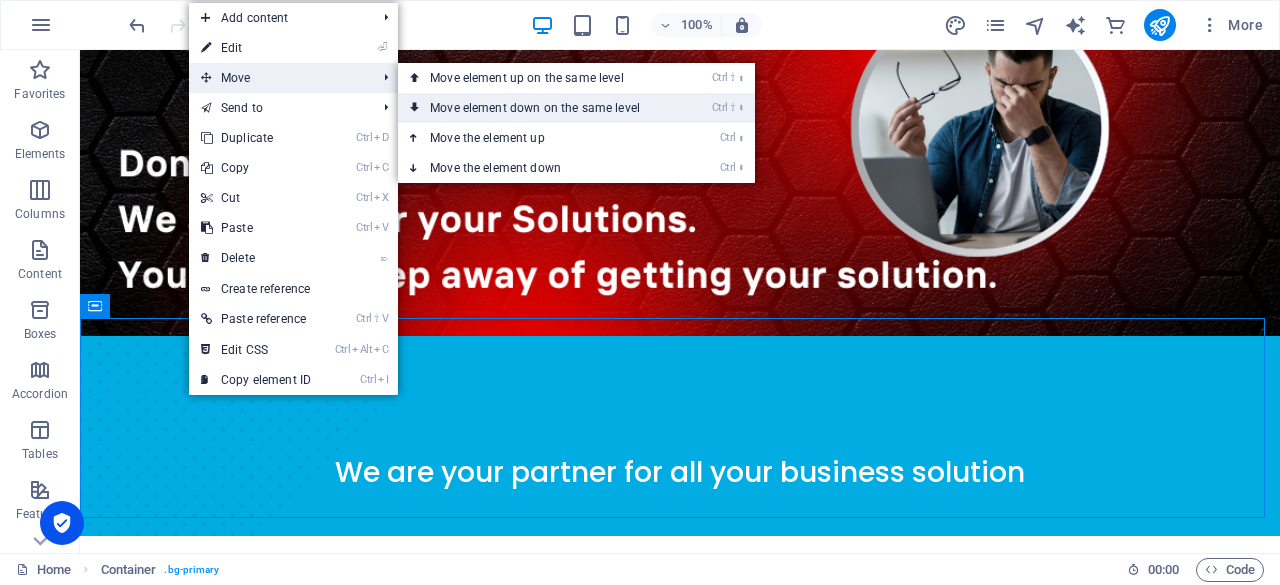 click on "Ctrl ⇧ ⬇  Move element down on the same level" at bounding box center [539, 108] 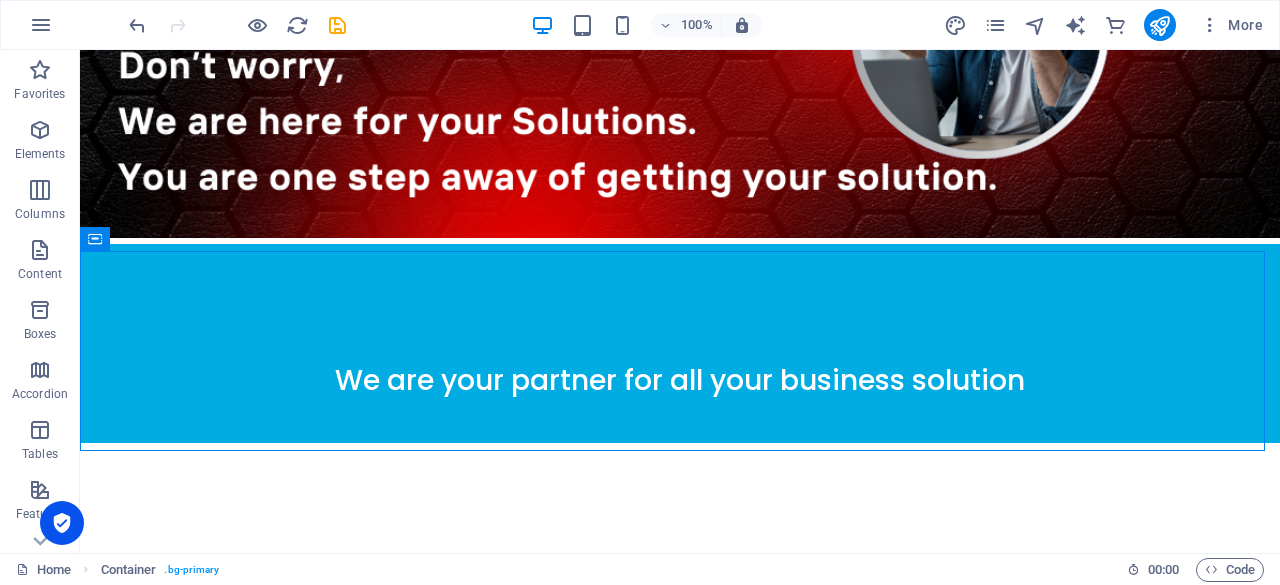 scroll, scrollTop: 1662, scrollLeft: 0, axis: vertical 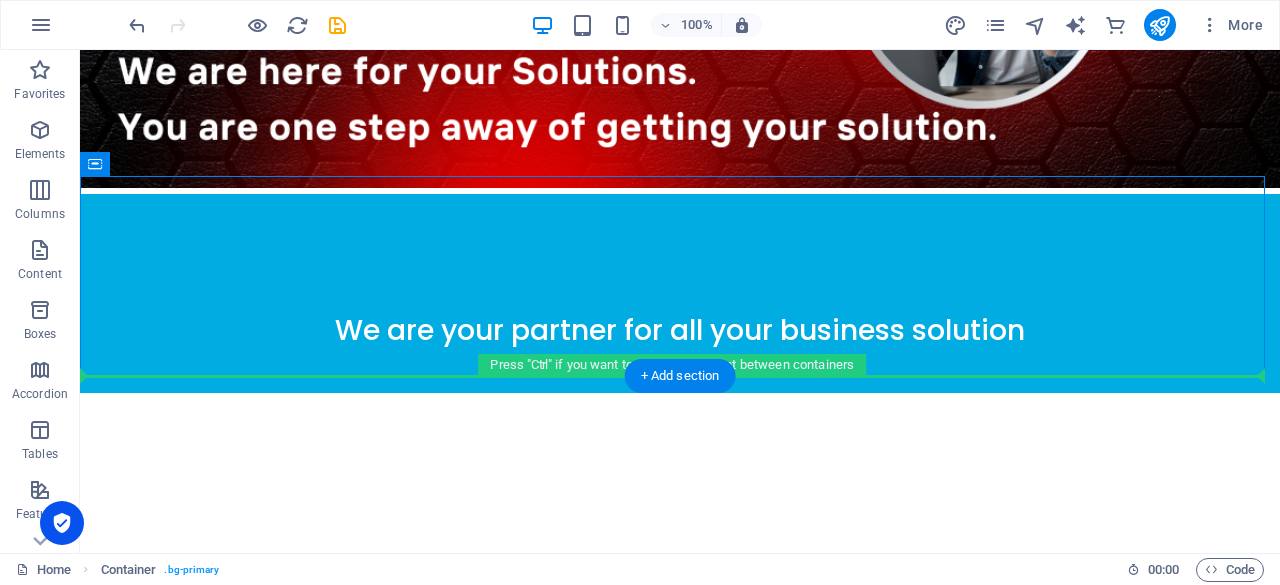 drag, startPoint x: 662, startPoint y: 217, endPoint x: 678, endPoint y: 489, distance: 272.47018 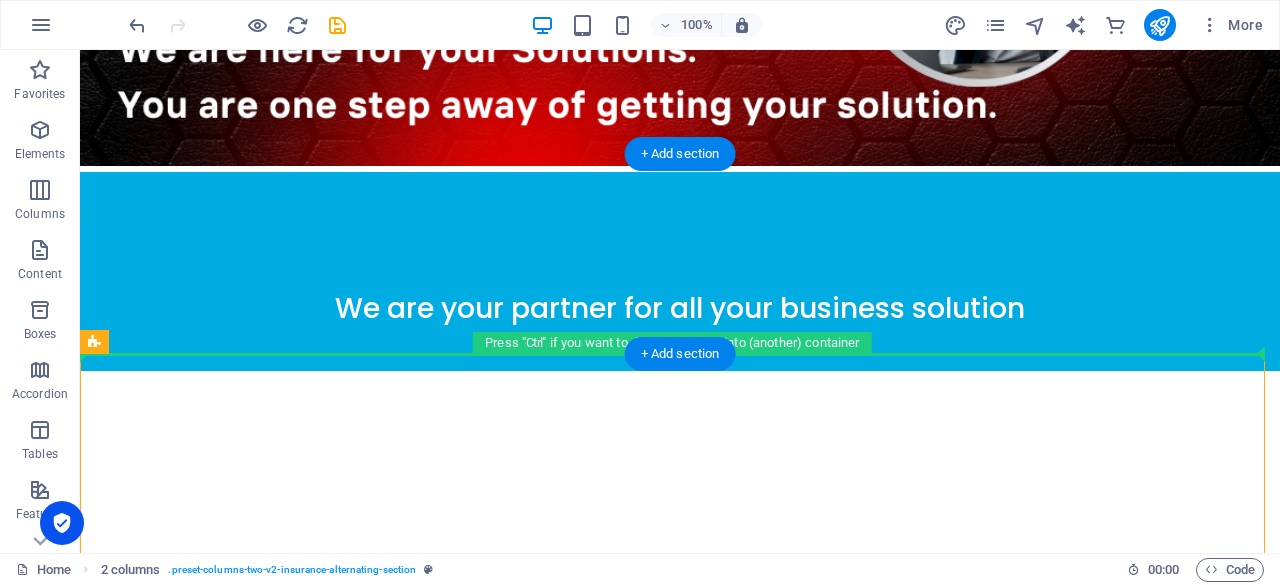 drag, startPoint x: 556, startPoint y: 425, endPoint x: 558, endPoint y: 256, distance: 169.01184 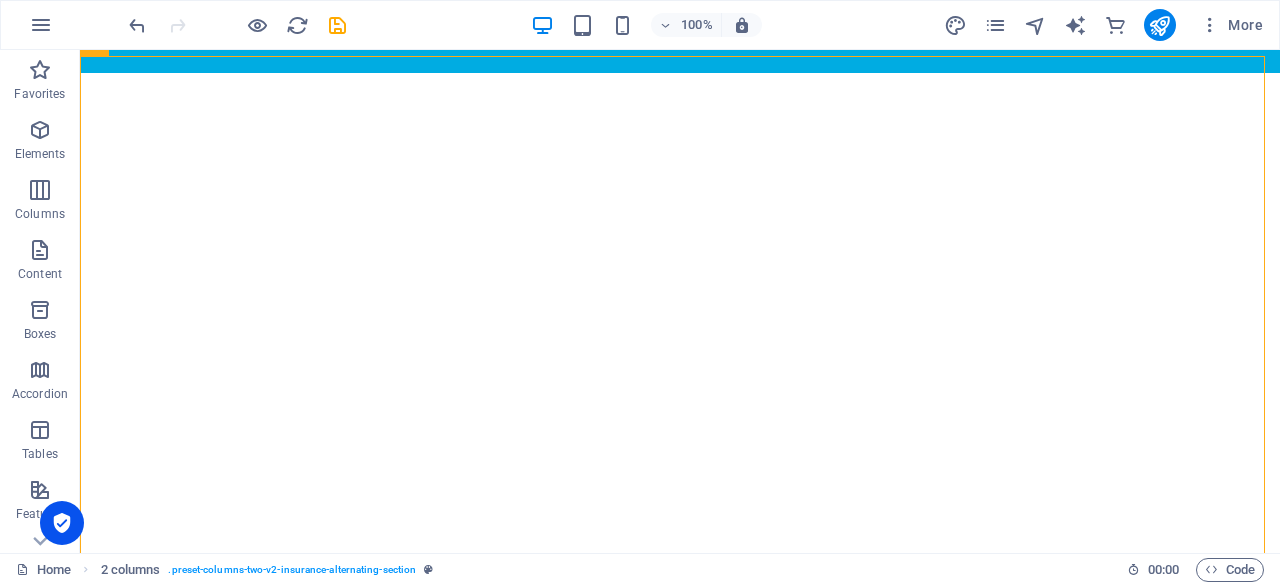 scroll, scrollTop: 1945, scrollLeft: 0, axis: vertical 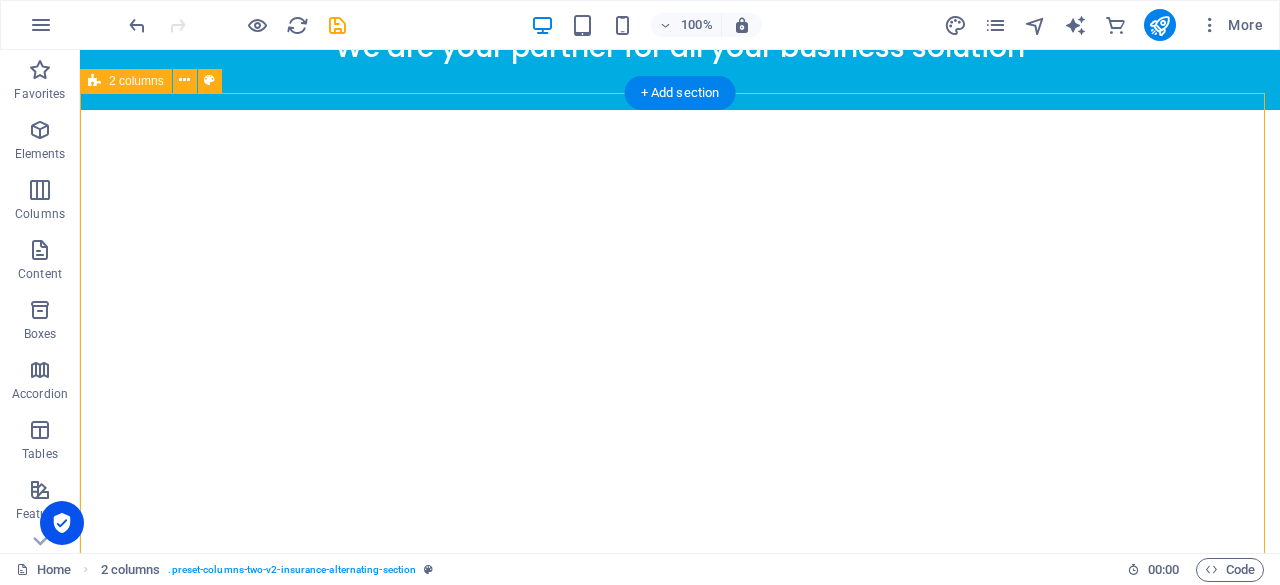 click on "Why Only Us Choose your suitable candidate from or reference Conduct your own interview or else you can conduct through Our Human Resource Pannel. Follow up your own T&C. Create your own deadlines working with us. Feel free to reach us any time for any concerns Be free with your staffing issues. Get Permanent solution by joining us one time." at bounding box center (680, 737) 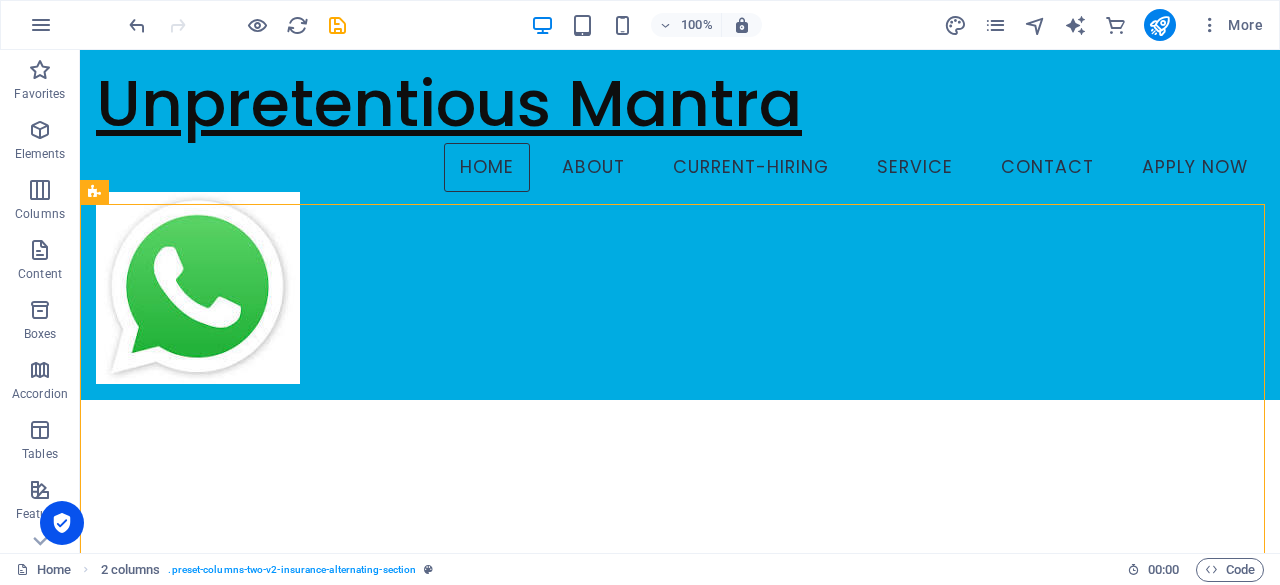 scroll, scrollTop: 1686, scrollLeft: 0, axis: vertical 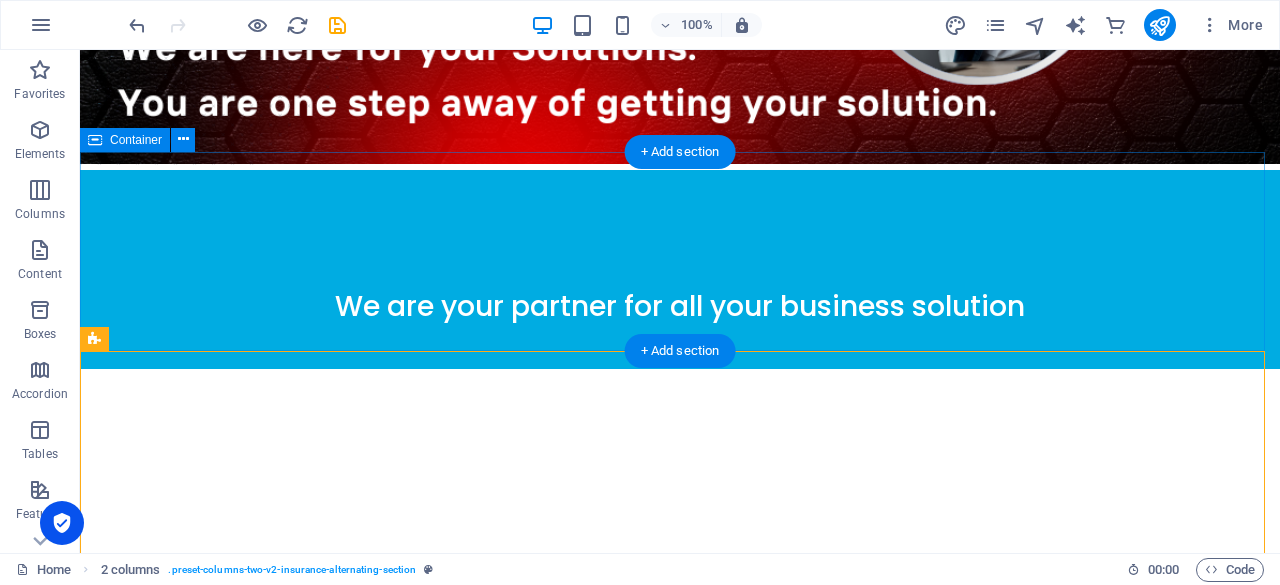 click on "We are your partner for all your business solution" at bounding box center (680, 270) 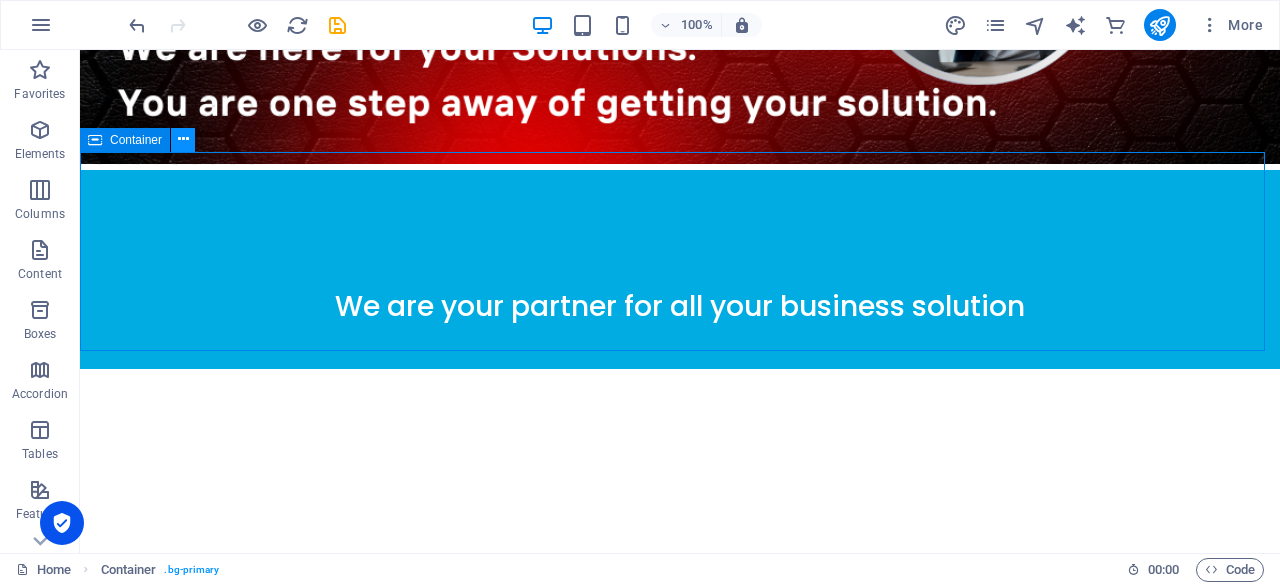click at bounding box center [183, 140] 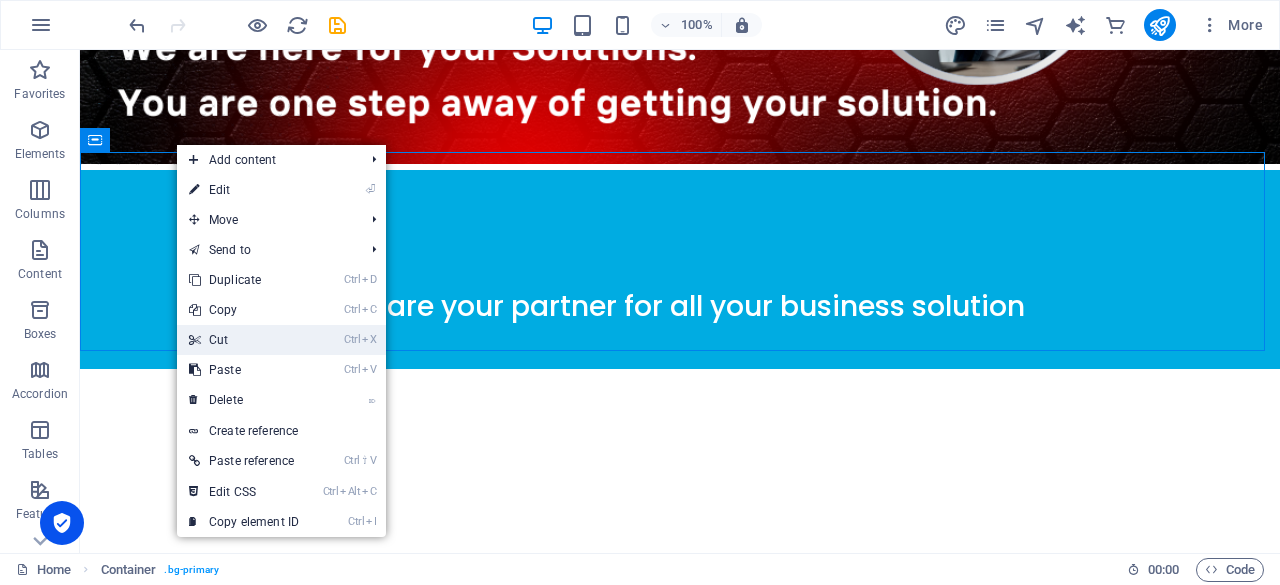 click on "Ctrl X  Cut" at bounding box center [244, 340] 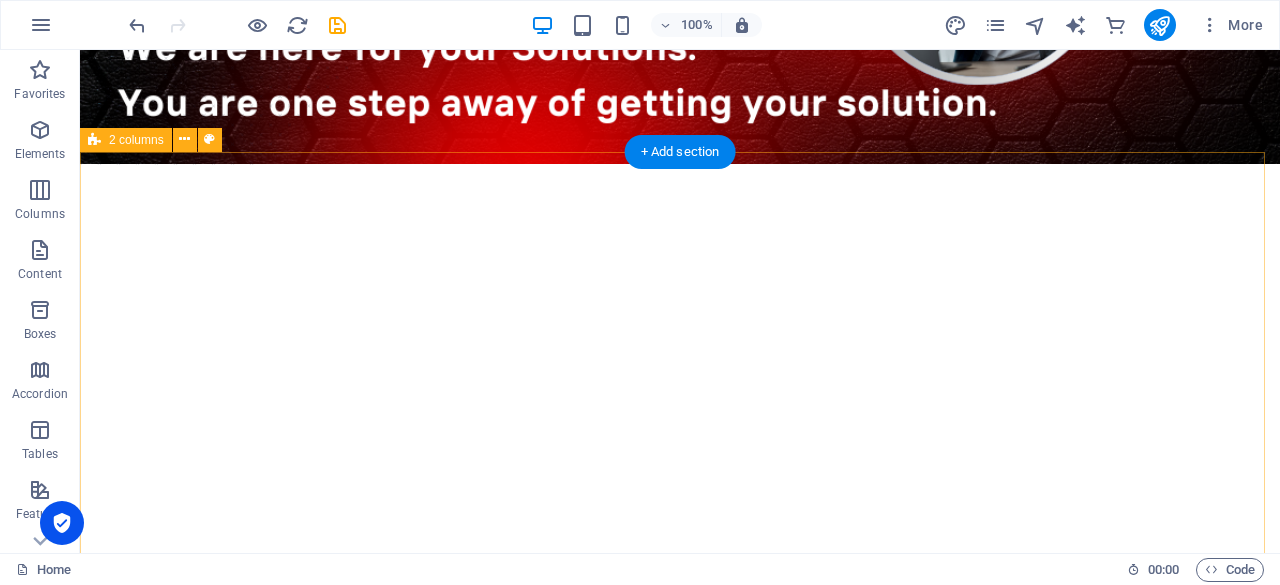 click on "Why Only Us Choose your suitable candidate from or reference Conduct your own interview or else you can conduct through Our Human Resource Pannel. Follow up your own T&C. Create your own deadlines working with us. Feel free to reach us any time for any concerns Be free with your staffing issues. Get Permanent solution by joining us one time." at bounding box center [680, 797] 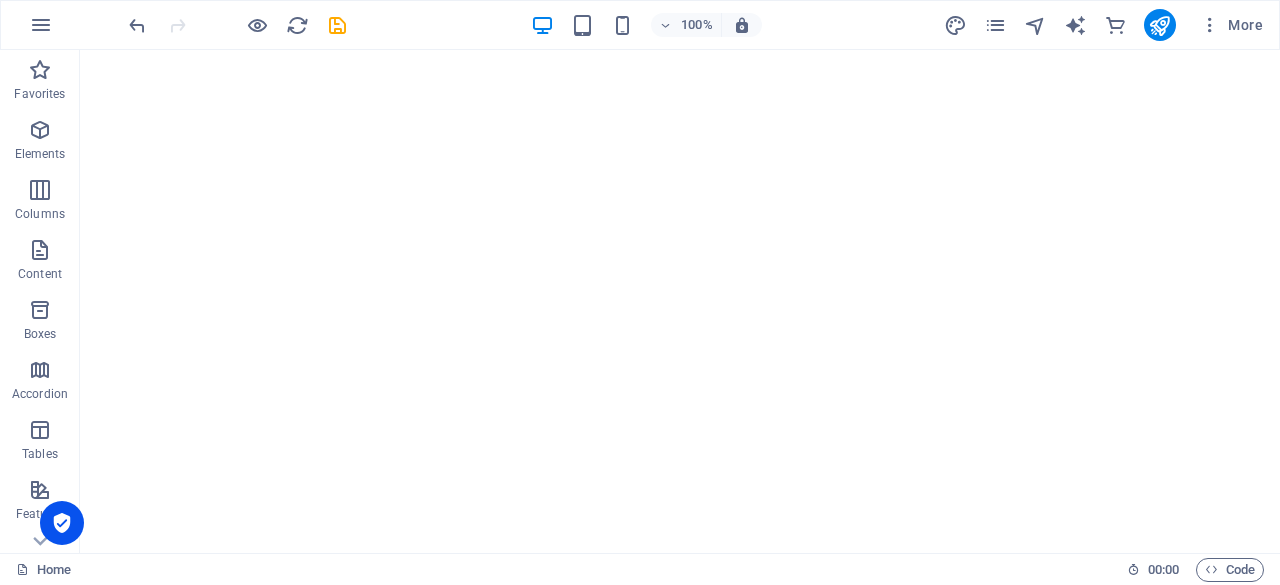 scroll, scrollTop: 1976, scrollLeft: 0, axis: vertical 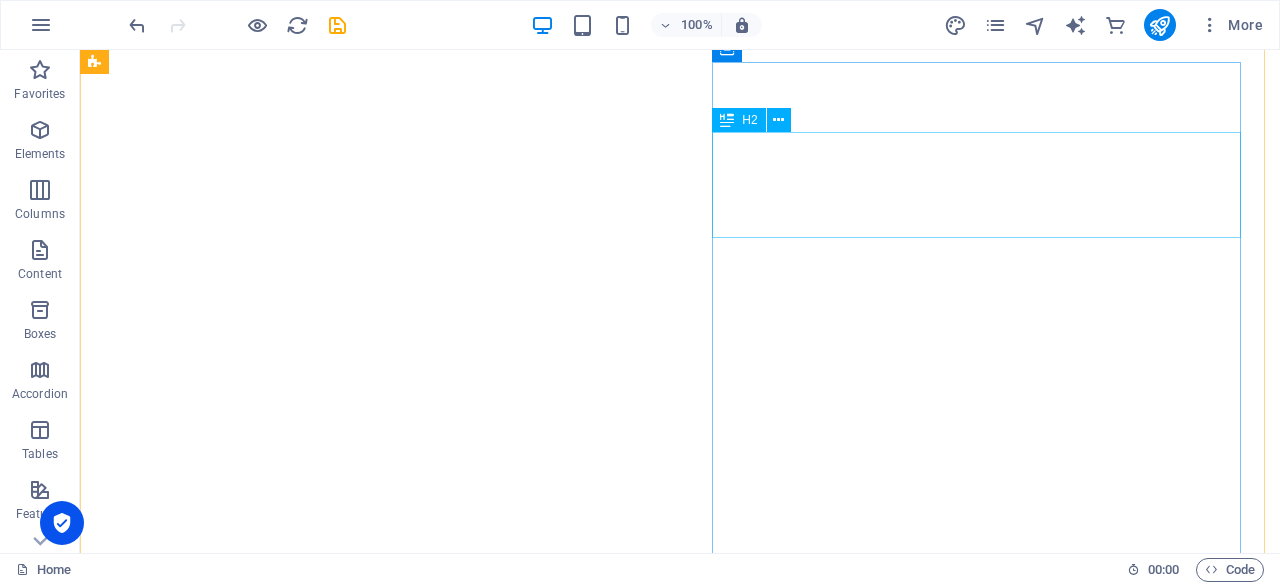 click on "Why Only Us" at bounding box center (372, 733) 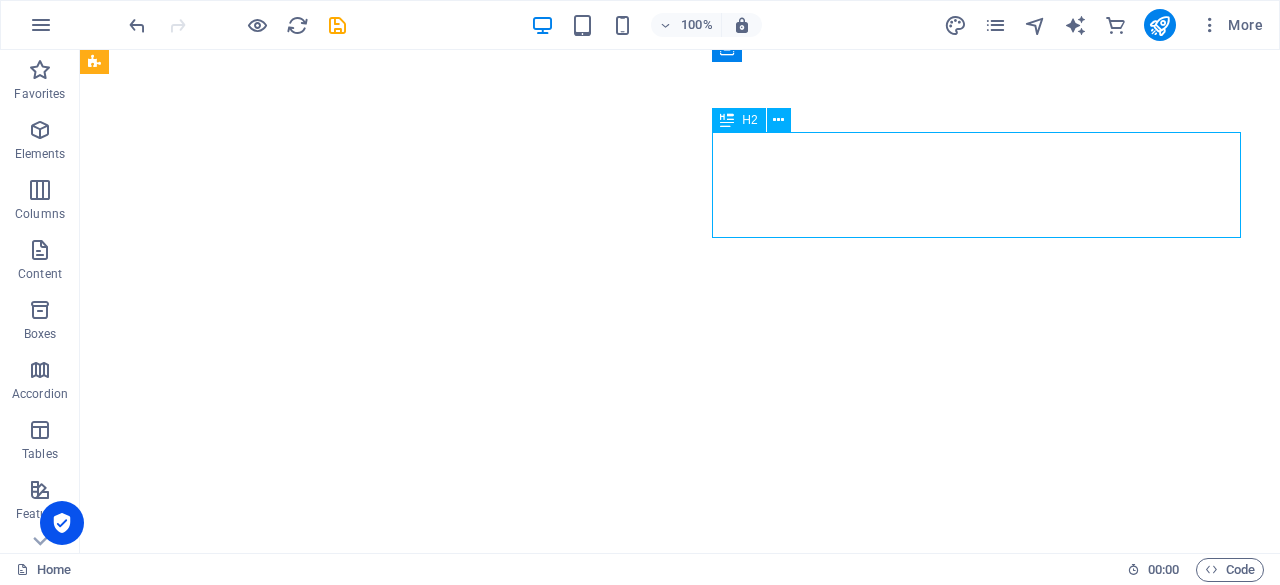 click on "Why Only Us" at bounding box center (372, 733) 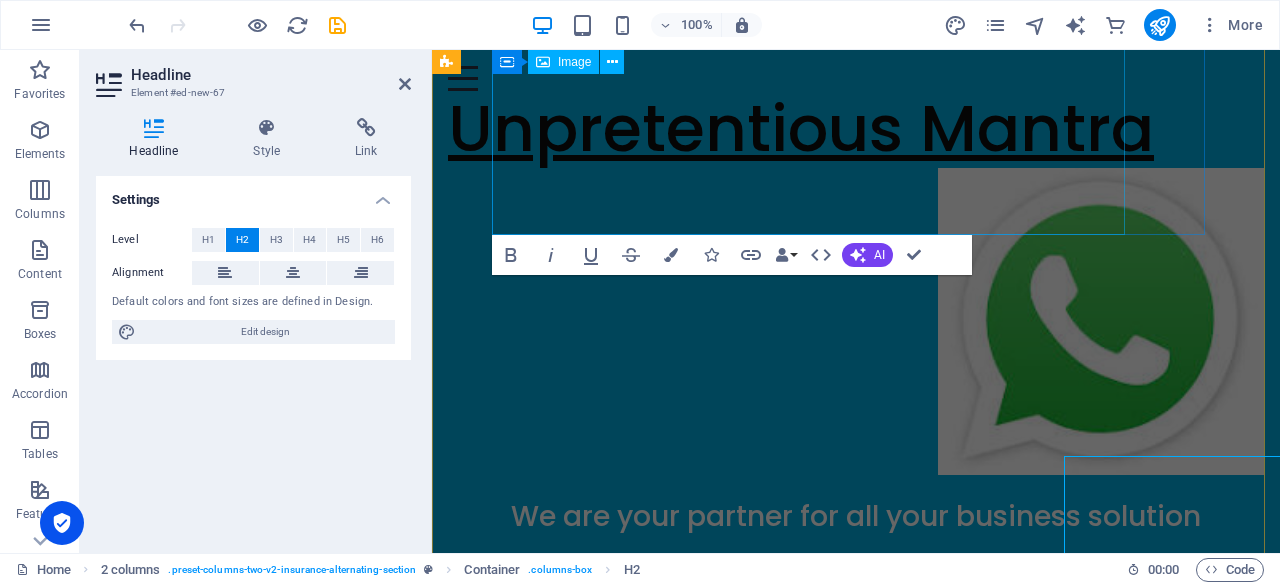 scroll, scrollTop: 1652, scrollLeft: 0, axis: vertical 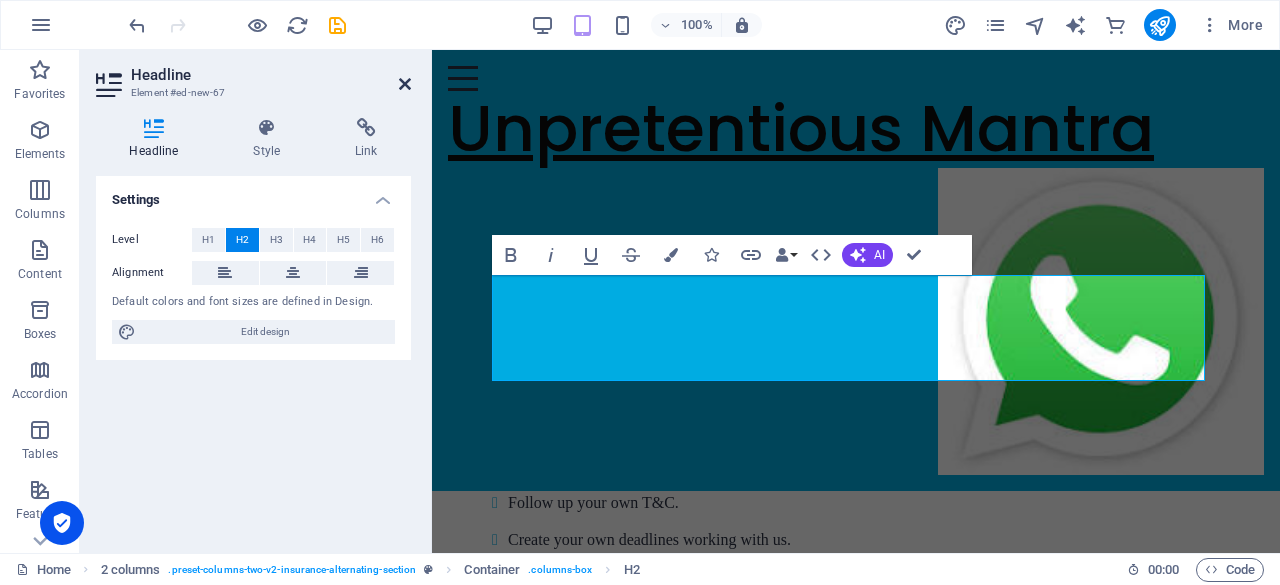 click at bounding box center (405, 84) 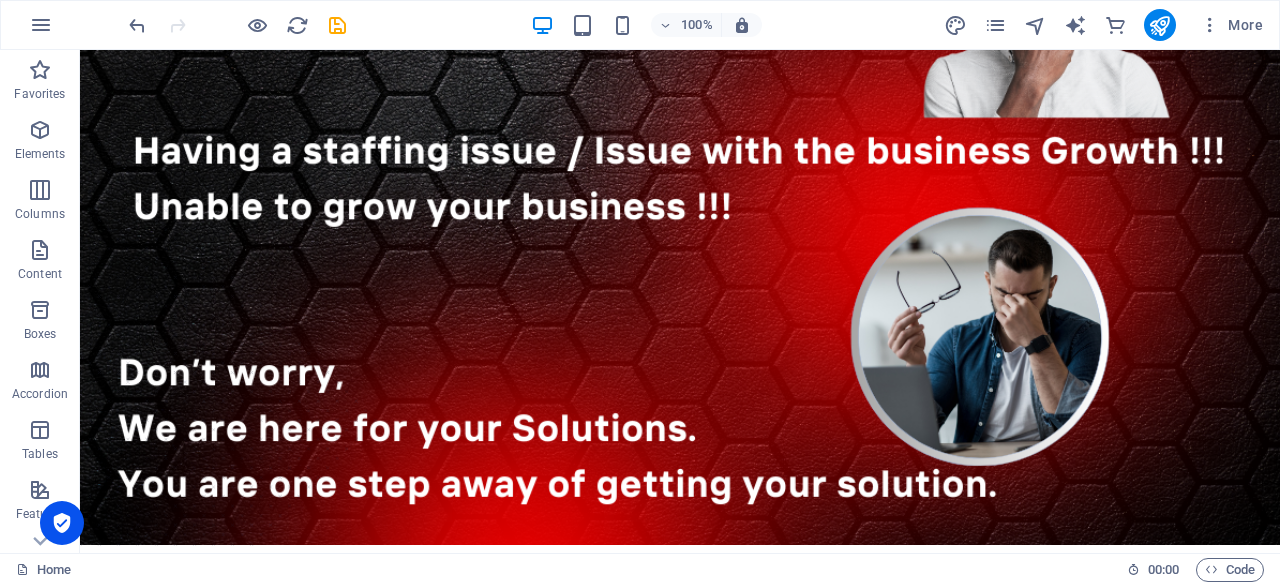scroll, scrollTop: 1255, scrollLeft: 0, axis: vertical 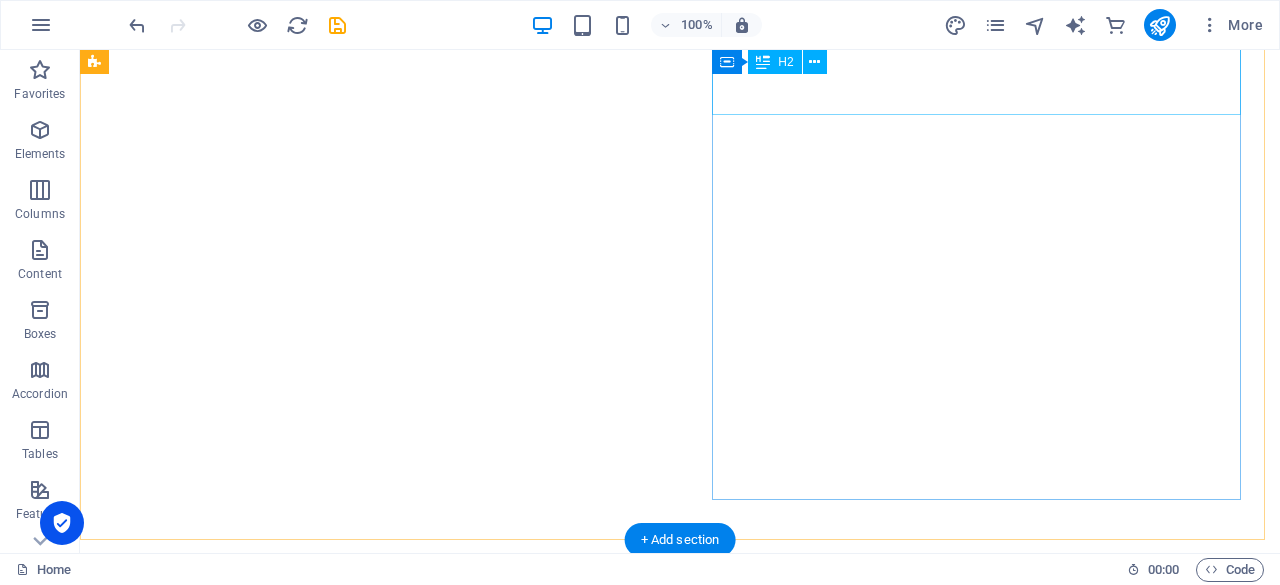click on "Why Only Us" at bounding box center [372, 611] 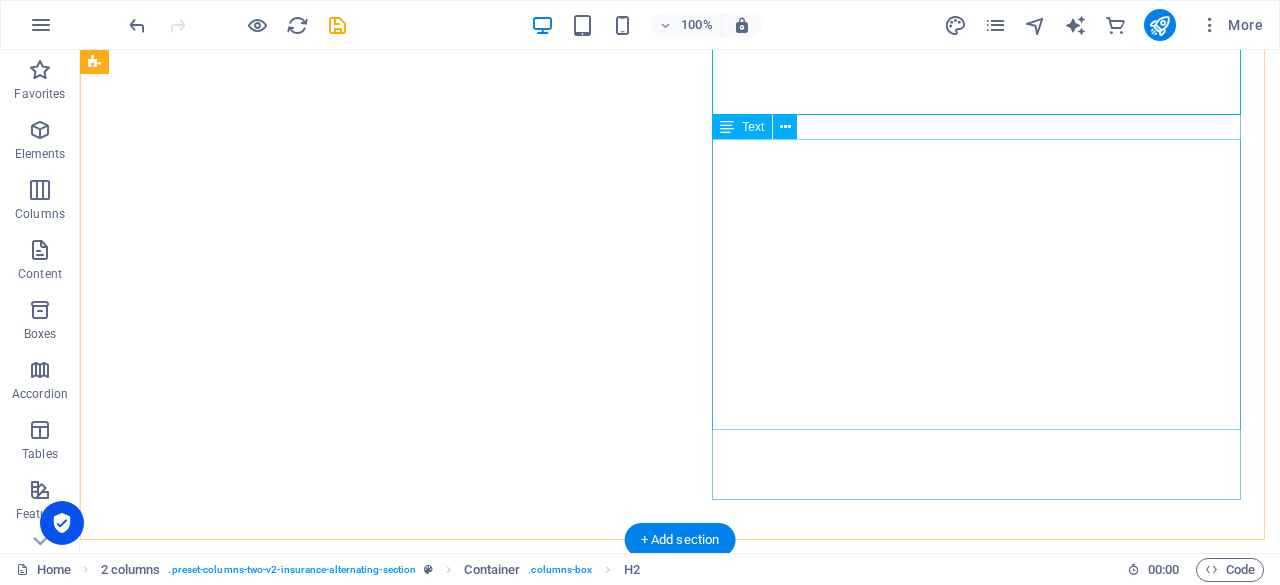 click on "Choose your suitable candidate from or reference Conduct your own interview or else you can conduct through Our Human Resource Pannel. Follow up your own T&C. Create your own deadlines working with us. Feel free to reach us any time for any concerns Be free with your staffing issues. Get Permanent solution by joining us one time." at bounding box center [372, 837] 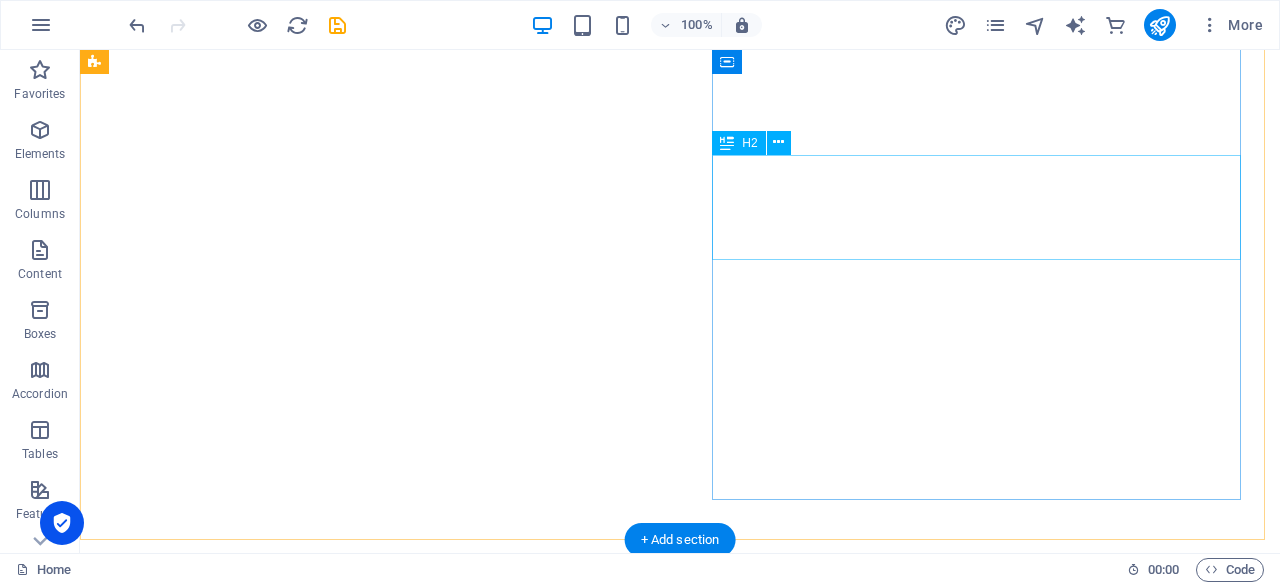 click on "Why Only Us" at bounding box center (372, 611) 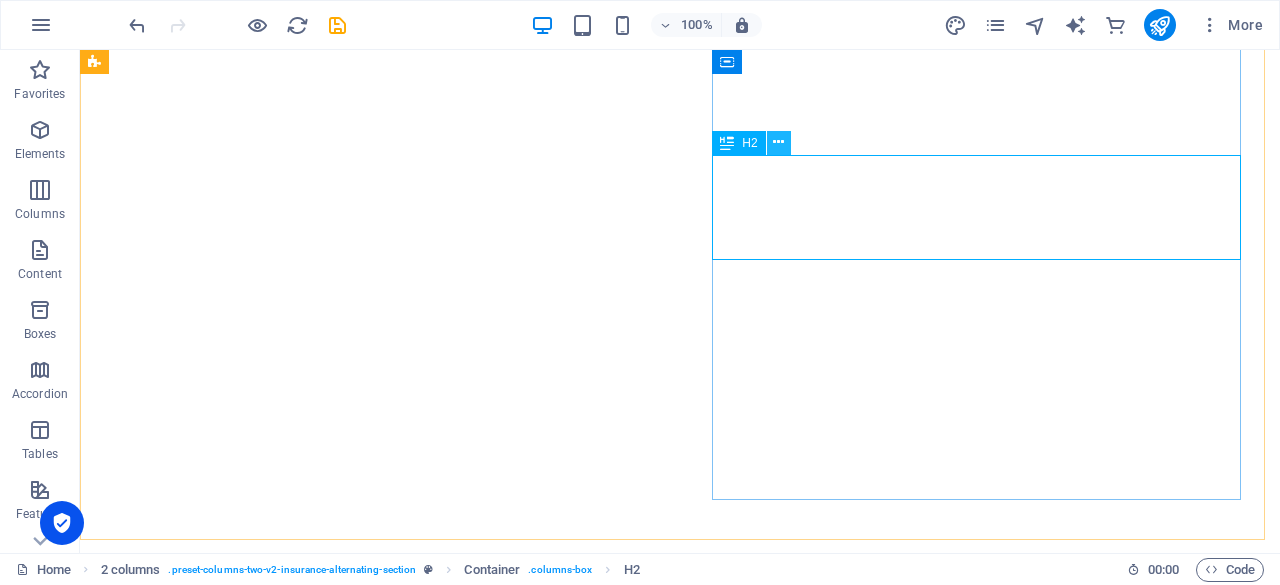 click at bounding box center (778, 142) 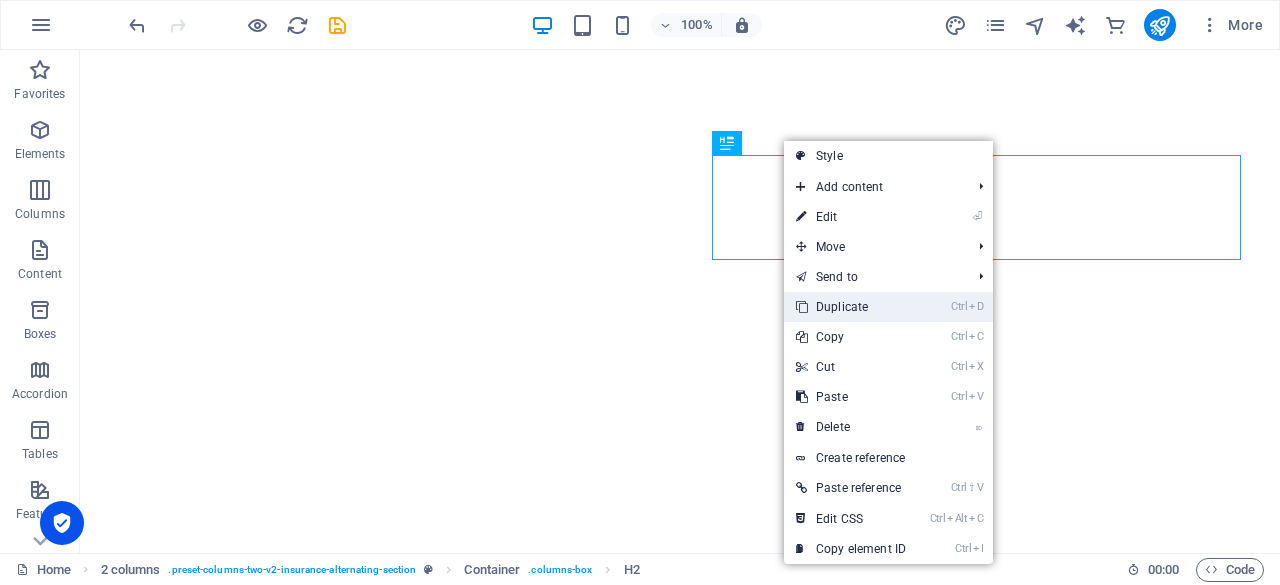 click on "Ctrl D  Duplicate" at bounding box center (851, 307) 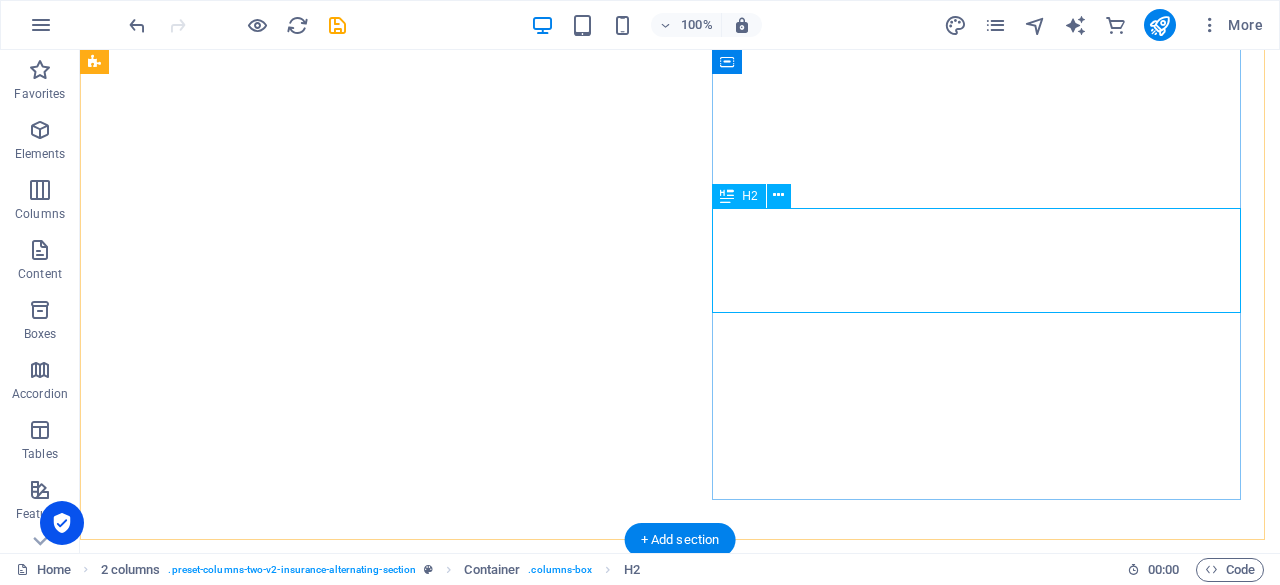 click on "Why Only Us" at bounding box center (372, 716) 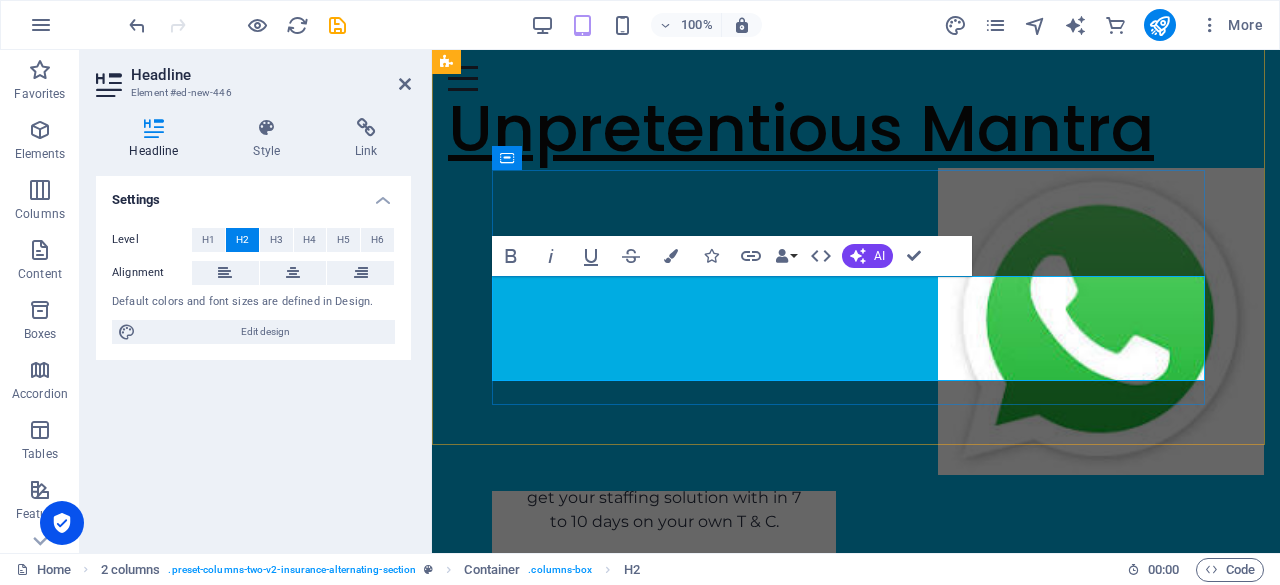 scroll, scrollTop: 1757, scrollLeft: 0, axis: vertical 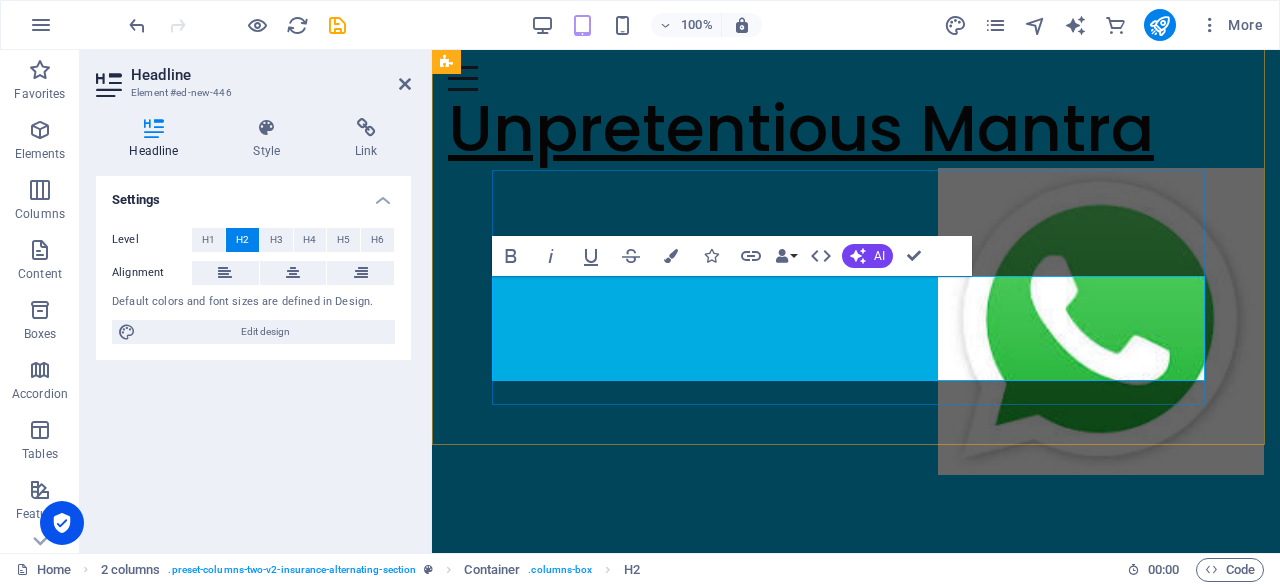 type 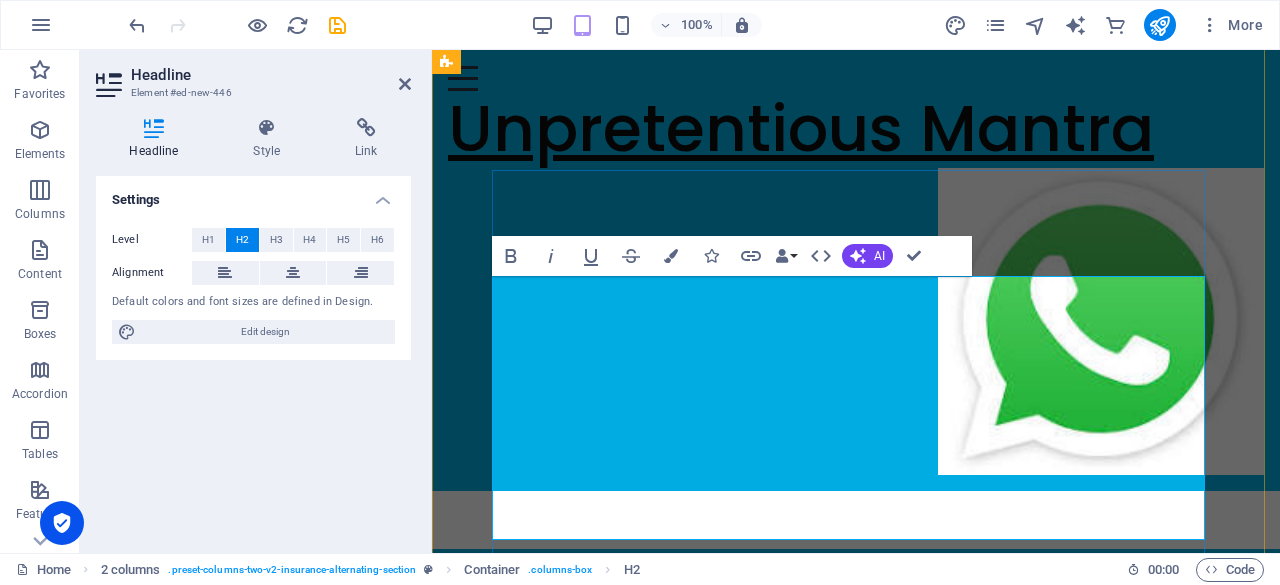 drag, startPoint x: 727, startPoint y: 468, endPoint x: 496, endPoint y: 336, distance: 266.0545 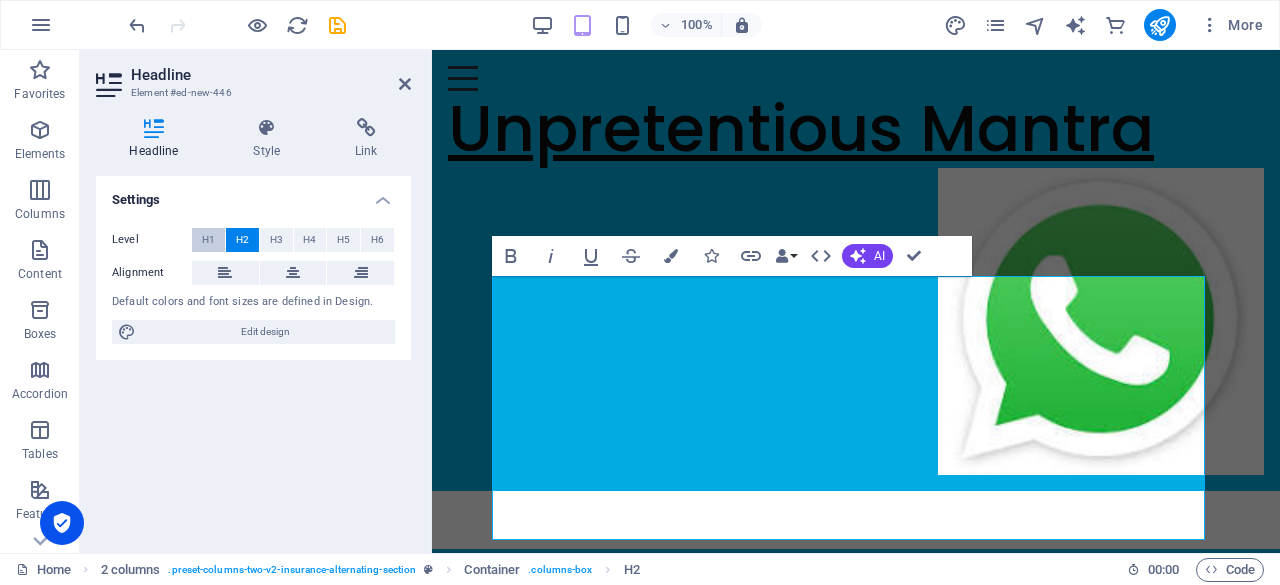 click on "H1" at bounding box center (208, 240) 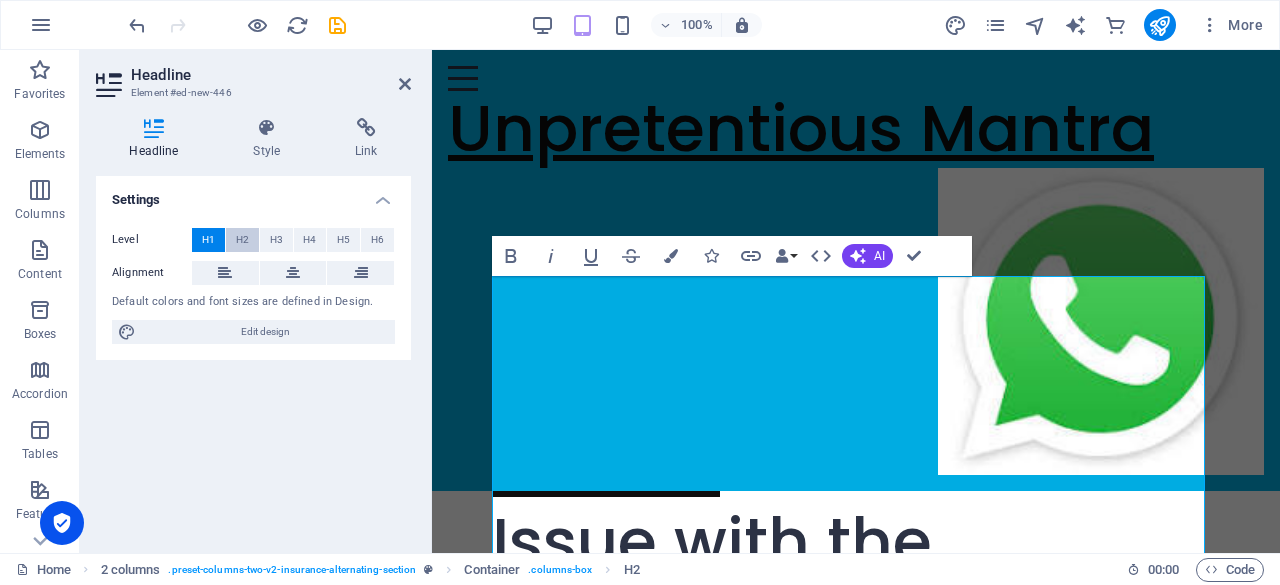 click on "H2" at bounding box center (242, 240) 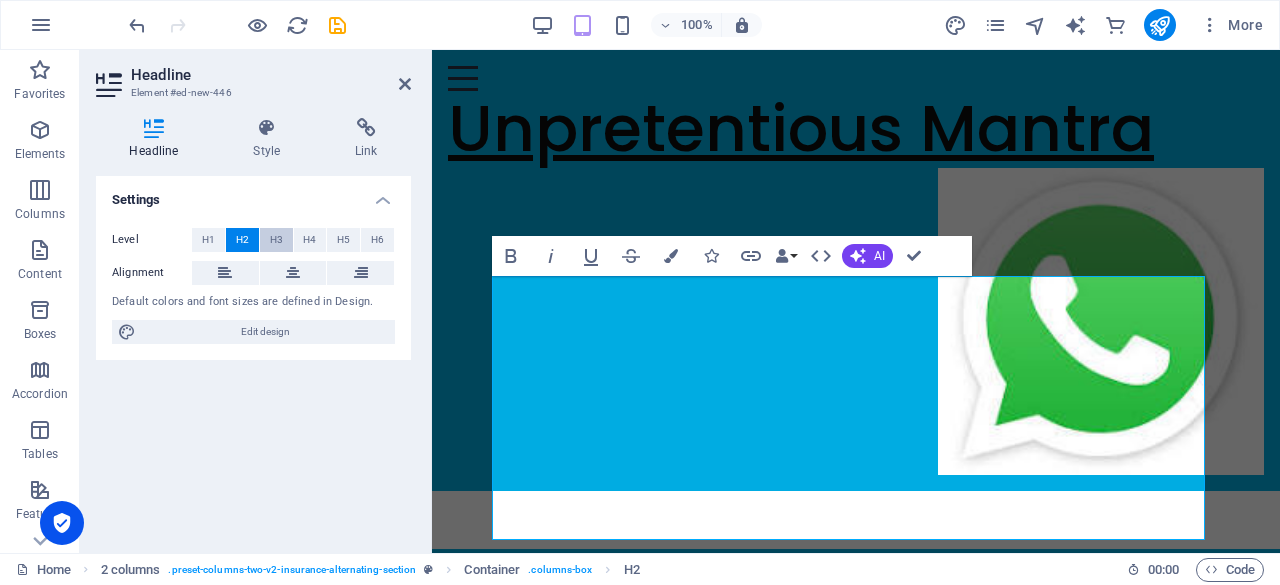 click on "H3" at bounding box center (276, 240) 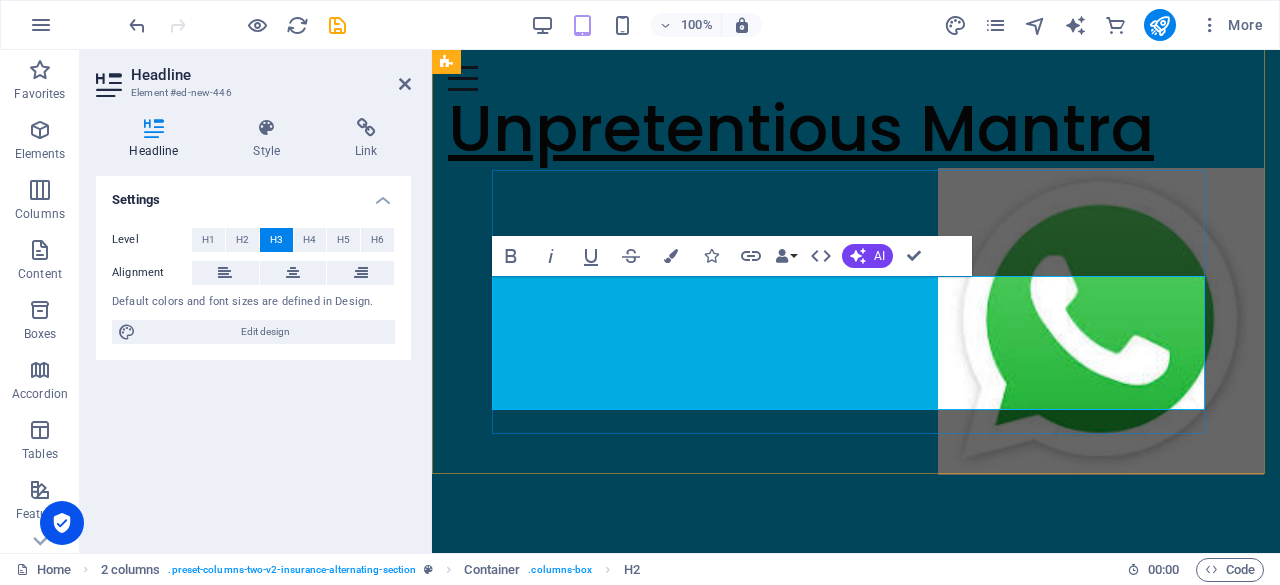 click on "Having a staffing issue!!! ‌Issue with the business growth!! ‌" at bounding box center (856, 340) 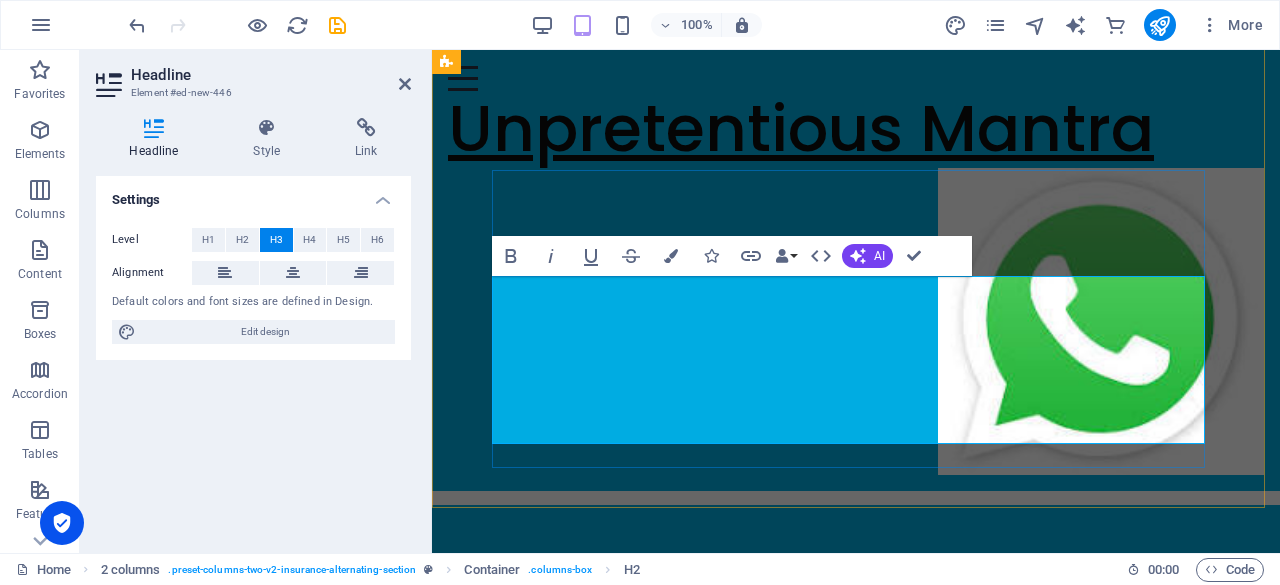 type 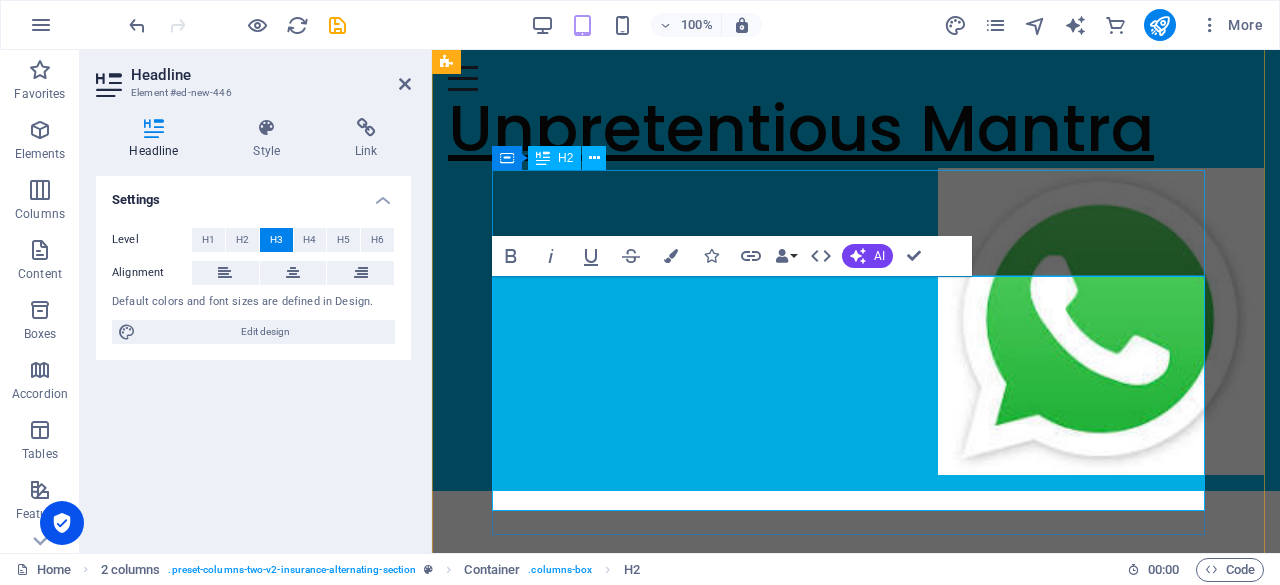 click on "Why Only Us" at bounding box center [856, 221] 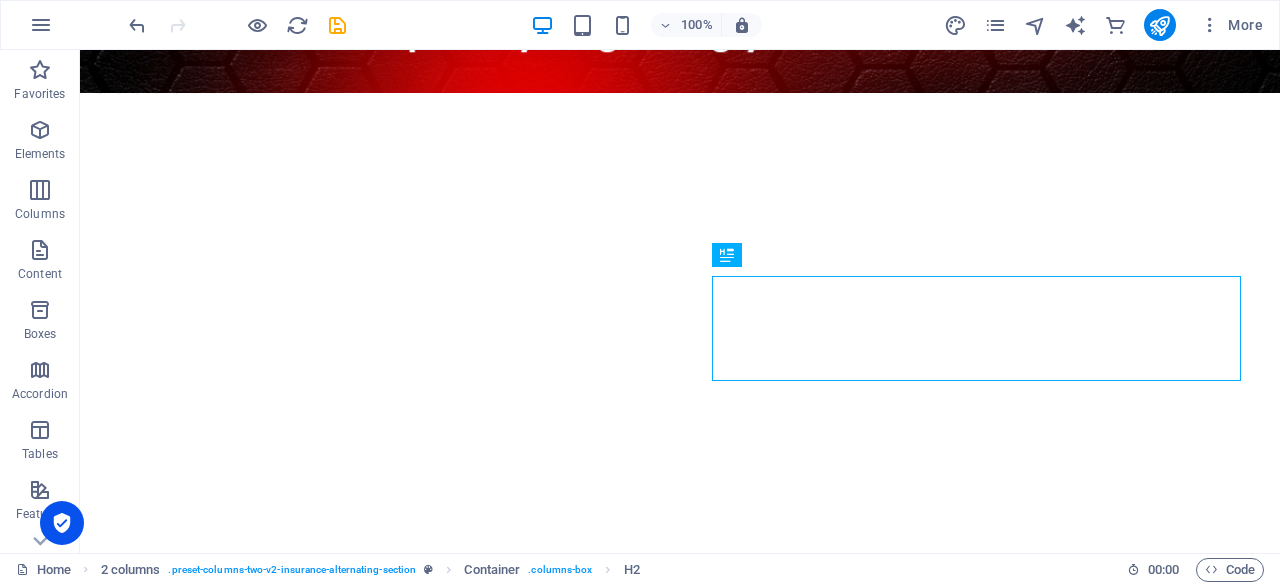 scroll, scrollTop: 1885, scrollLeft: 0, axis: vertical 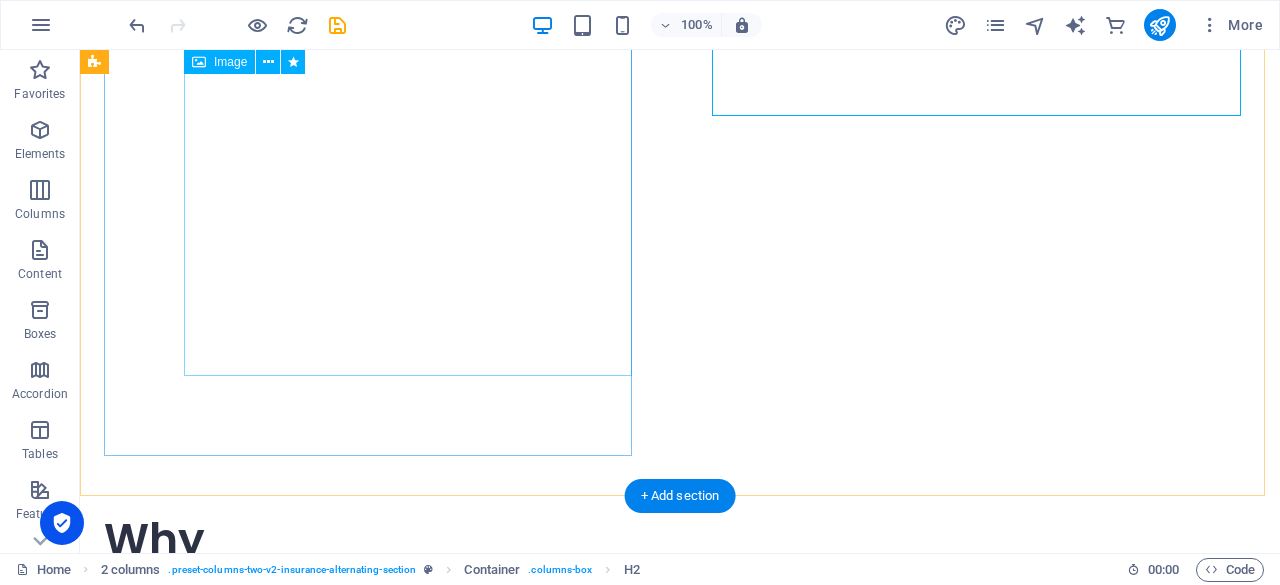 click at bounding box center (396, -1881) 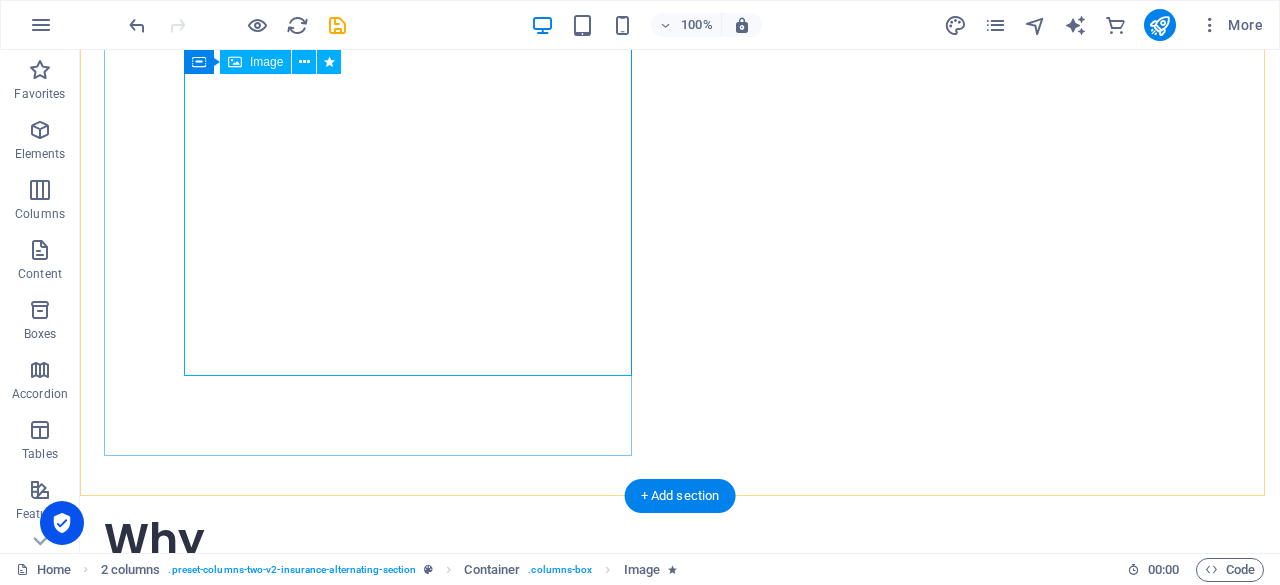 click at bounding box center [396, -1881] 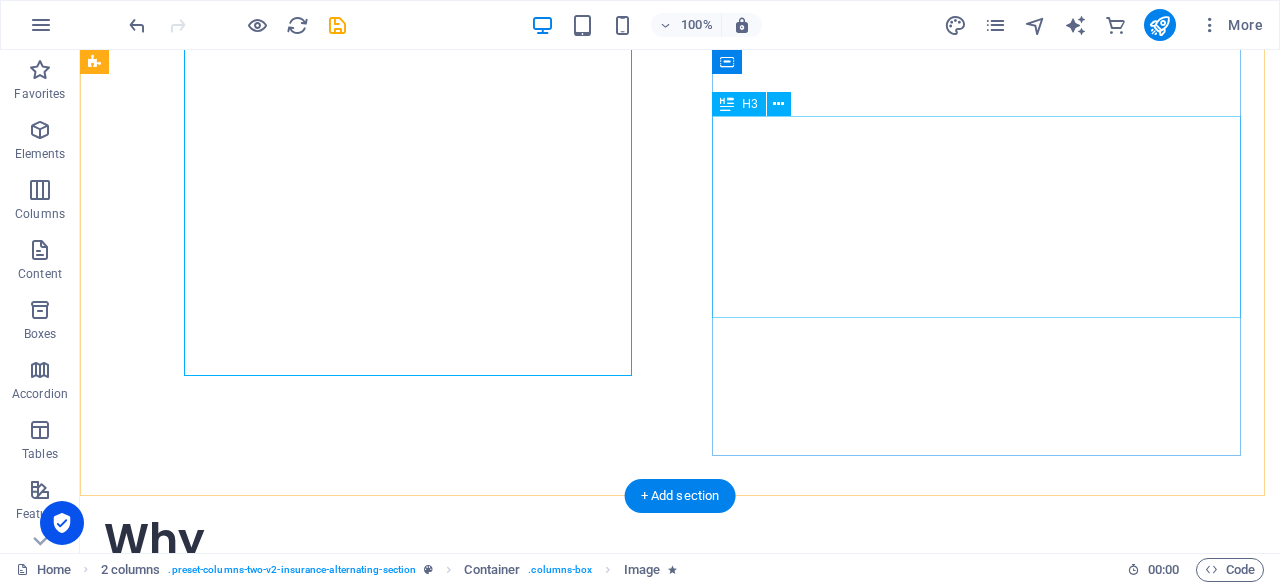 click on "Having a staffing issue!!! Issue with the business growth!! Unable to grow business idea !!! upgrade your business with latest trends & technology !!!" at bounding box center (372, 720) 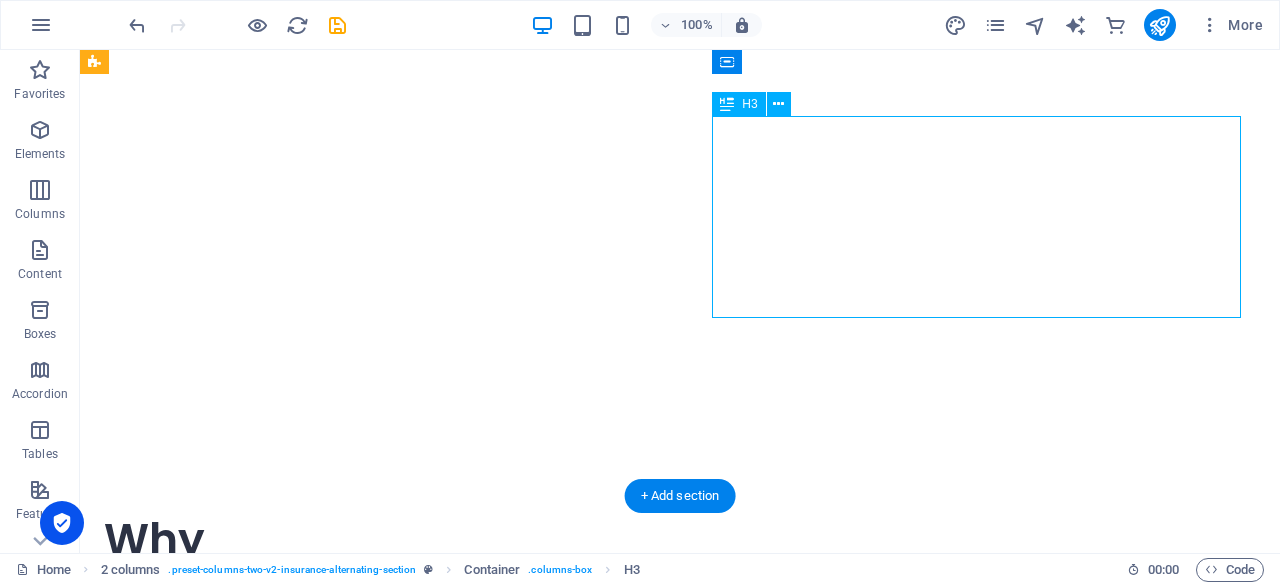click on "Having a staffing issue!!! Issue with the business growth!! Unable to grow business idea !!! upgrade your business with latest trends & technology !!!" at bounding box center (372, 720) 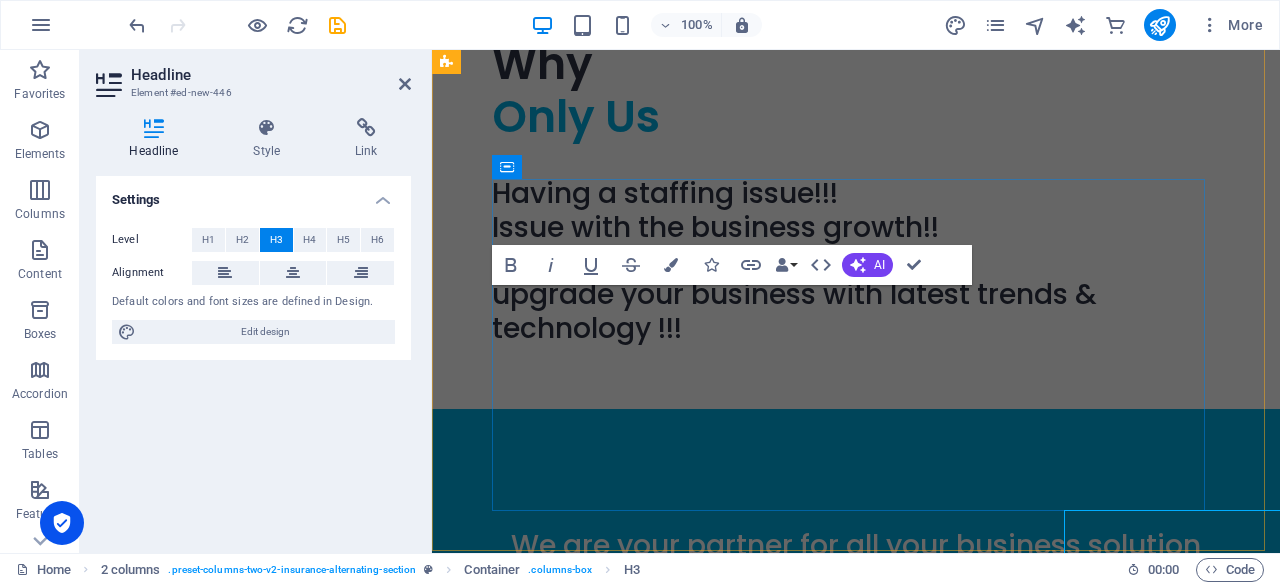 scroll, scrollTop: 1748, scrollLeft: 0, axis: vertical 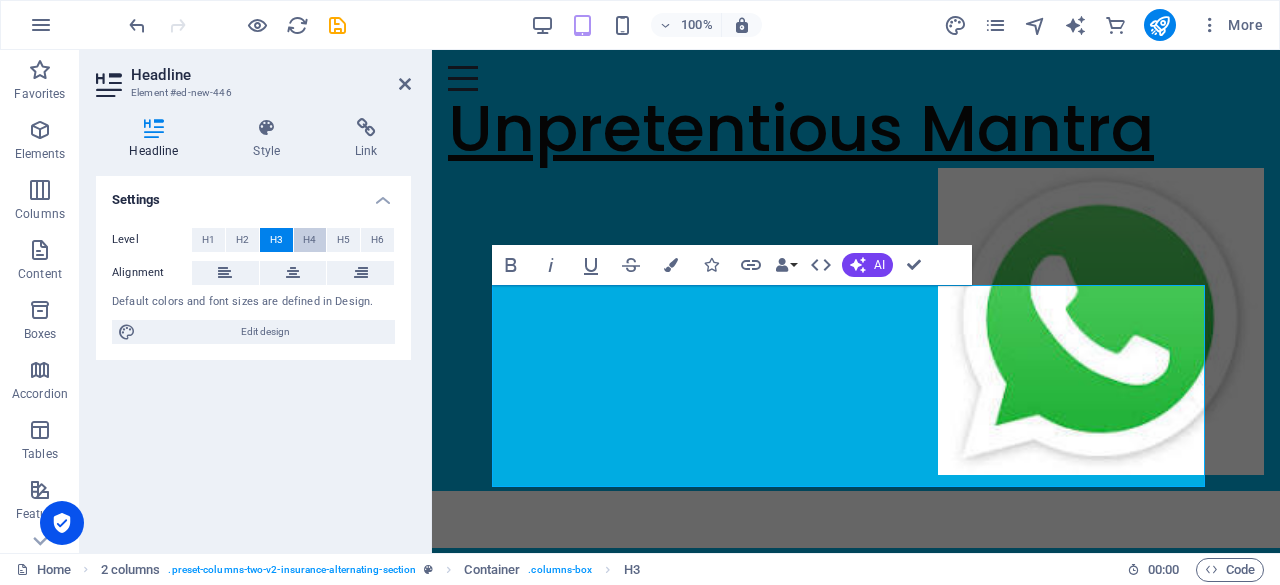 click on "H4" at bounding box center [309, 240] 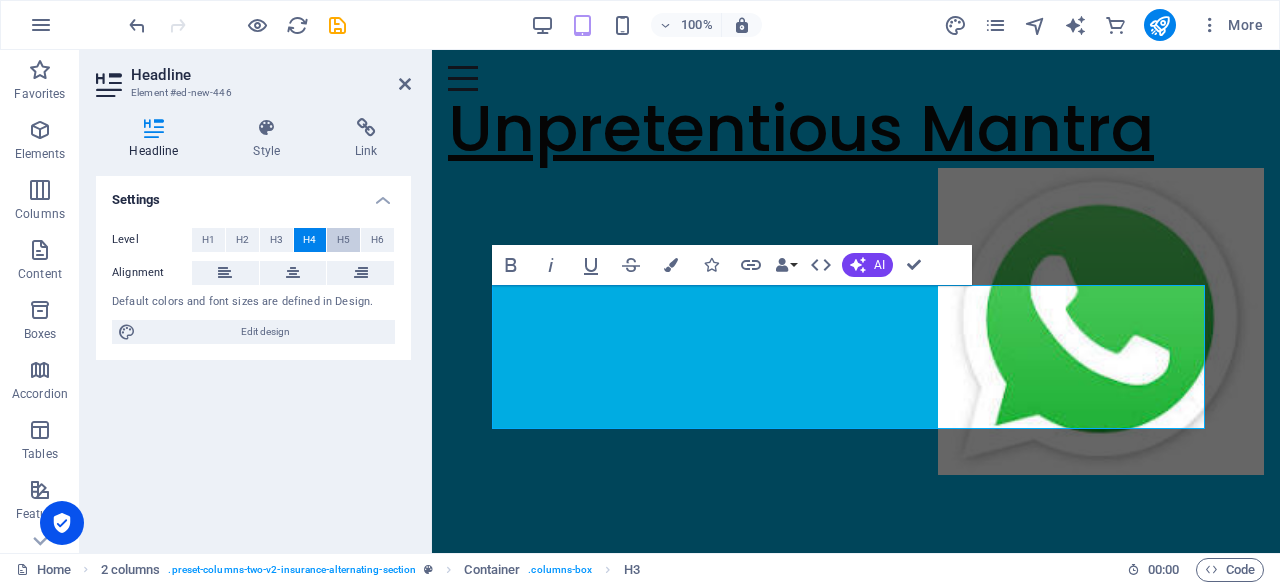 click on "H5" at bounding box center [343, 240] 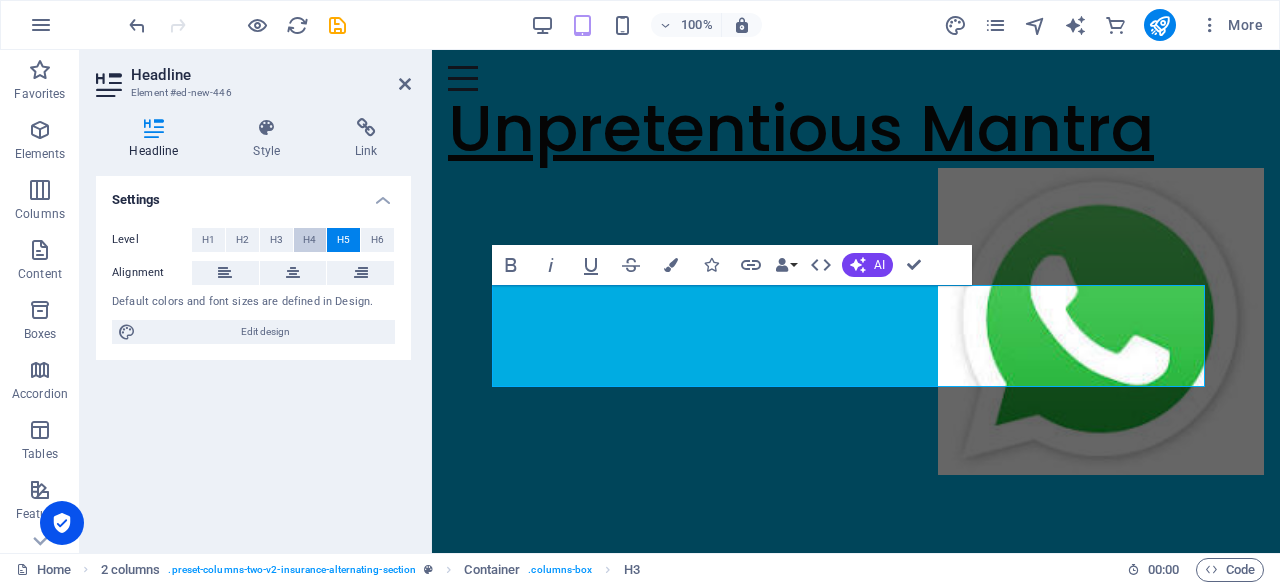 click on "H4" at bounding box center [309, 240] 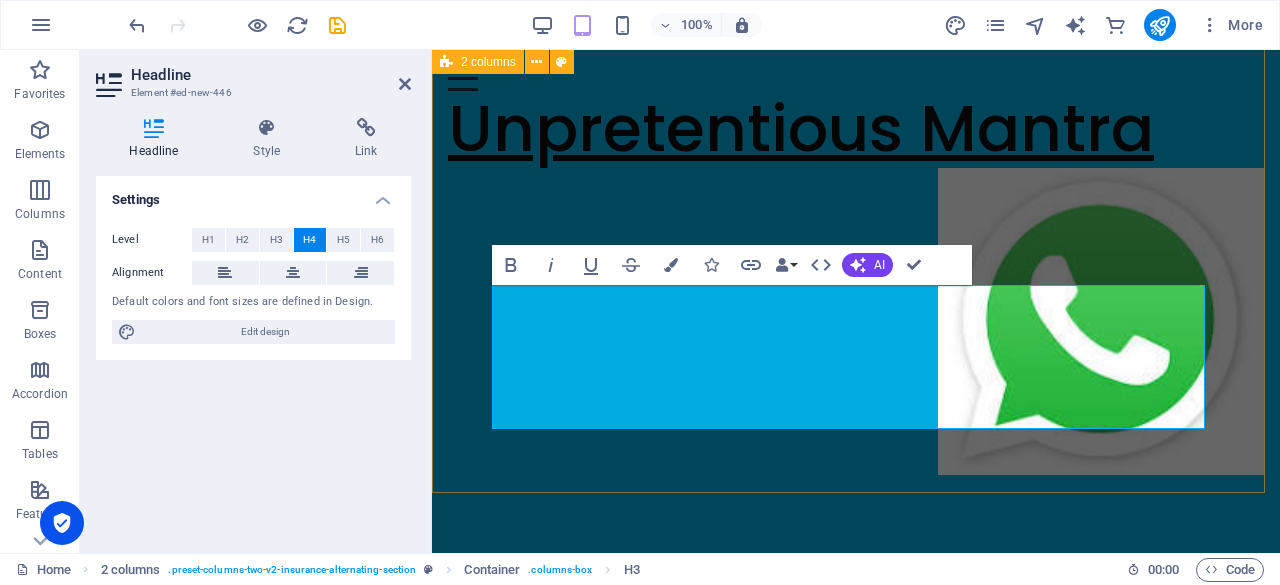 click on "Why Only Us Having a staffing issue!!! Issue with the business growth!! Unable to grow business idea !!! upgrade your business with latest trends & technology !!!" at bounding box center (856, -16) 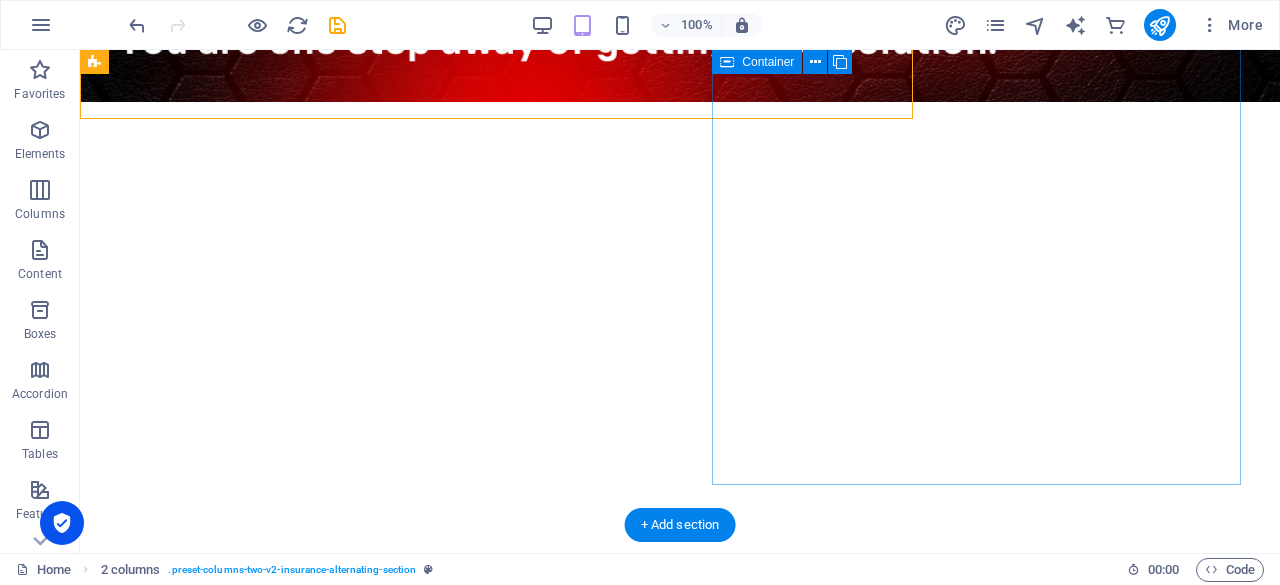 scroll, scrollTop: 2177, scrollLeft: 0, axis: vertical 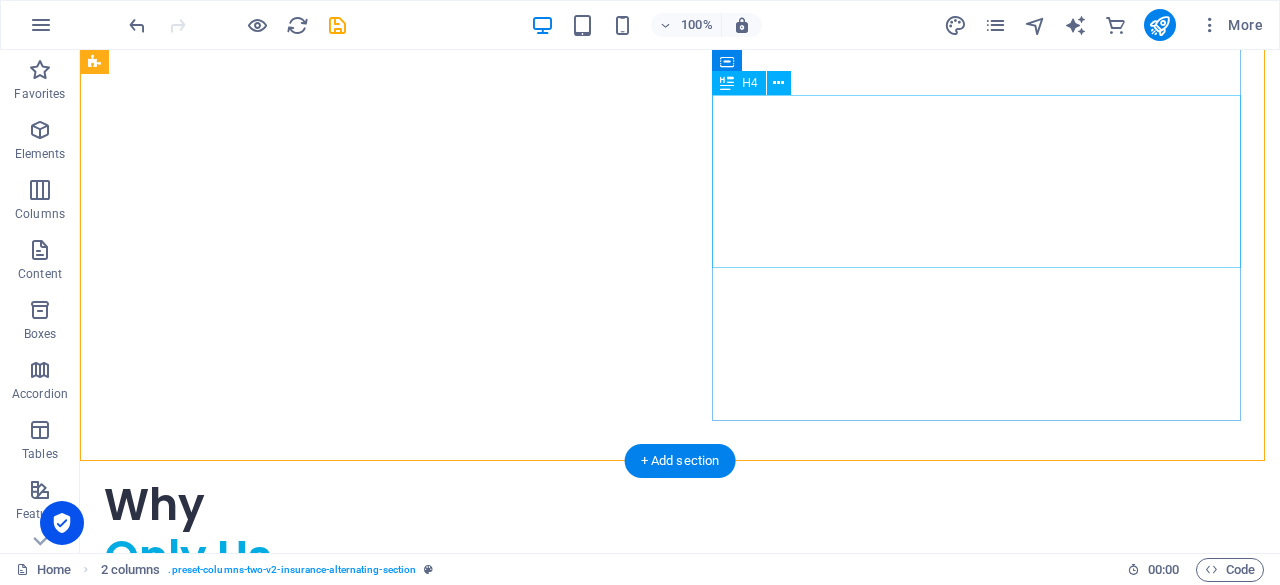 click on "Having a staffing issue!!! Issue with the business growth!! Unable to grow business idea !!! upgrade your business with latest trends & technology !!!" at bounding box center [372, 670] 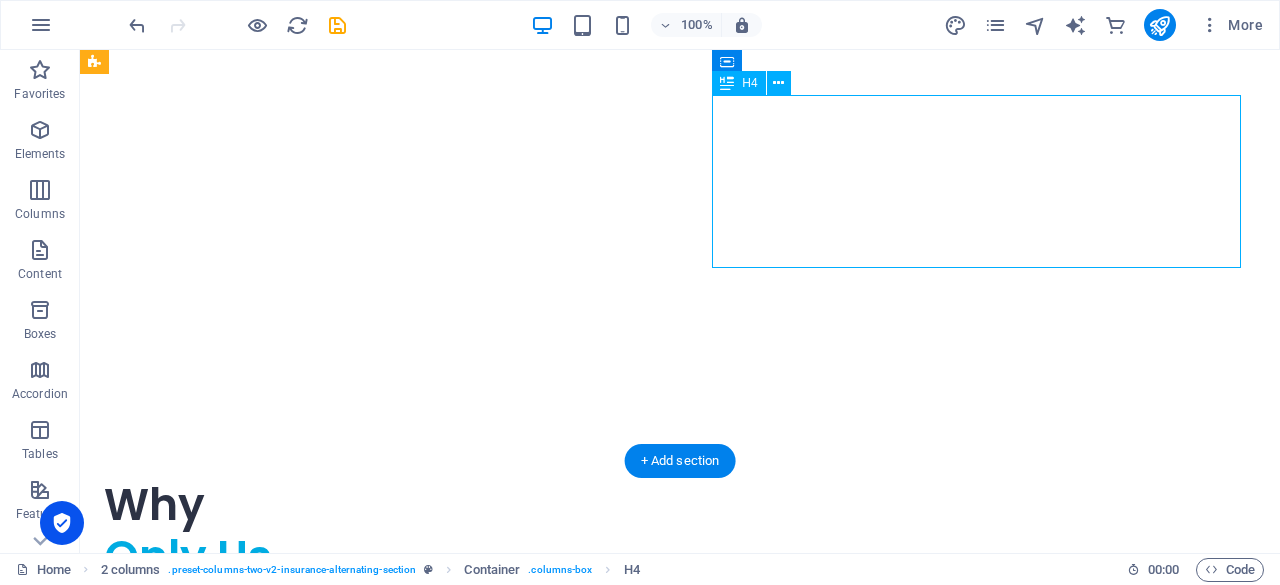 click on "Having a staffing issue!!! Issue with the business growth!! Unable to grow business idea !!! upgrade your business with latest trends & technology !!!" at bounding box center [372, 670] 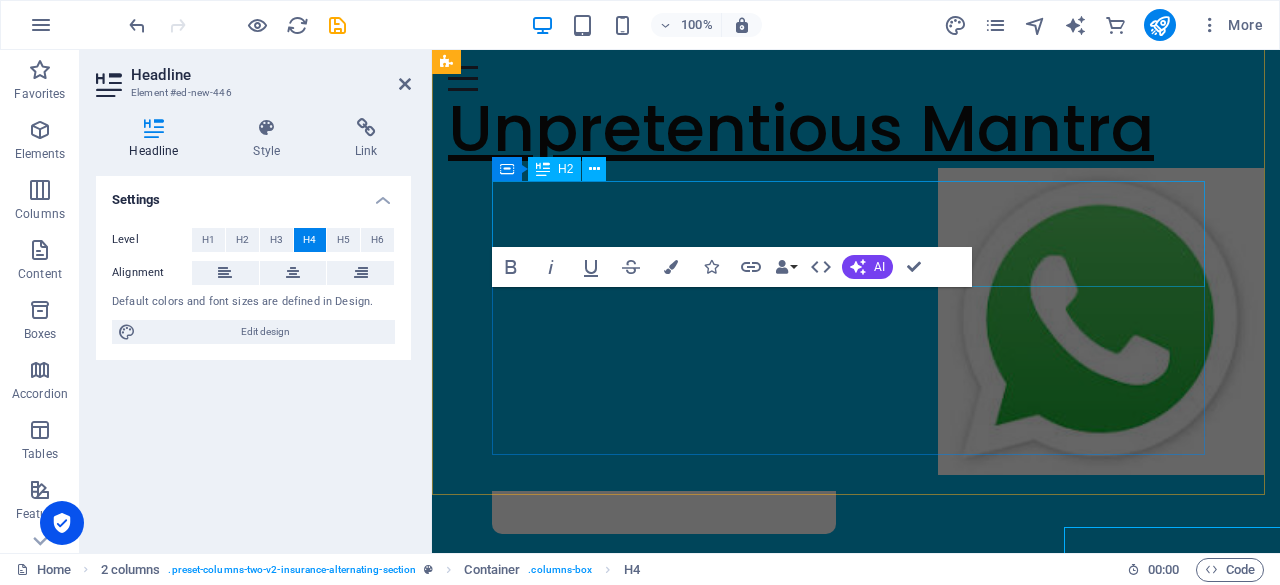 scroll, scrollTop: 1746, scrollLeft: 0, axis: vertical 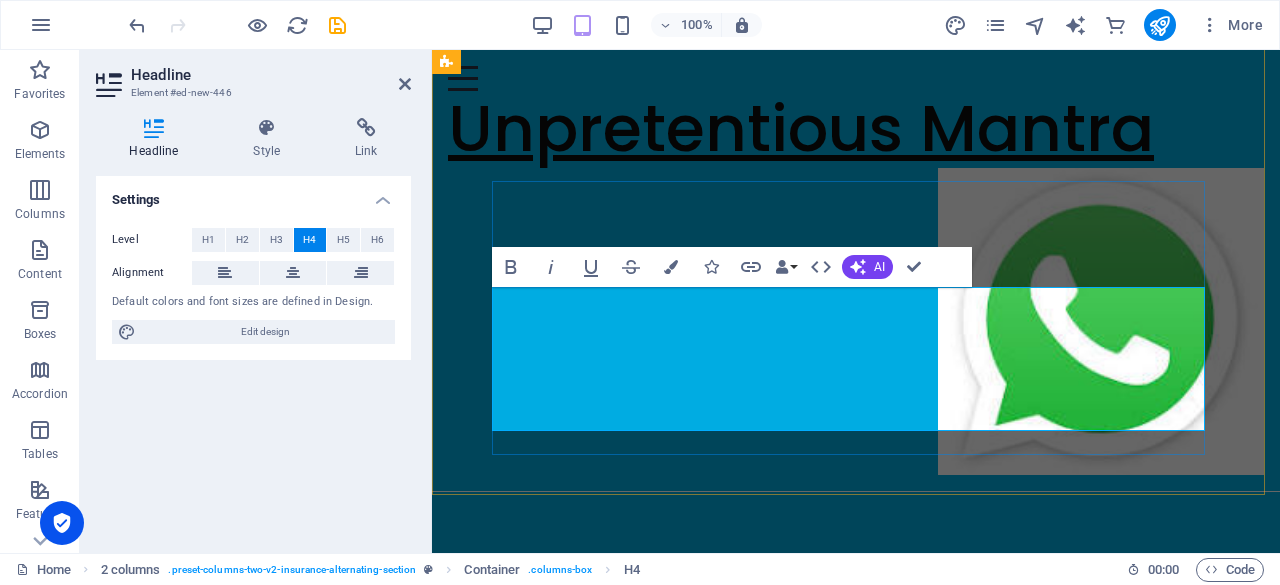click on "Having a staffing issue!!! Issue with the business growth!! Unable to grow business idea !!! upgrade your business with latest trends & technology !!!" at bounding box center (856, 356) 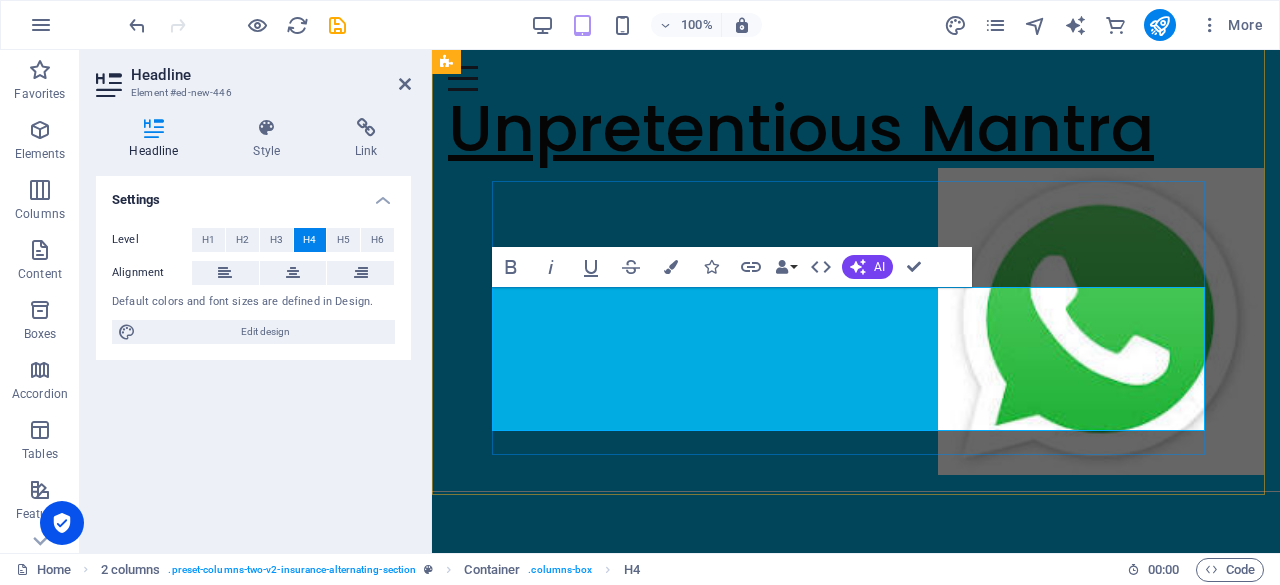 drag, startPoint x: 827, startPoint y: 417, endPoint x: 502, endPoint y: 425, distance: 325.09845 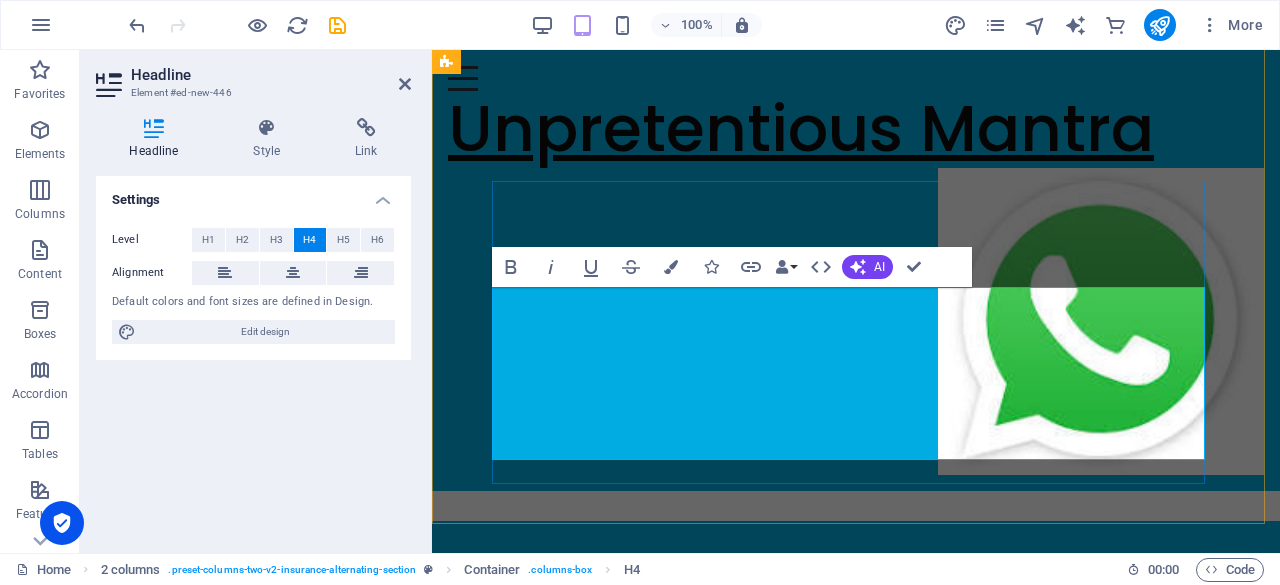 type 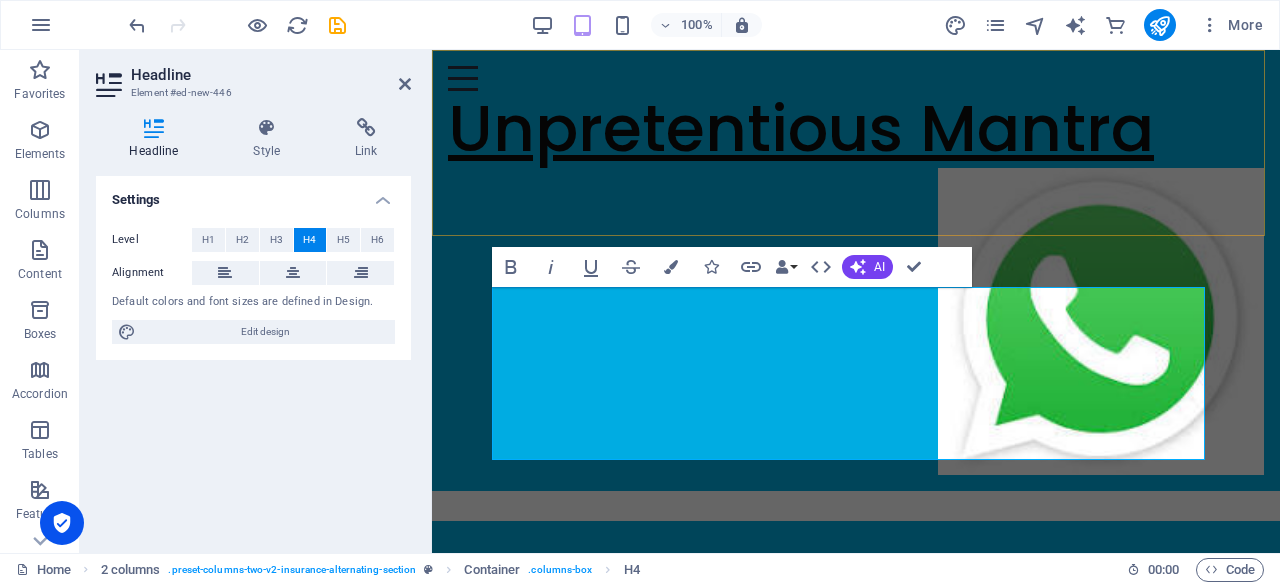click on "Unpretentious Mantra Home About current-hiring Service Contact Apply Now" at bounding box center [856, 270] 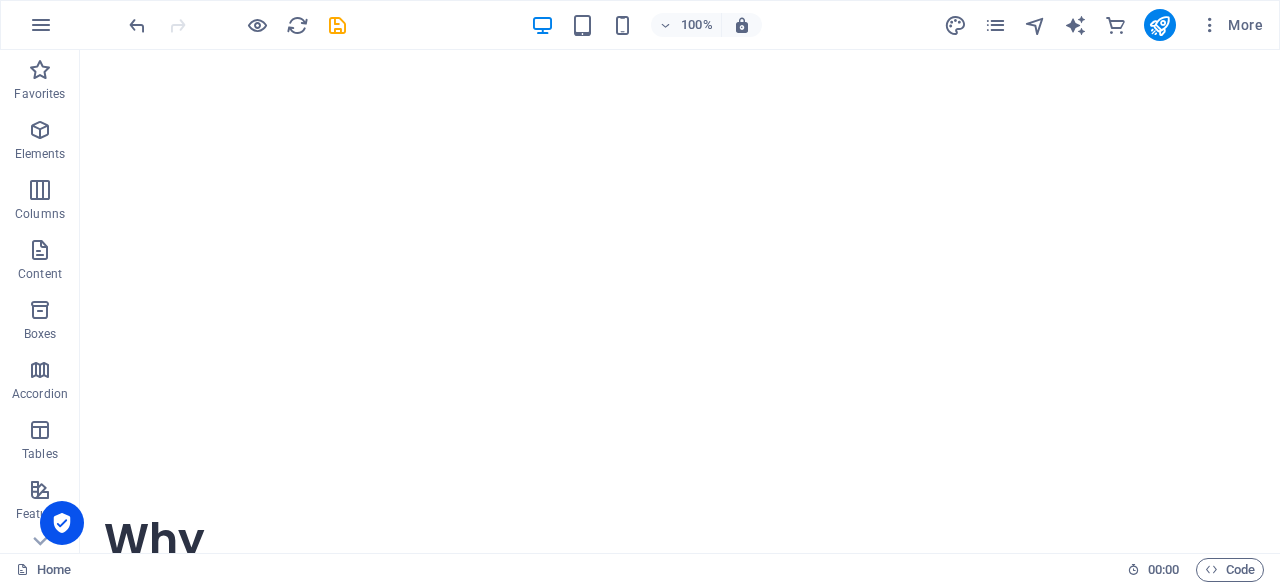 scroll, scrollTop: 2080, scrollLeft: 0, axis: vertical 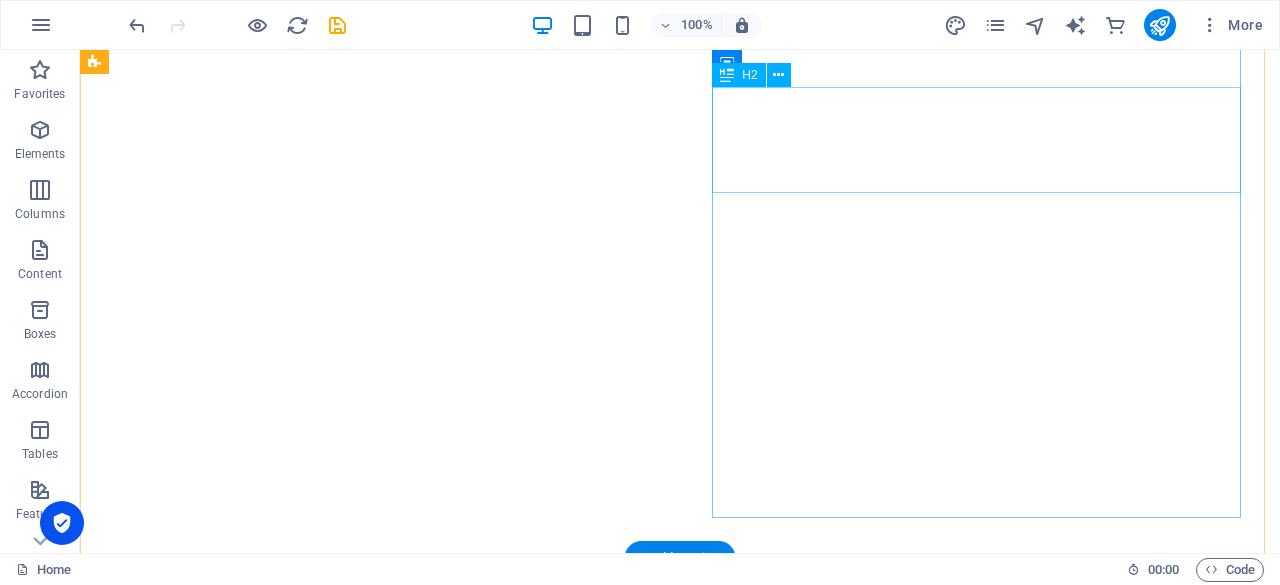 click on "Why Only Us" at bounding box center [372, 629] 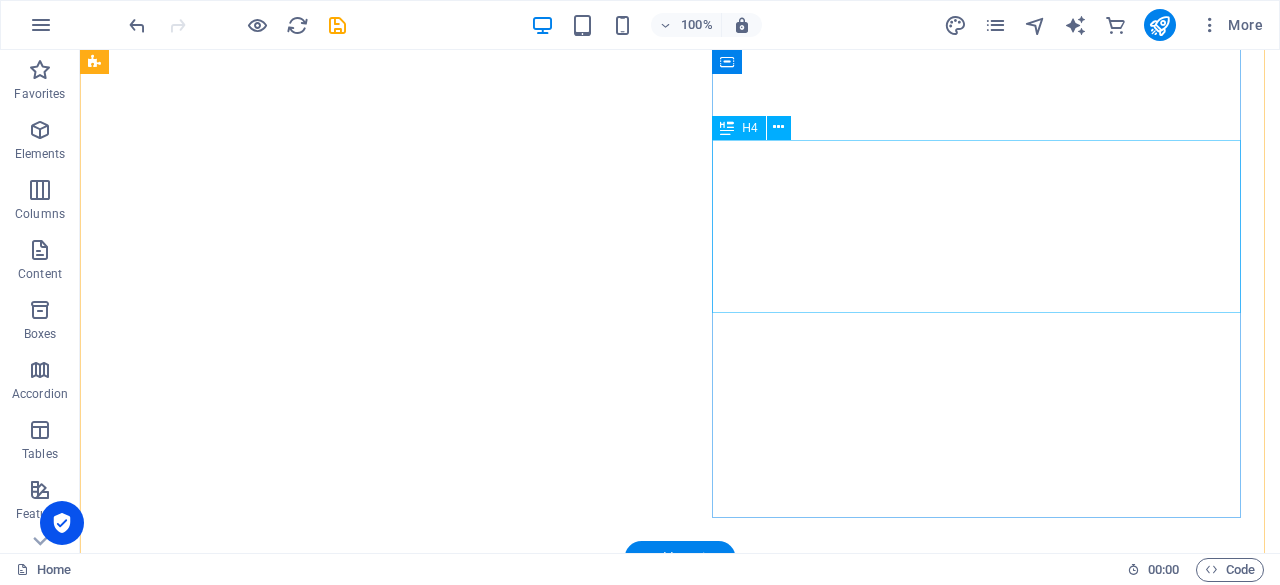 click on "Having a staffing issue!!! Issue with the business growth!!! Unable to grow business idea !!! latest trends & technology !!! want to Grow your business online !!!" at bounding box center (372, 662) 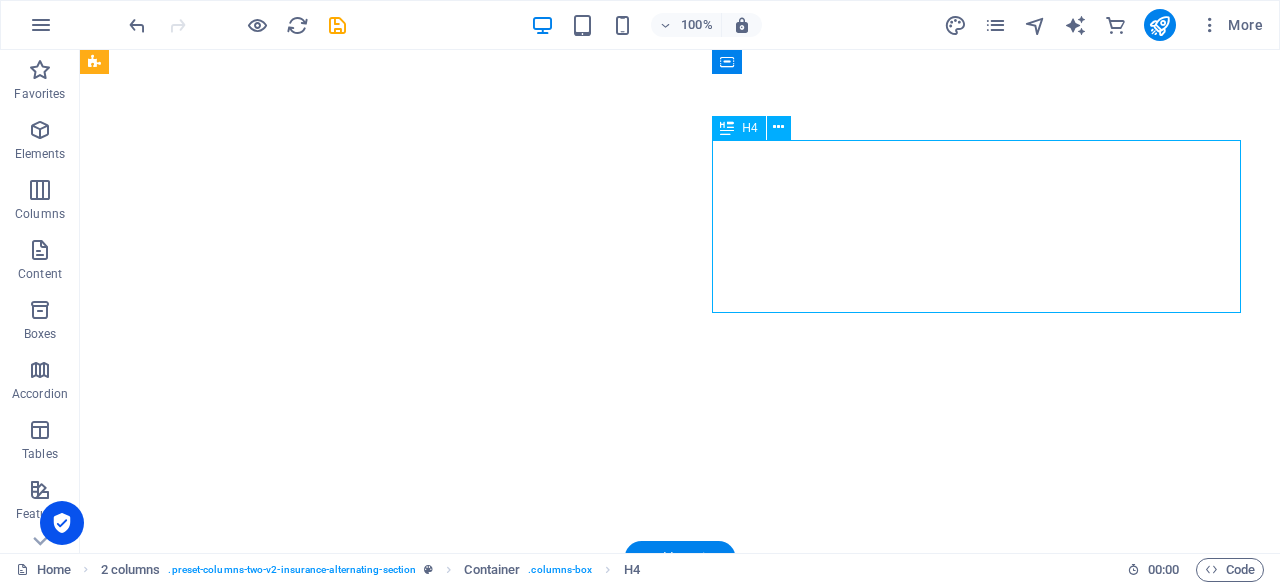 drag, startPoint x: 899, startPoint y: 185, endPoint x: 894, endPoint y: 152, distance: 33.37664 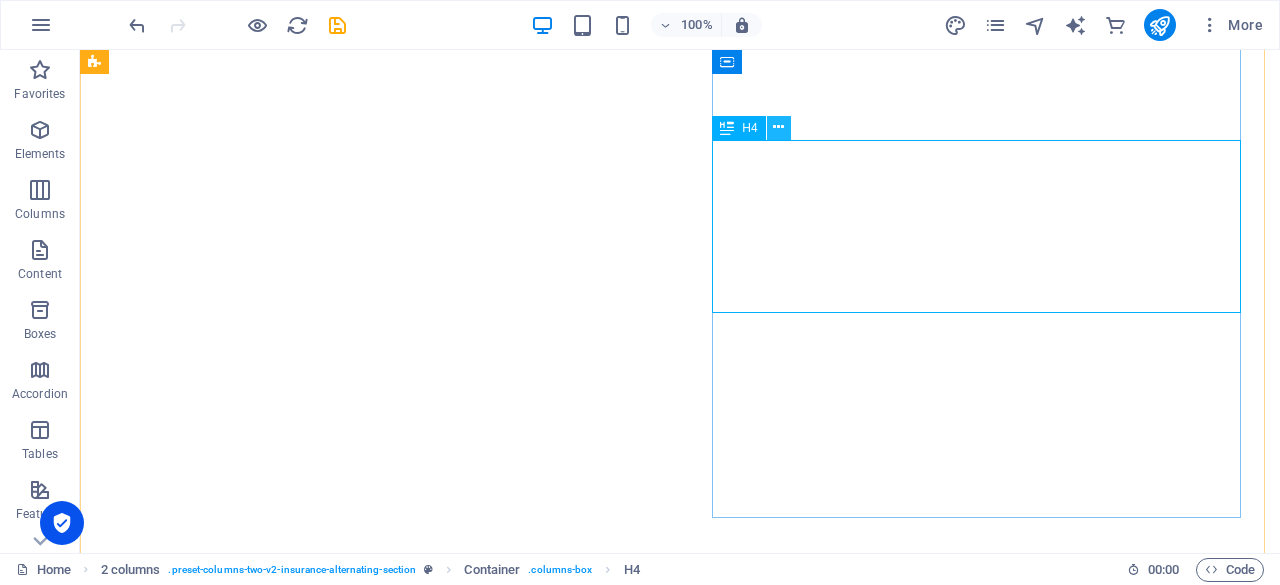 click at bounding box center [778, 127] 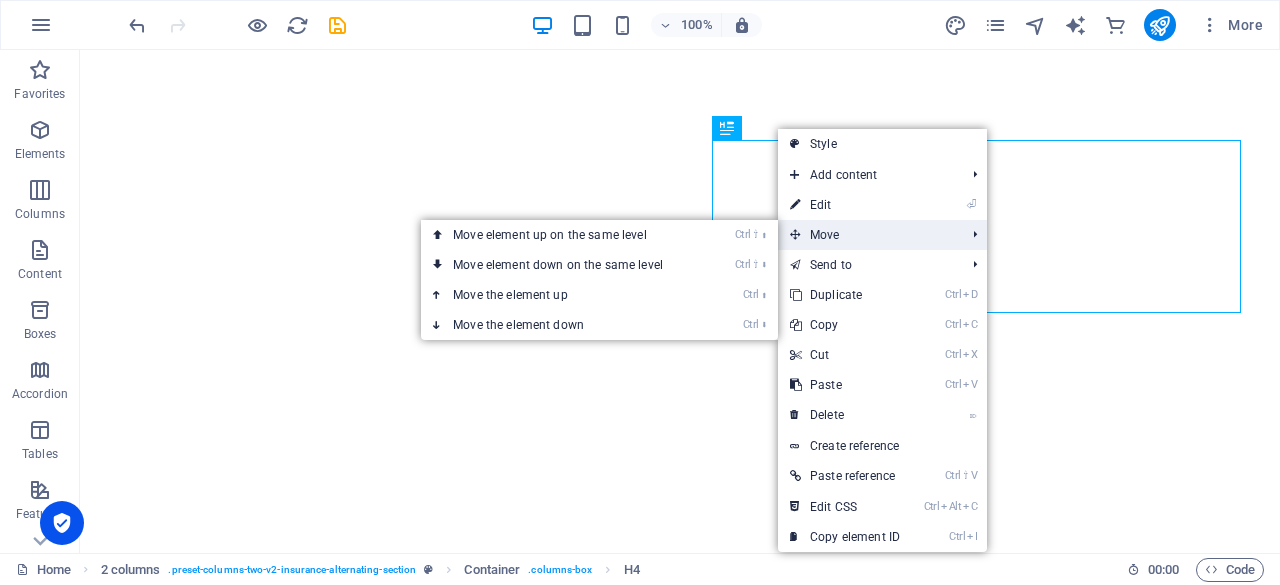 click on "Move" at bounding box center (867, 235) 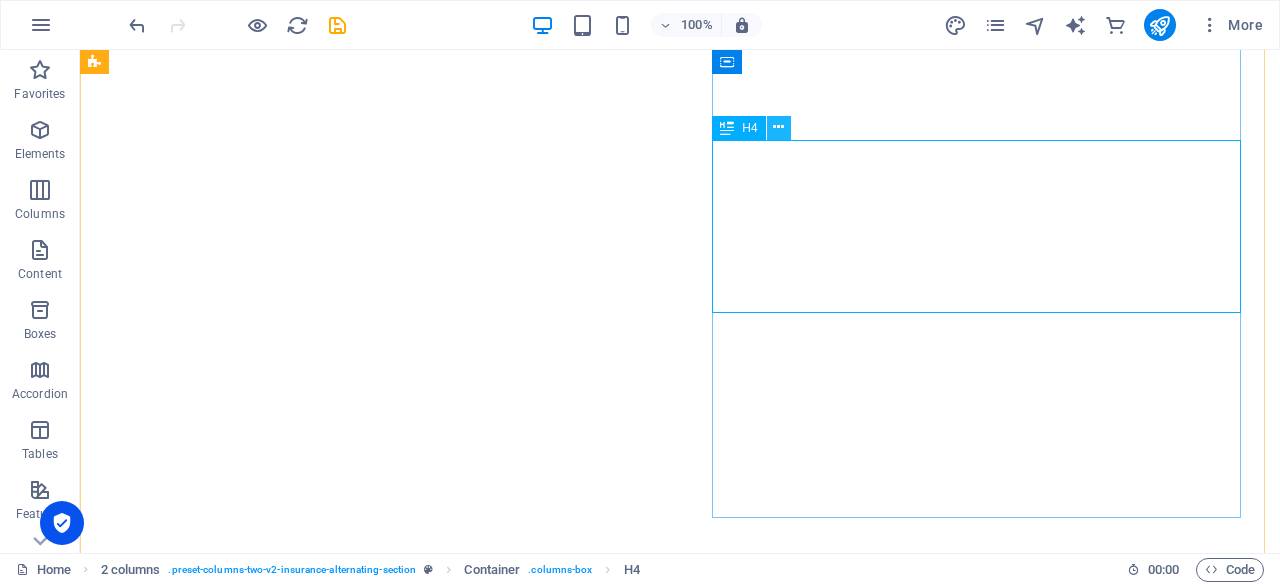 click at bounding box center (778, 127) 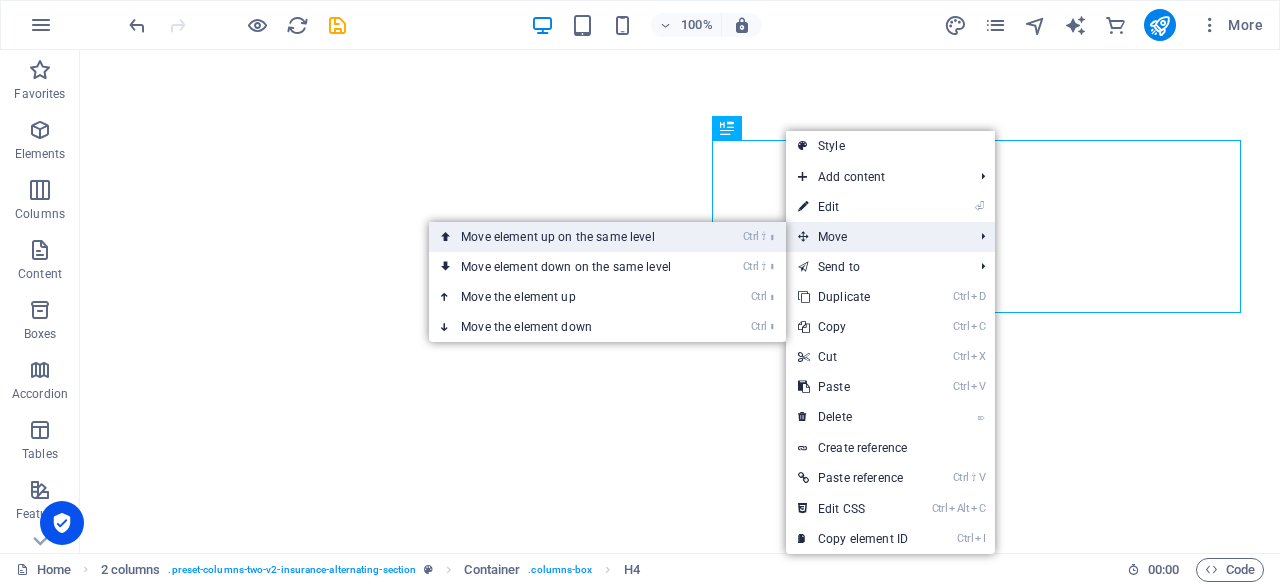 click on "Ctrl ⇧ ⬆  Move element up on the same level" at bounding box center [607, 237] 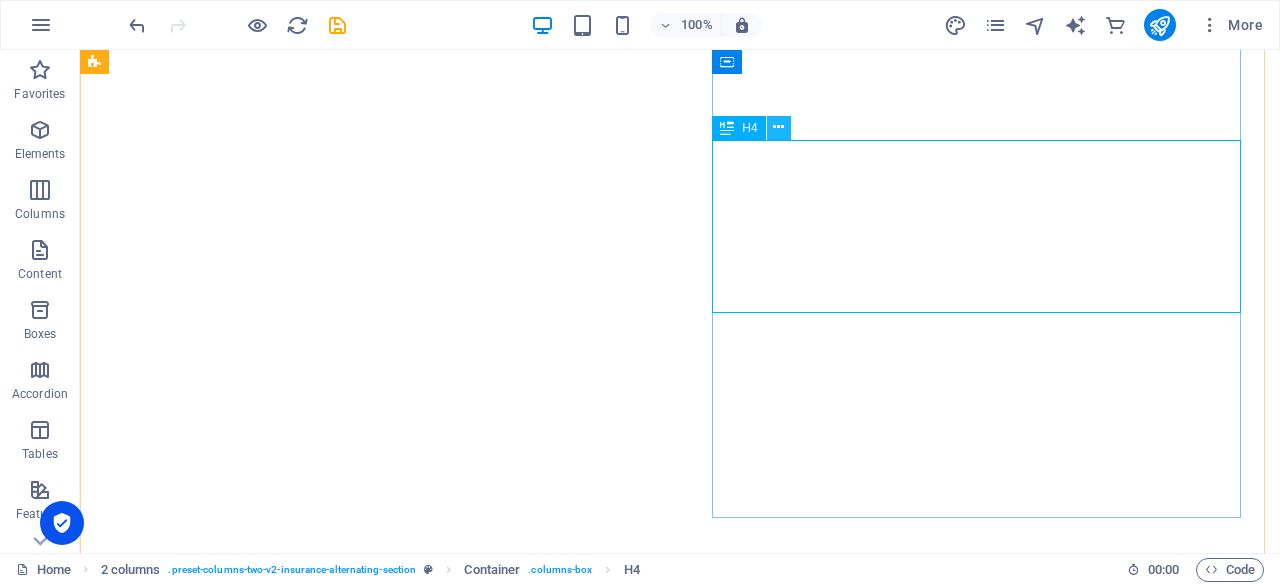 click at bounding box center (778, 127) 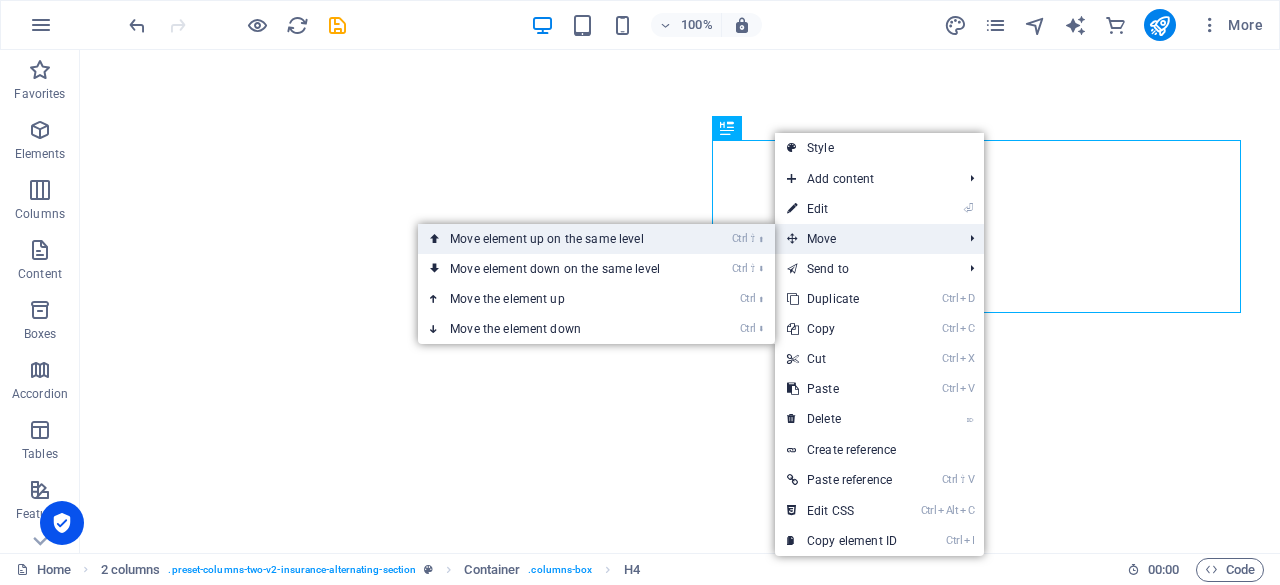 click on "Ctrl ⇧ ⬆  Move element up on the same level" at bounding box center [596, 239] 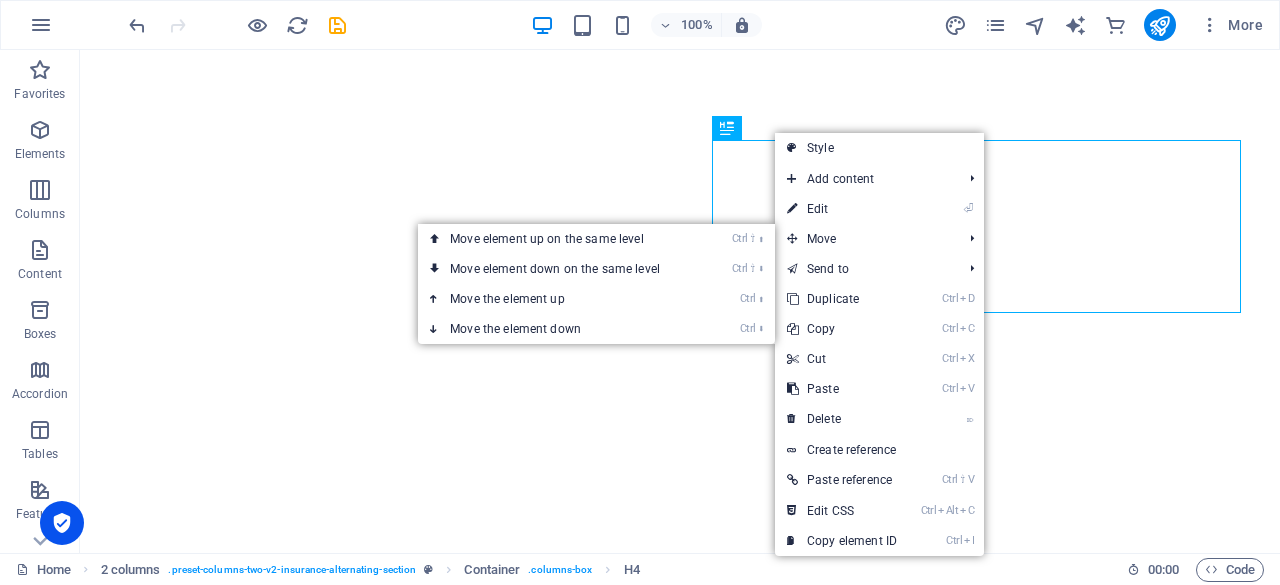 click at bounding box center [396, -1819] 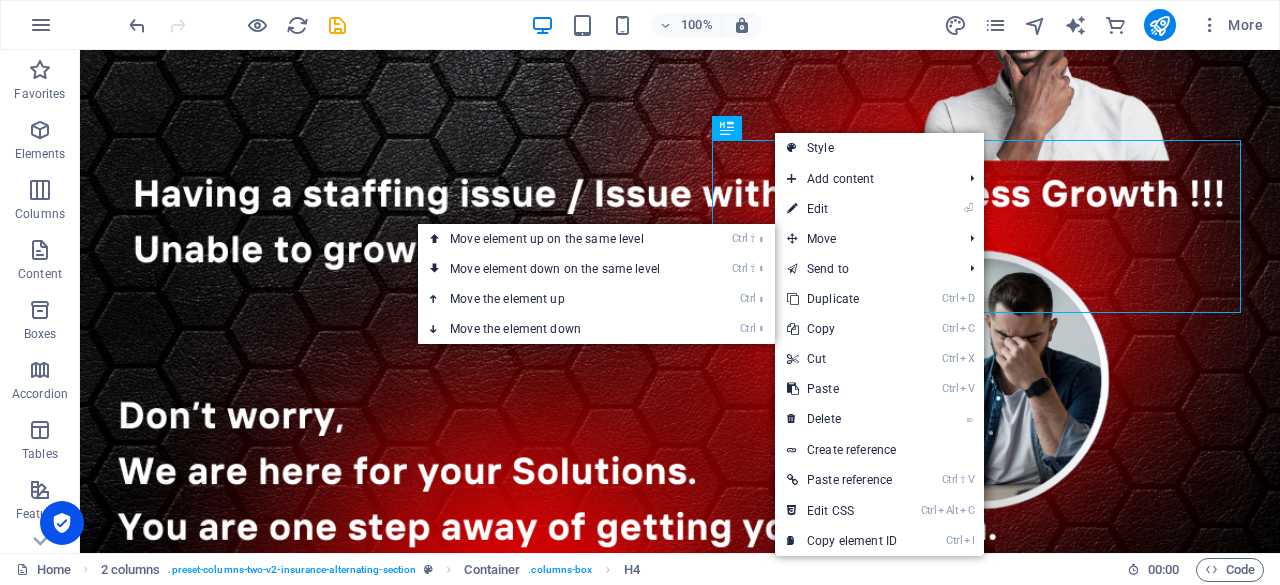 select on "px" 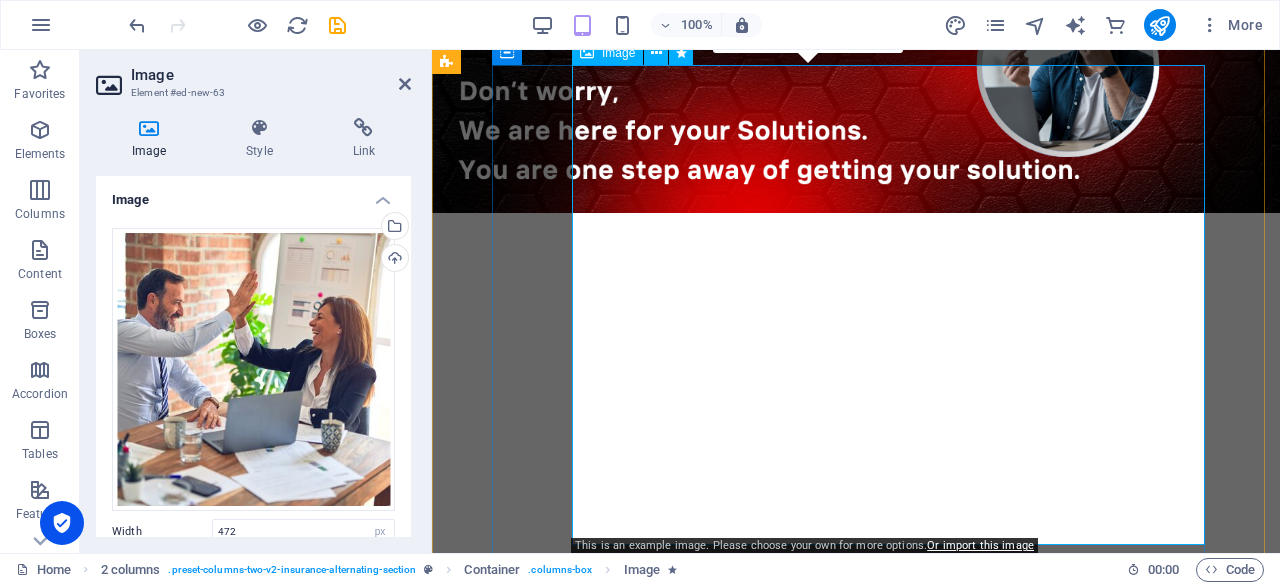 click at bounding box center (896, -1001) 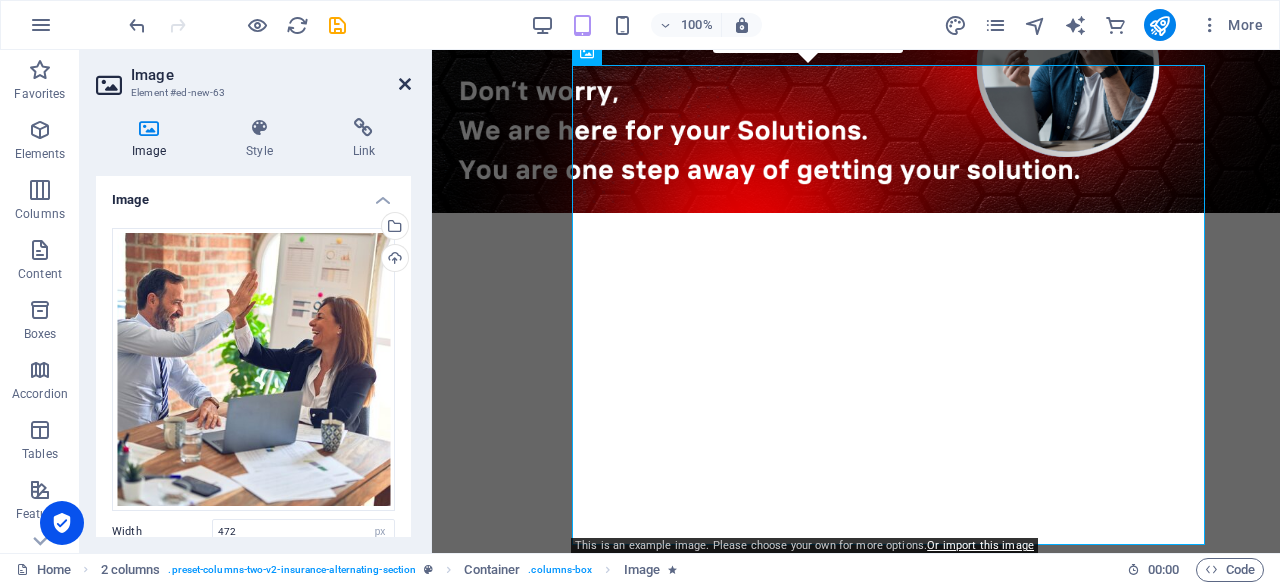 click at bounding box center (405, 84) 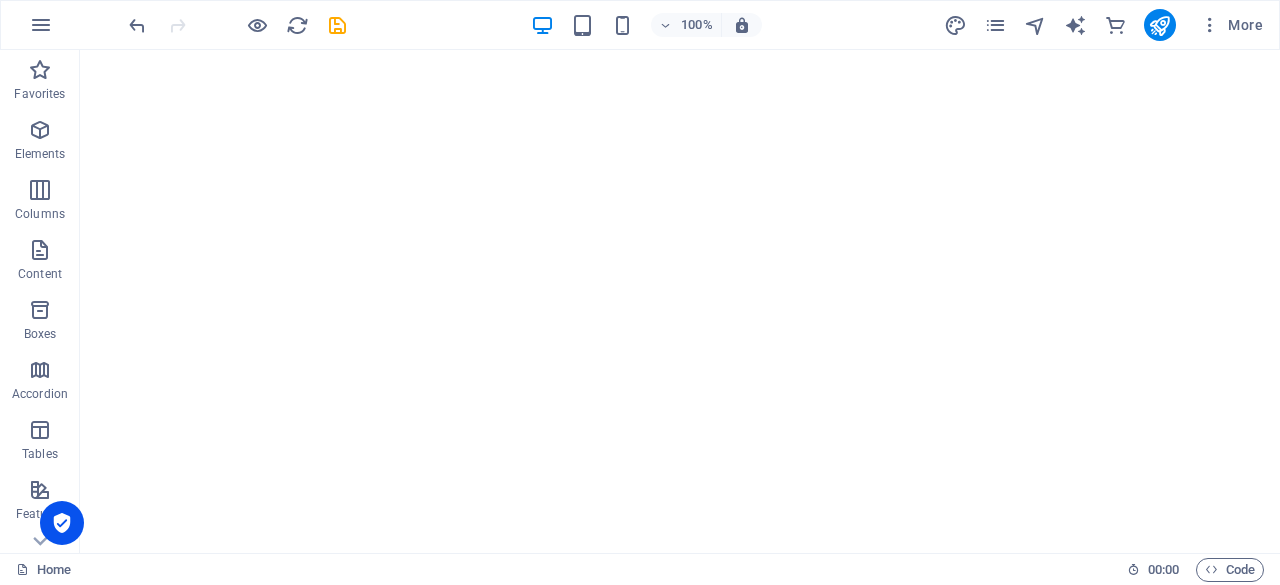scroll, scrollTop: 1864, scrollLeft: 0, axis: vertical 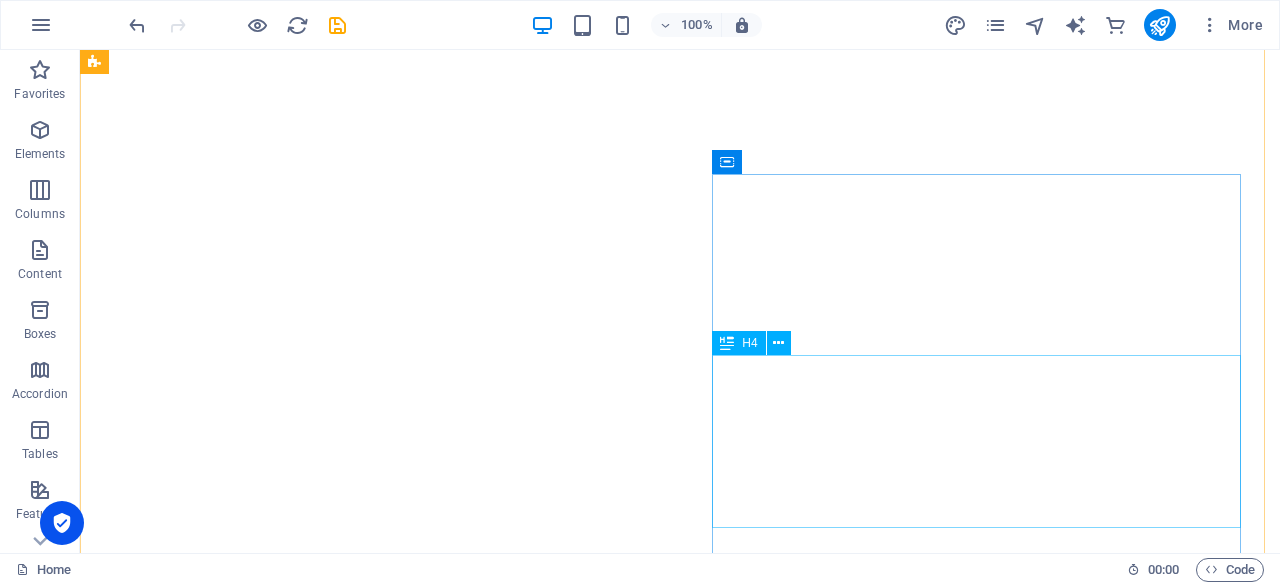 click on "Having a staffing issue!!! Issue with the business growth!!! Unable to grow business idea !!! latest trends & technology !!! want to Grow your business online !!!" at bounding box center [372, 878] 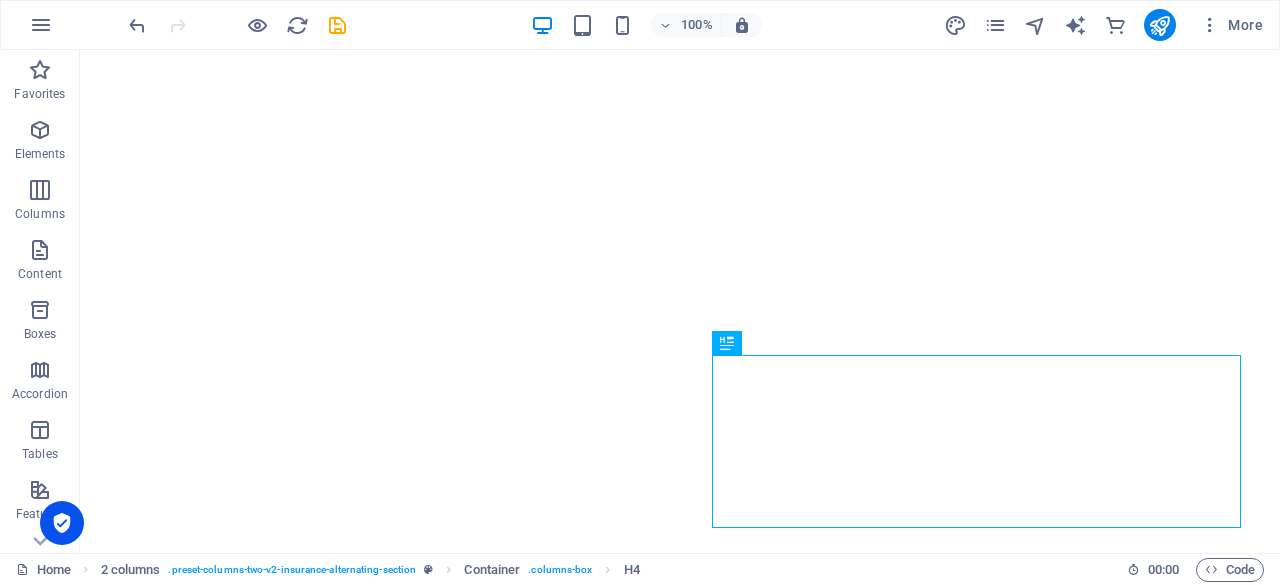 drag, startPoint x: 962, startPoint y: 409, endPoint x: 942, endPoint y: 258, distance: 152.31874 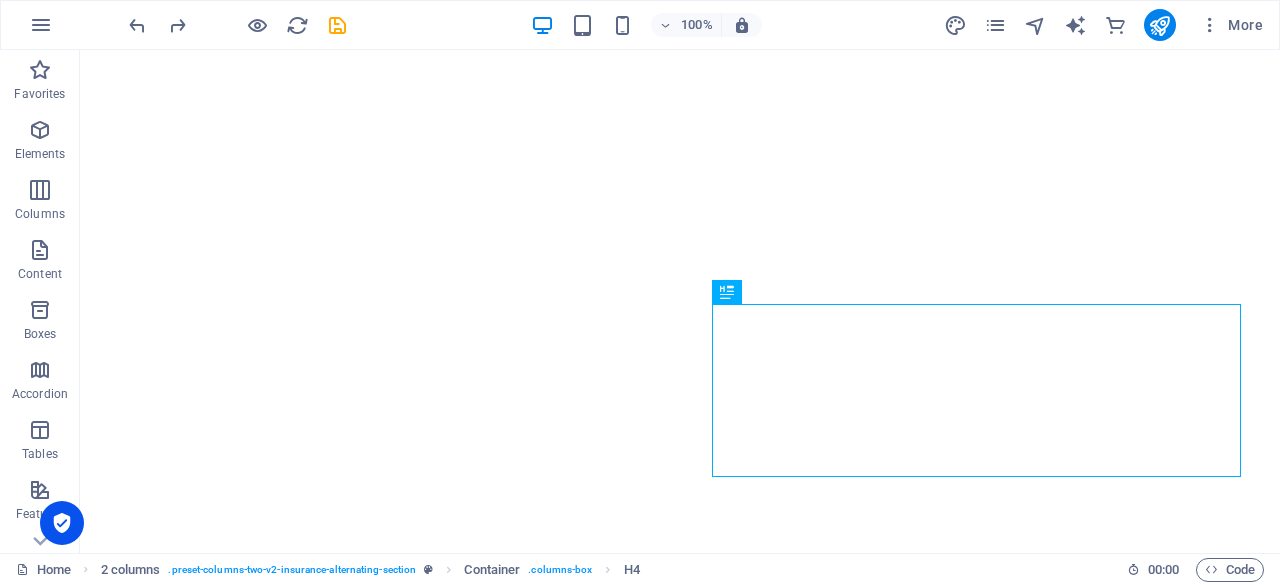 scroll, scrollTop: 2004, scrollLeft: 0, axis: vertical 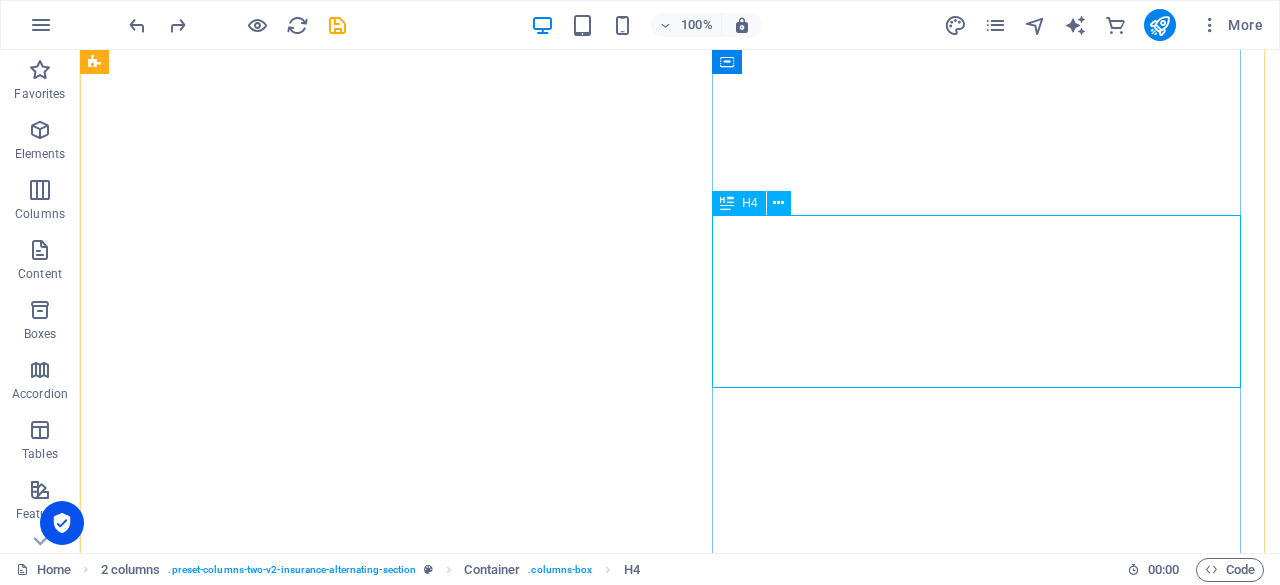 click on "Having a staffing issue!!! Issue with the business growth!!! Unable to grow business idea !!! latest trends & technology !!! want to Grow your business online !!!" at bounding box center [372, 738] 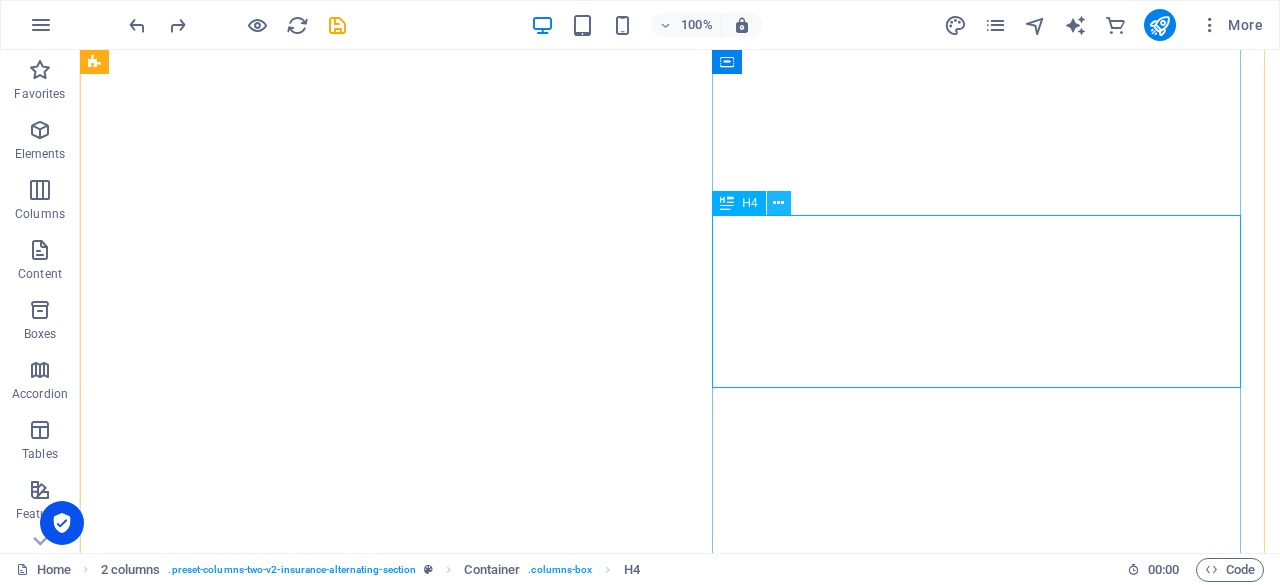 click at bounding box center (779, 203) 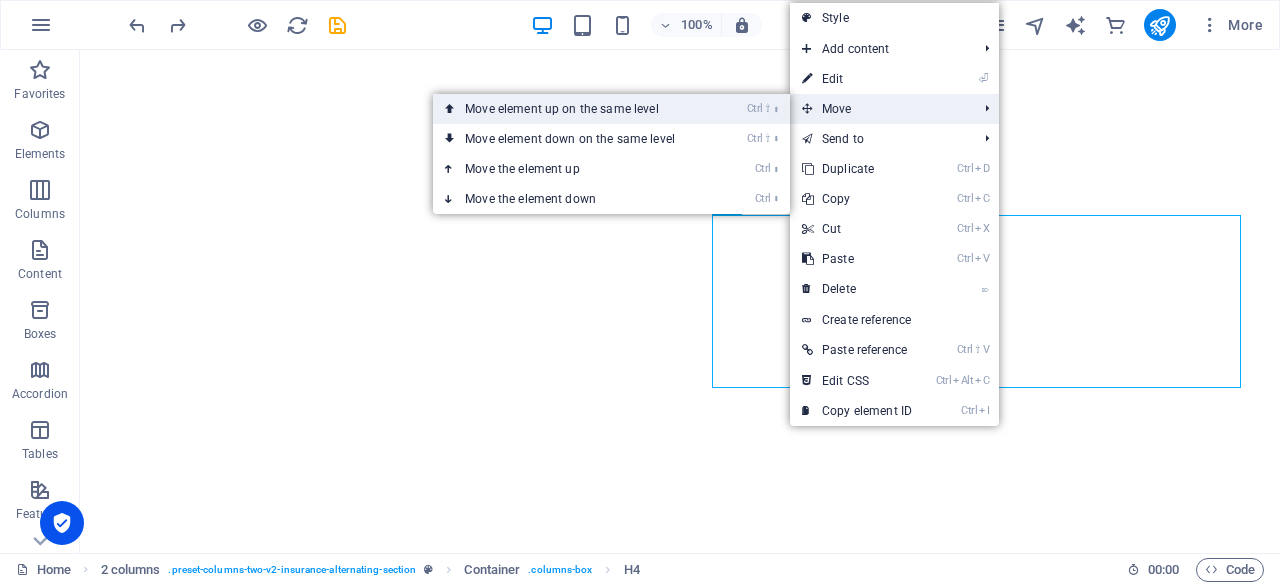 click on "Ctrl ⇧ ⬆" at bounding box center [763, 109] 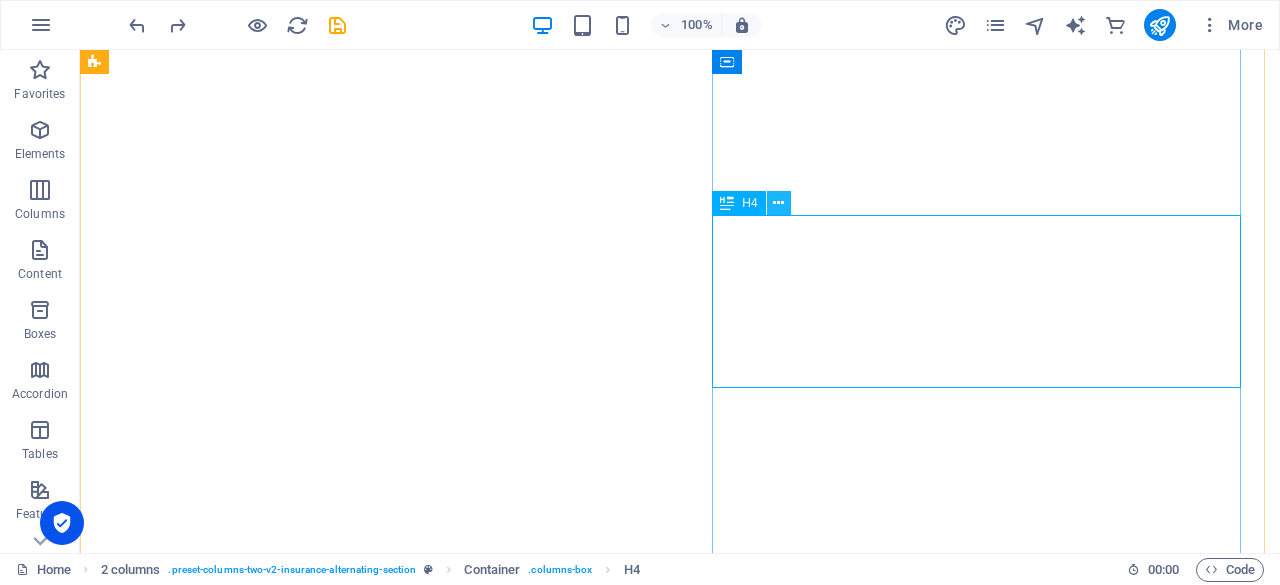 click at bounding box center [778, 203] 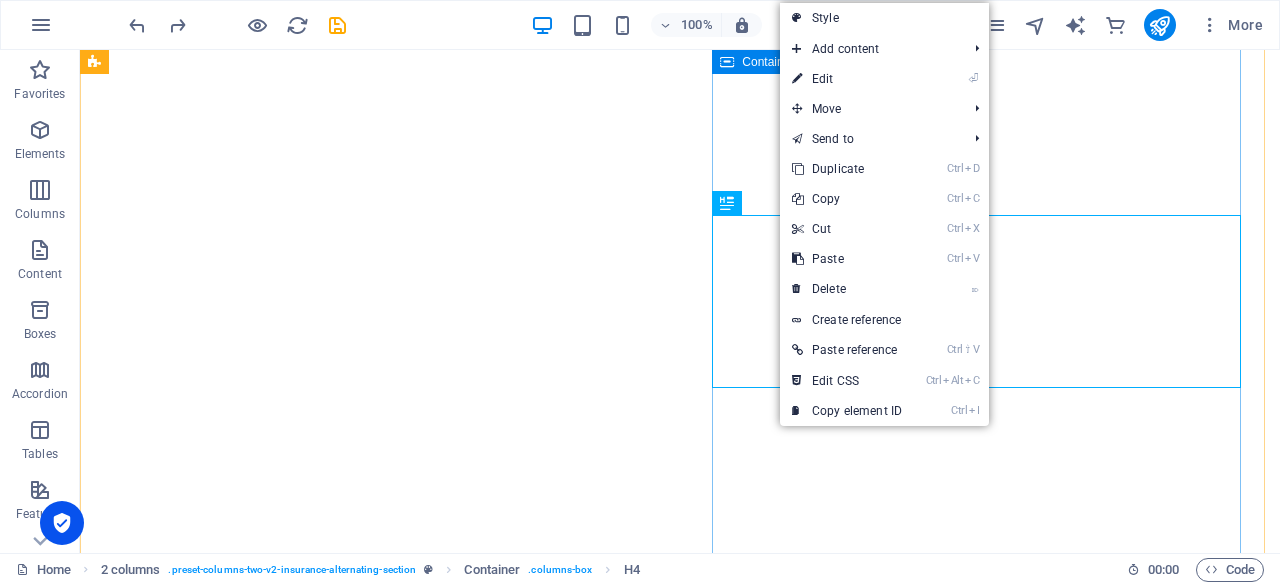 click on "Having a staffing issue!!! Issue with the business growth!!! Unable to grow business idea !!! latest trends & technology !!! want to Grow your business online !!!" at bounding box center [372, 750] 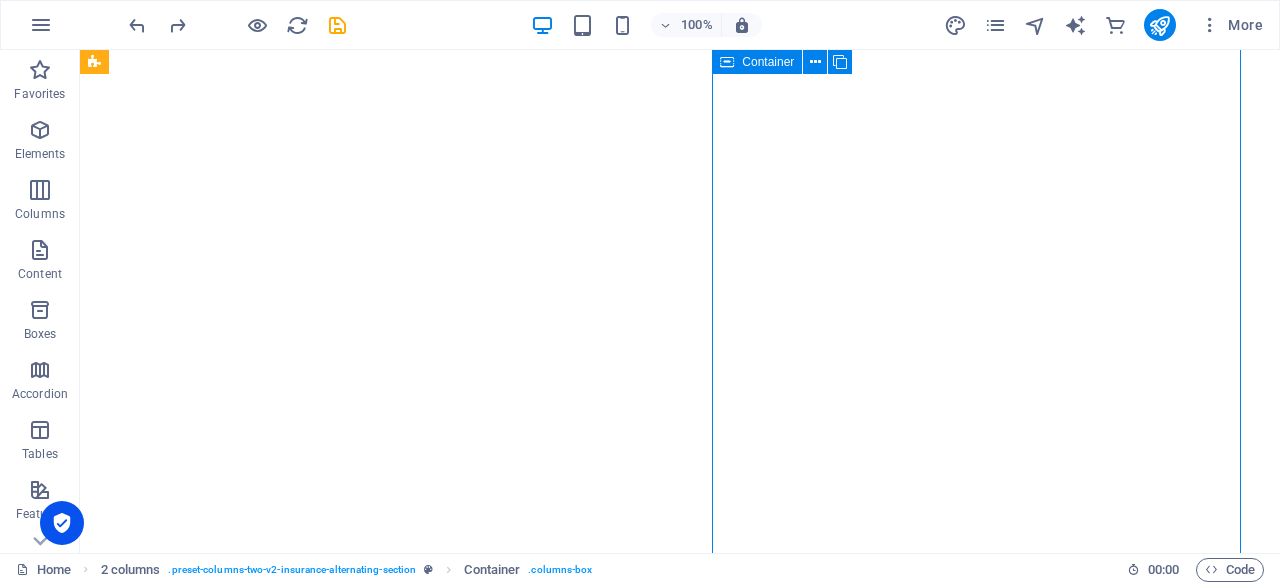 click on "Having a staffing issue!!! Issue with the business growth!!! Unable to grow business idea !!! latest trends & technology !!! want to Grow your business online !!!" at bounding box center [372, 750] 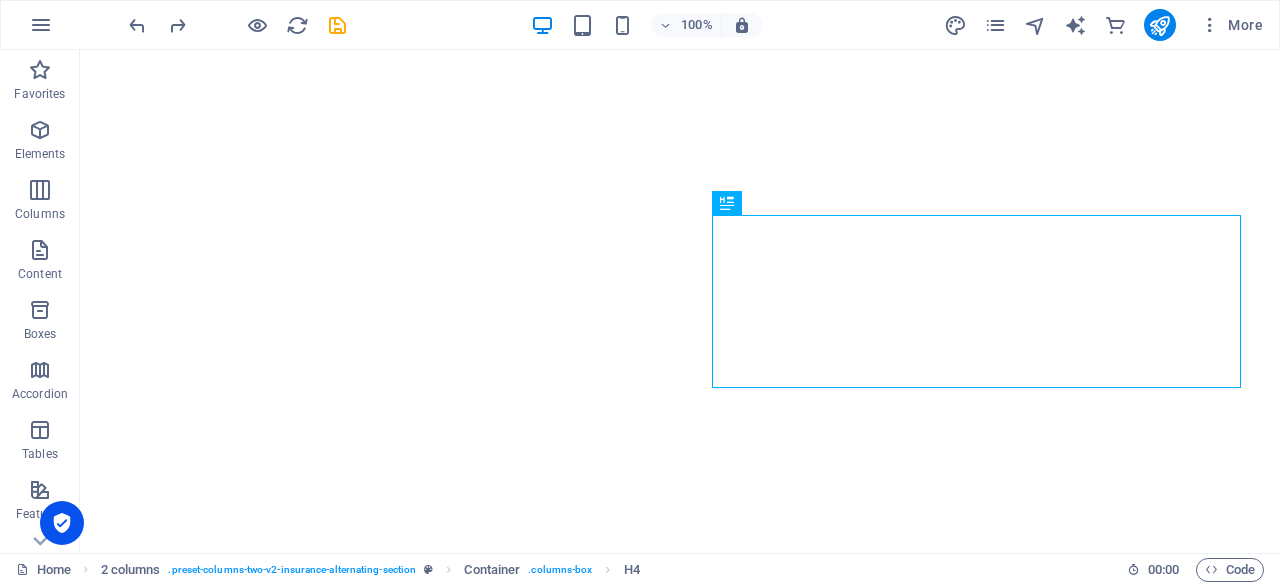 drag, startPoint x: 797, startPoint y: 289, endPoint x: 796, endPoint y: 177, distance: 112.00446 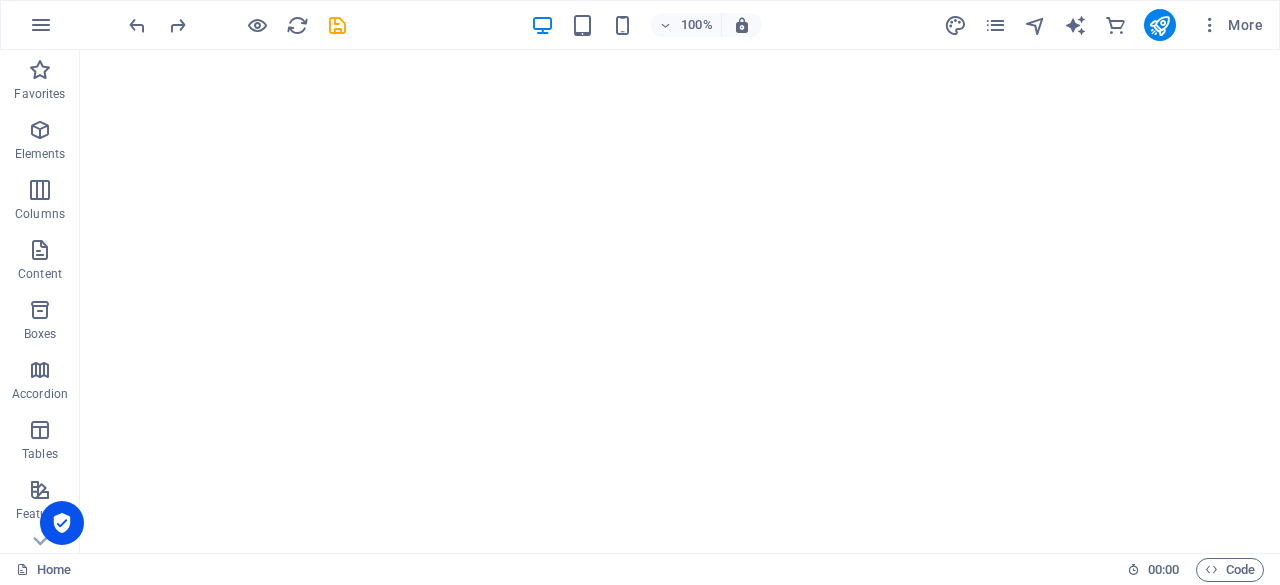 scroll, scrollTop: 2104, scrollLeft: 0, axis: vertical 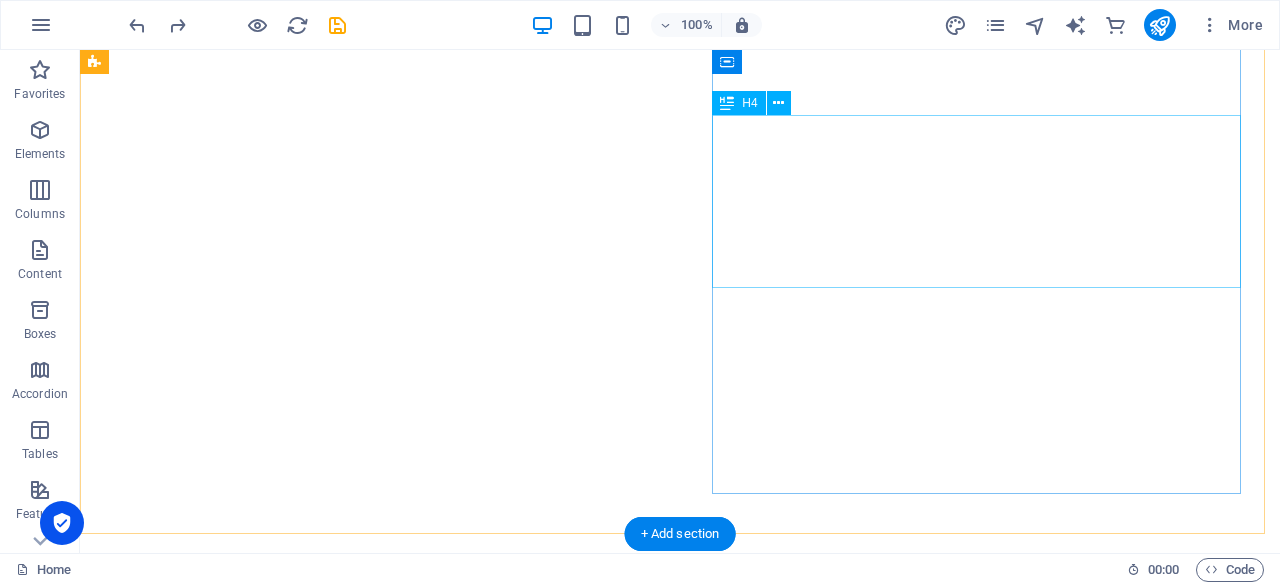click on "Having a staffing issue!!! Issue with the business growth!!! Unable to grow business idea !!! latest trends & technology !!! want to Grow your business online !!!" at bounding box center [372, 638] 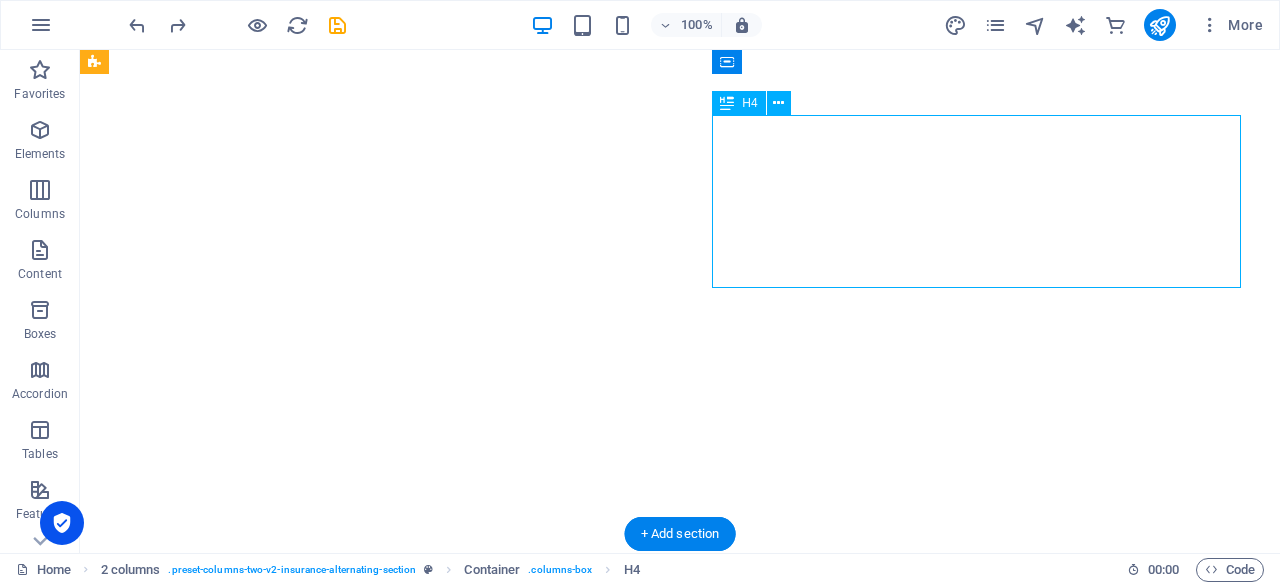 click on "Having a staffing issue!!! Issue with the business growth!!! Unable to grow business idea !!! latest trends & technology !!! want to Grow your business online !!!" at bounding box center (372, 638) 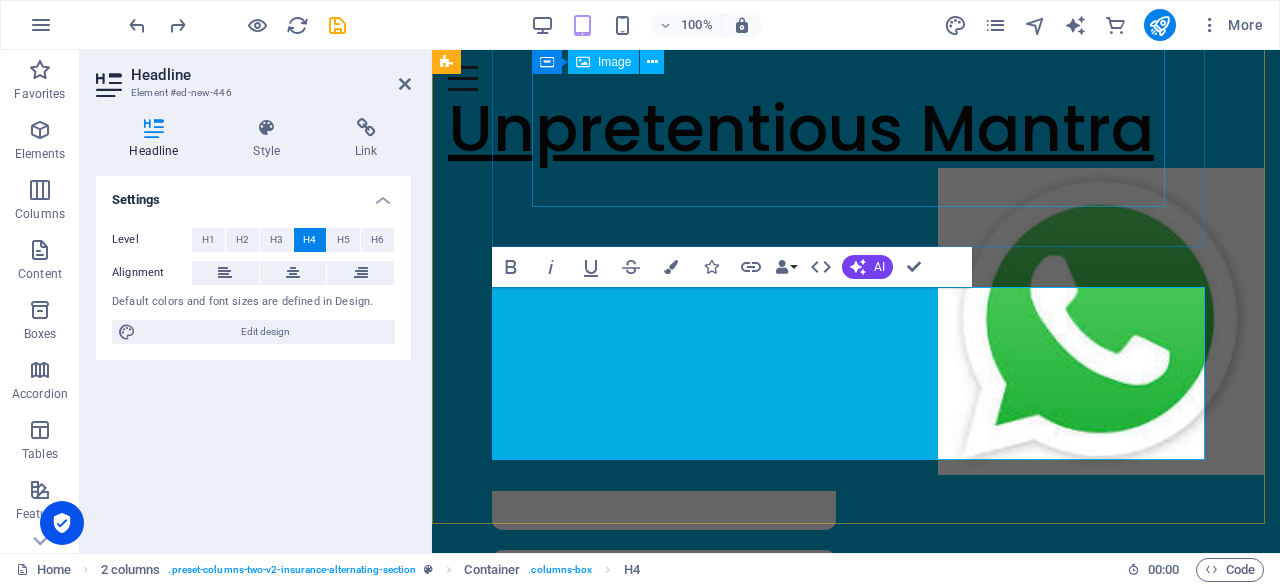 scroll, scrollTop: 1640, scrollLeft: 0, axis: vertical 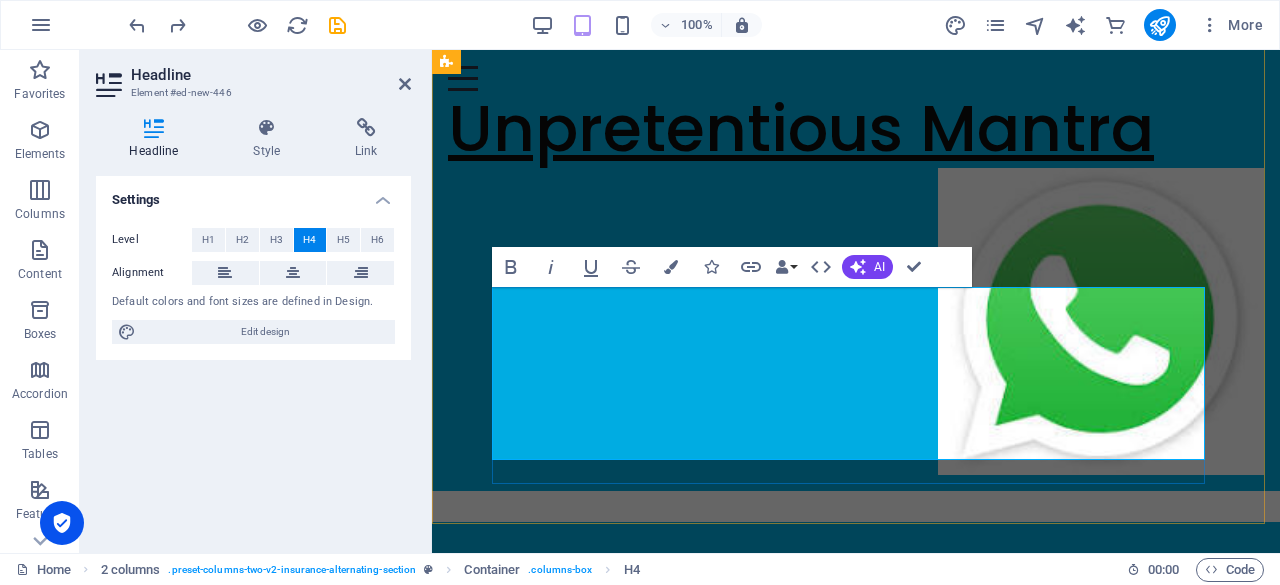 click on "Having a staffing issue!!! Issue with the business growth!!! Unable to grow business idea !!! latest trends & technology !!! want to Grow your business online !!!" at bounding box center [856, 371] 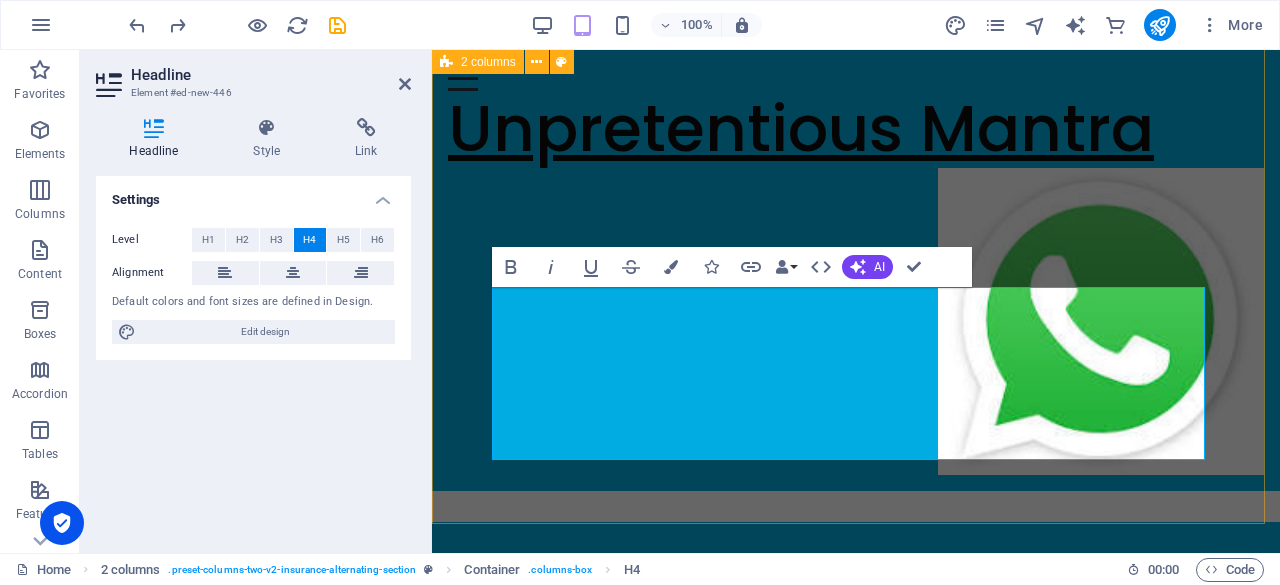drag, startPoint x: 864, startPoint y: 330, endPoint x: 473, endPoint y: 318, distance: 391.1841 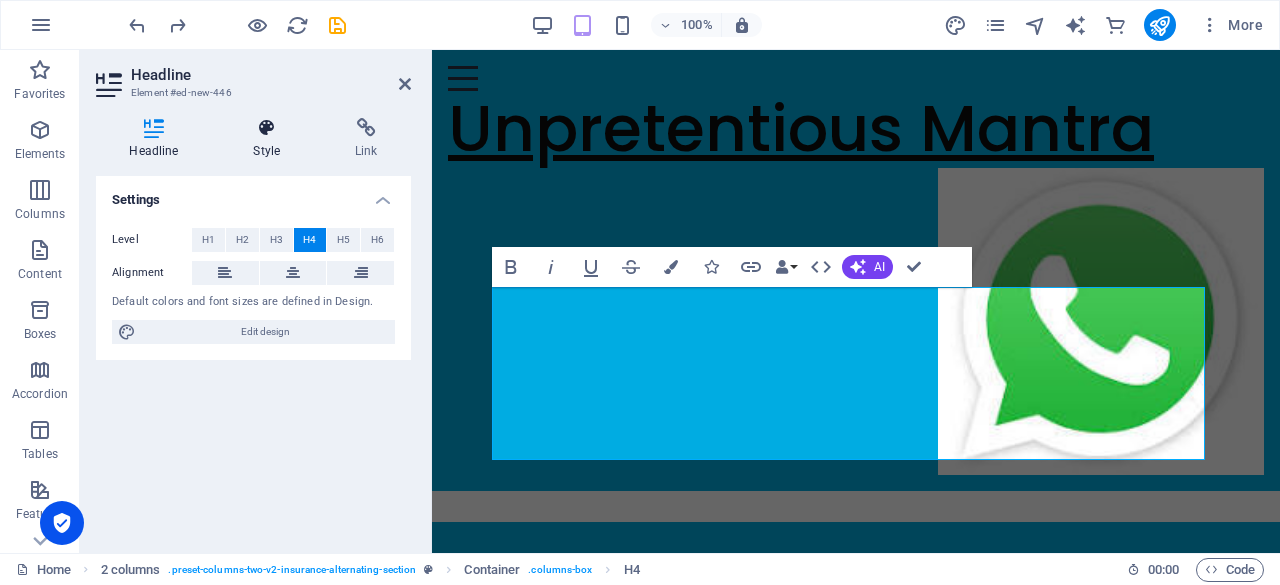 click at bounding box center (267, 128) 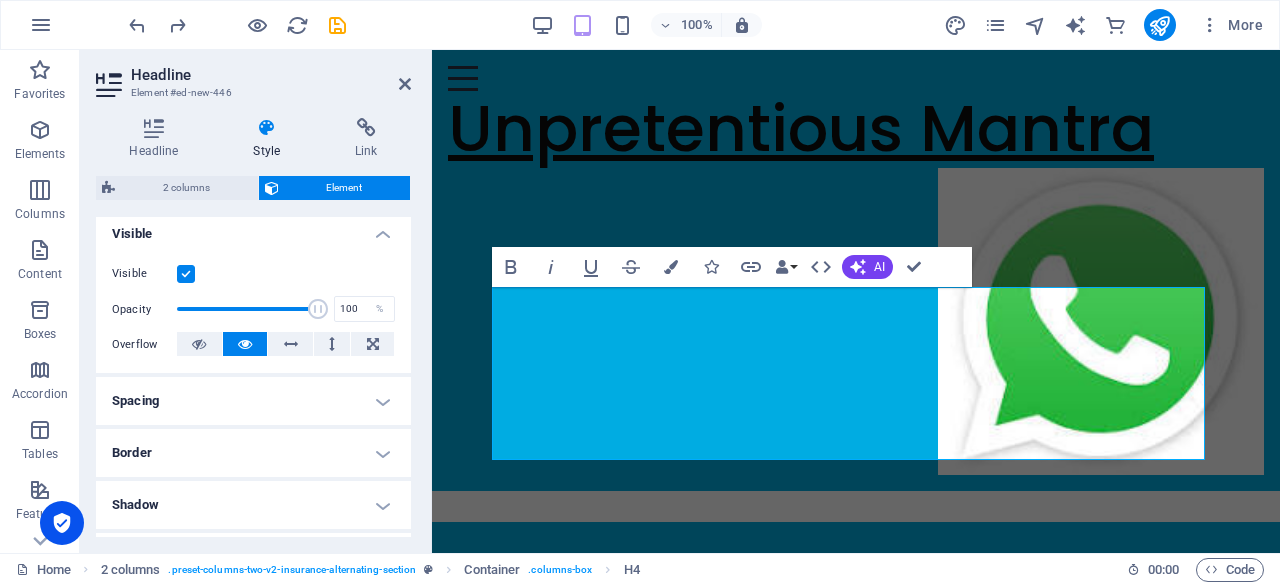 scroll, scrollTop: 0, scrollLeft: 0, axis: both 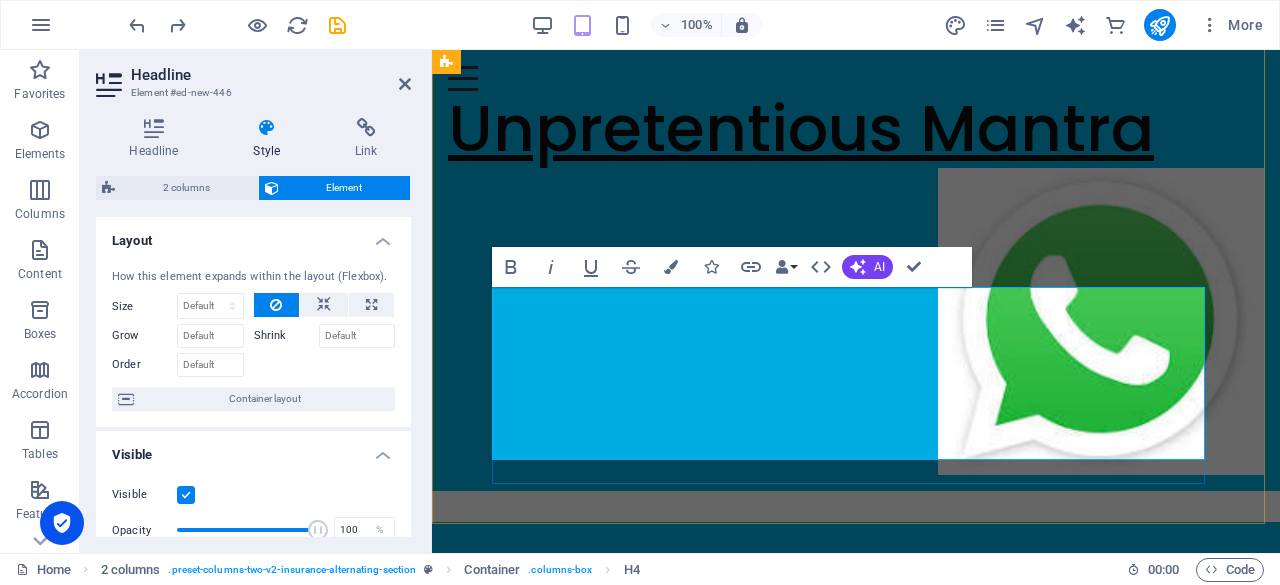 click on "Having a staffing issue!!! Issue with the business growth!!! Unable to grow business idea !!! latest trends & technology !!! want to Grow your business online !!!" at bounding box center [717, 385] 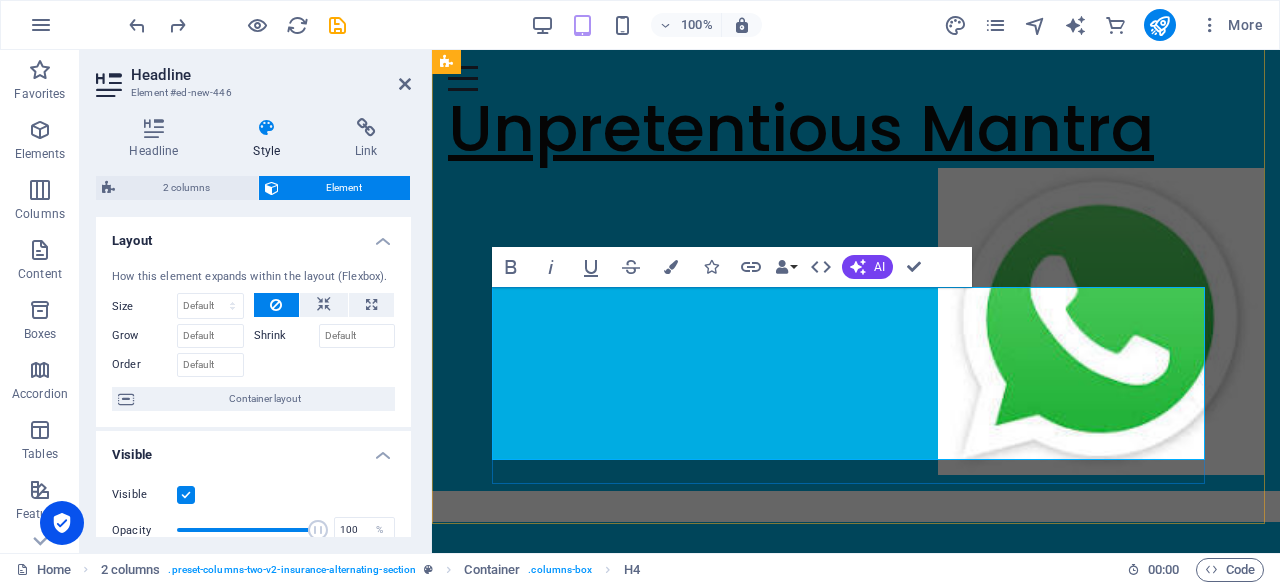 drag, startPoint x: 825, startPoint y: 339, endPoint x: 493, endPoint y: 332, distance: 332.0738 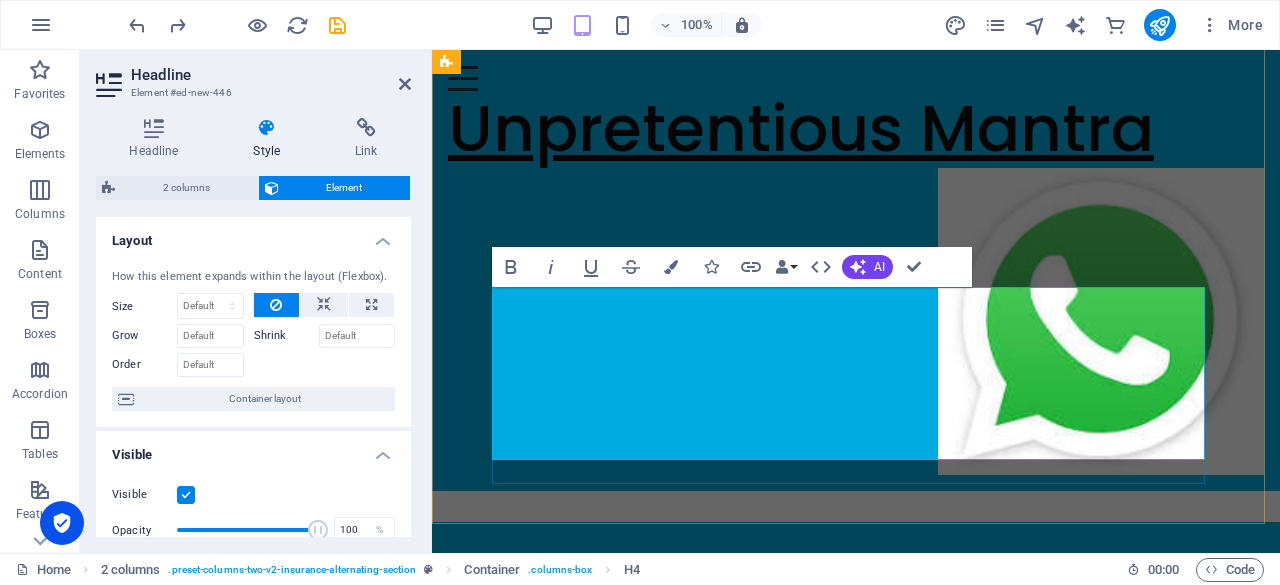 click on "Having a staffing issue!!! Issue with the business growth!!! Unable to grow business idea !!! latest trends & technology !!! want to Grow your business online !!!" at bounding box center (856, 371) 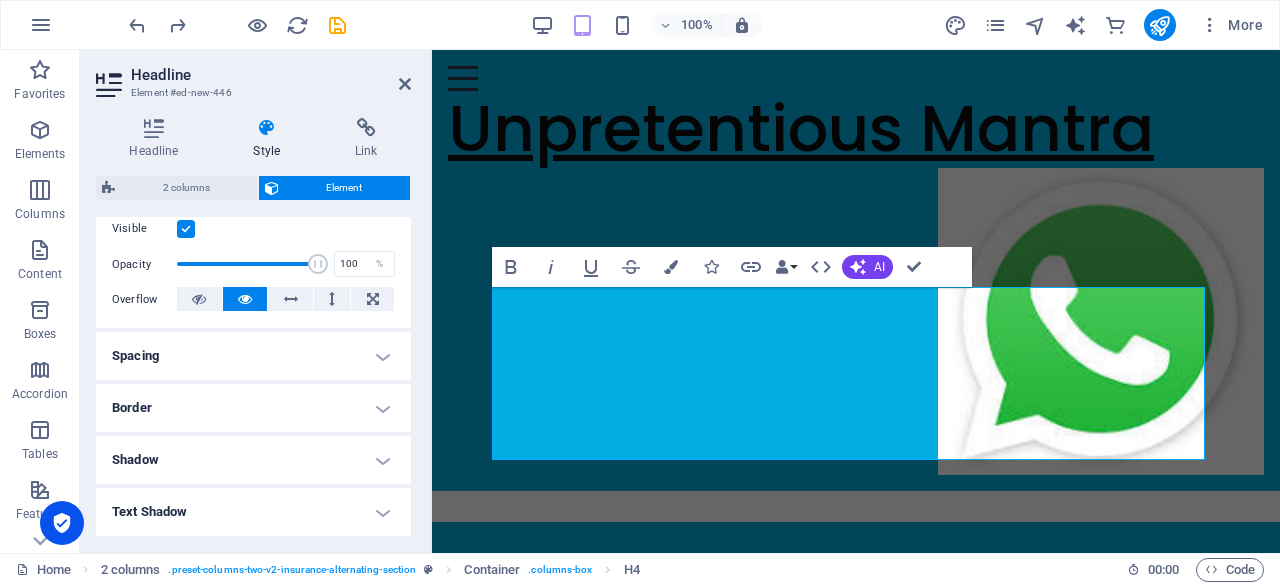 scroll, scrollTop: 0, scrollLeft: 0, axis: both 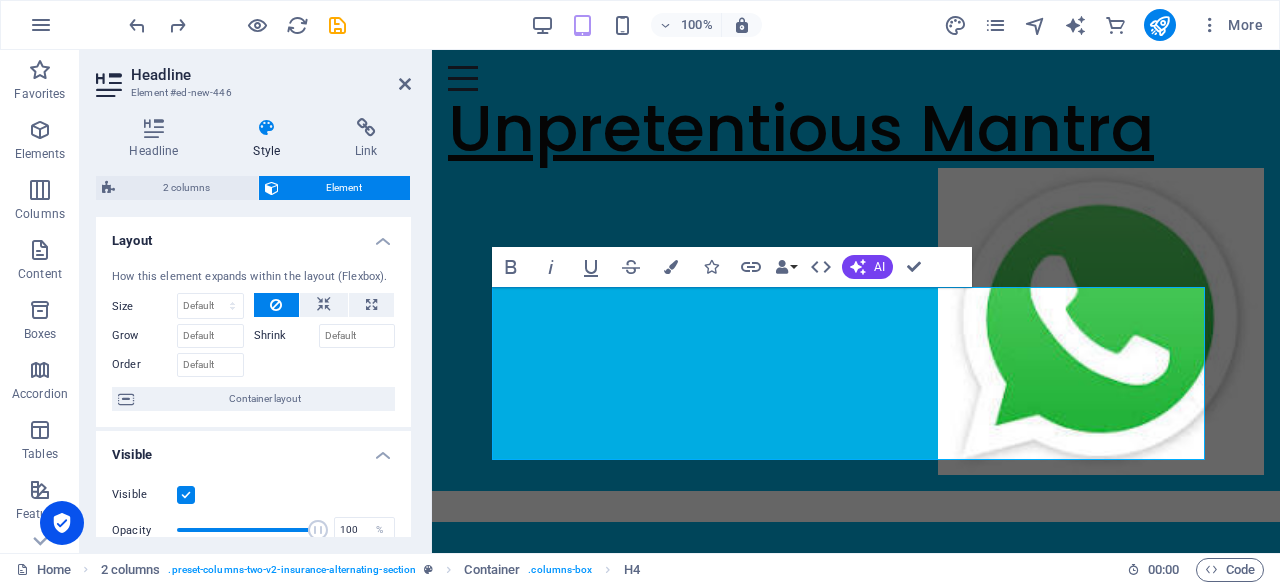drag, startPoint x: 410, startPoint y: 315, endPoint x: 9, endPoint y: 171, distance: 426.0716 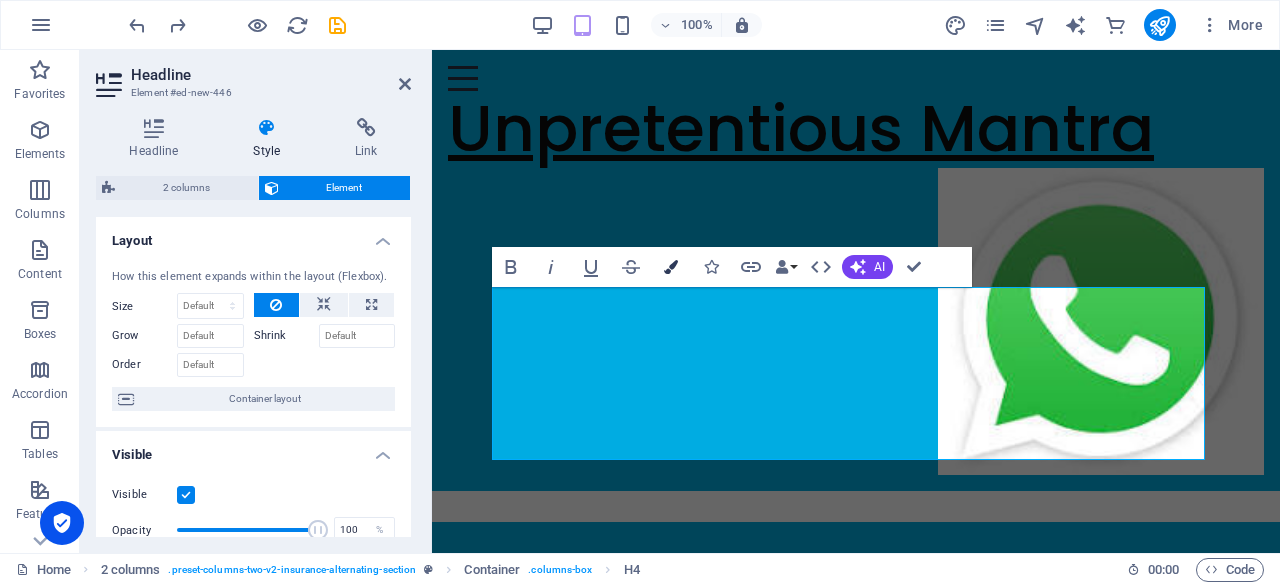 click at bounding box center (671, 267) 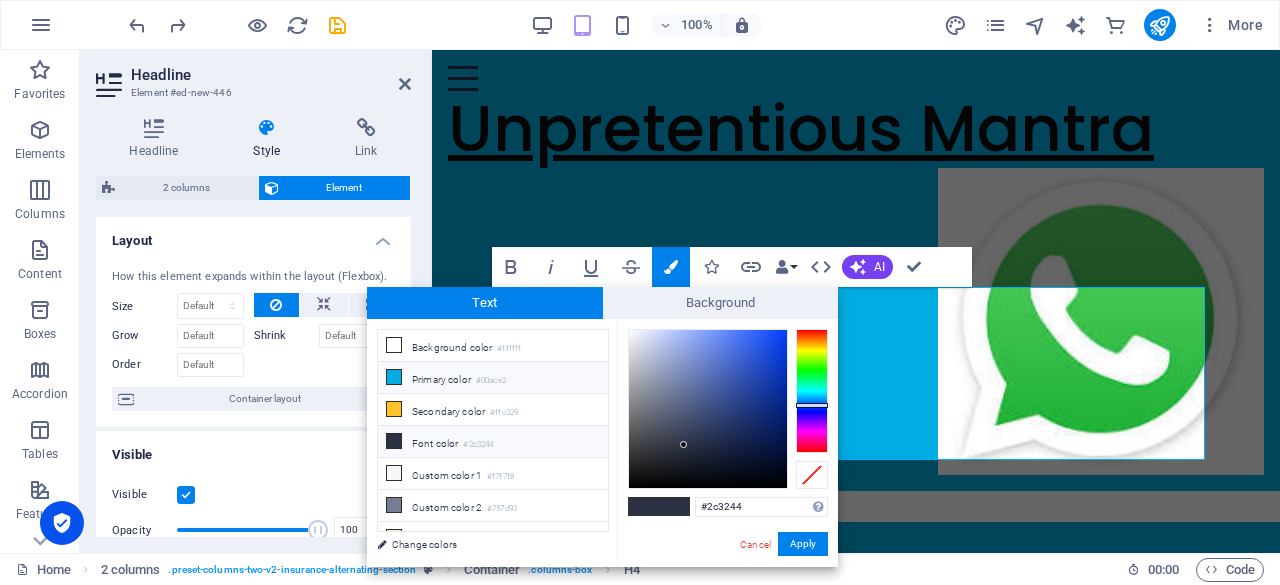 click at bounding box center [394, 377] 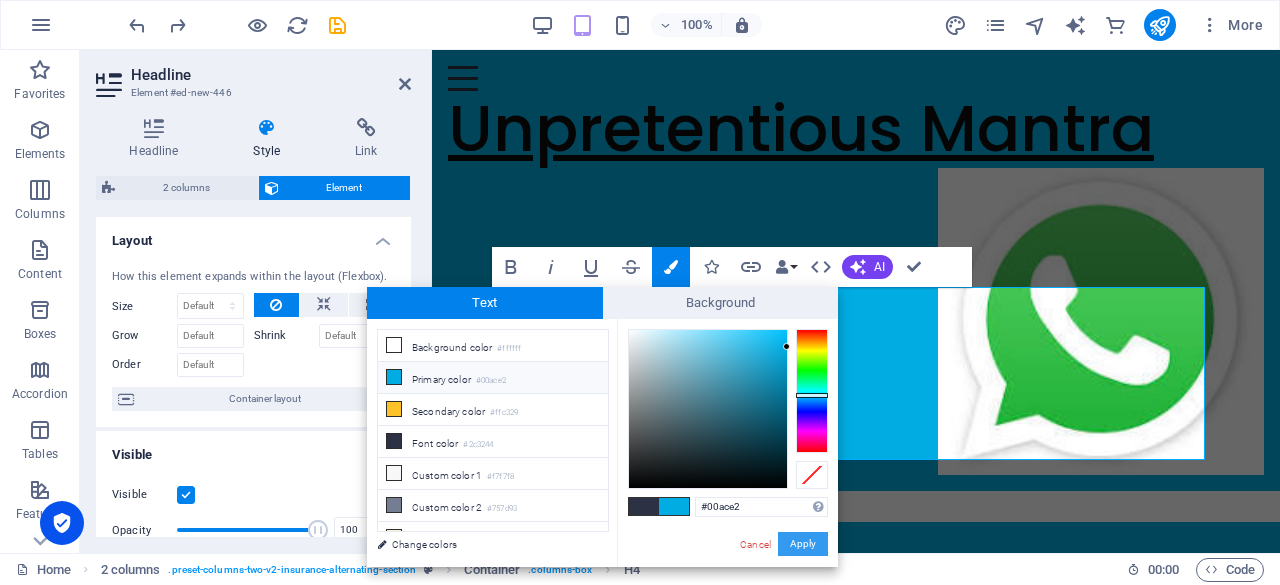 click on "Apply" at bounding box center (803, 544) 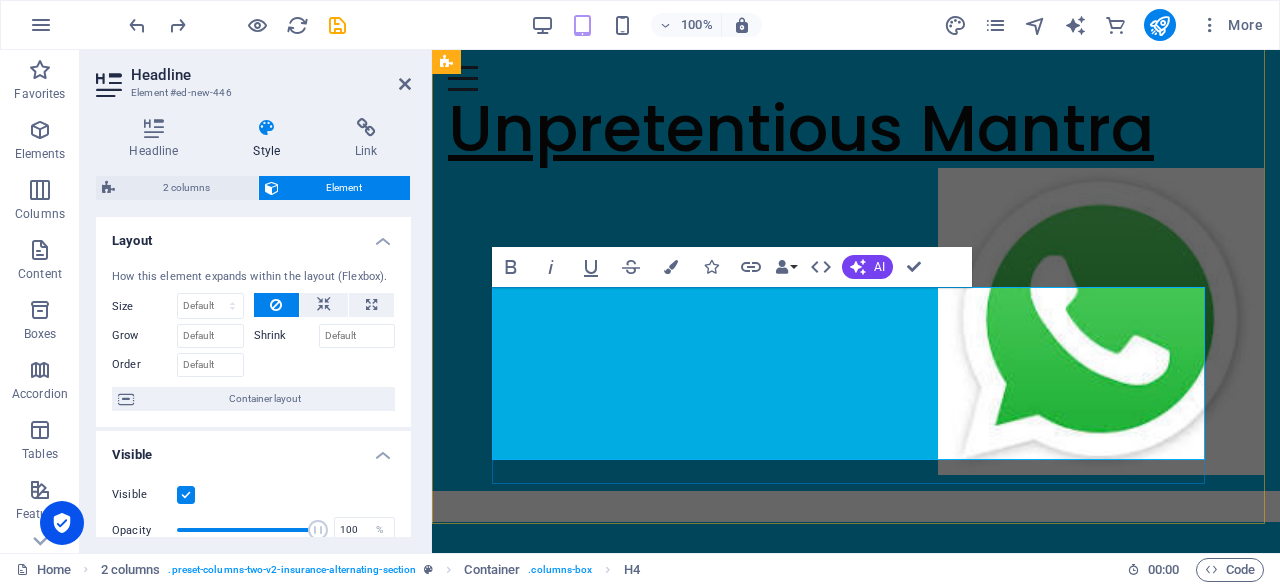 click on "Having a staffing issue!!! Issue with the business growth!!! Unable to grow business idea !!! latest trends & technology !!! want to Grow your business online !!!" at bounding box center (717, 385) 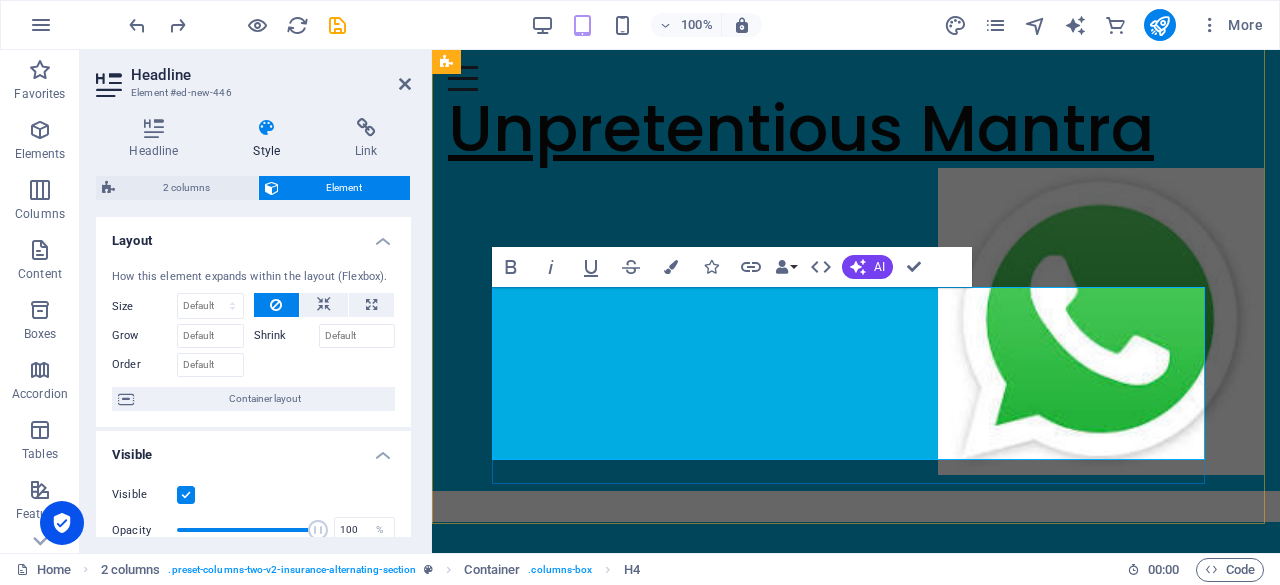 drag, startPoint x: 881, startPoint y: 386, endPoint x: 500, endPoint y: 388, distance: 381.00525 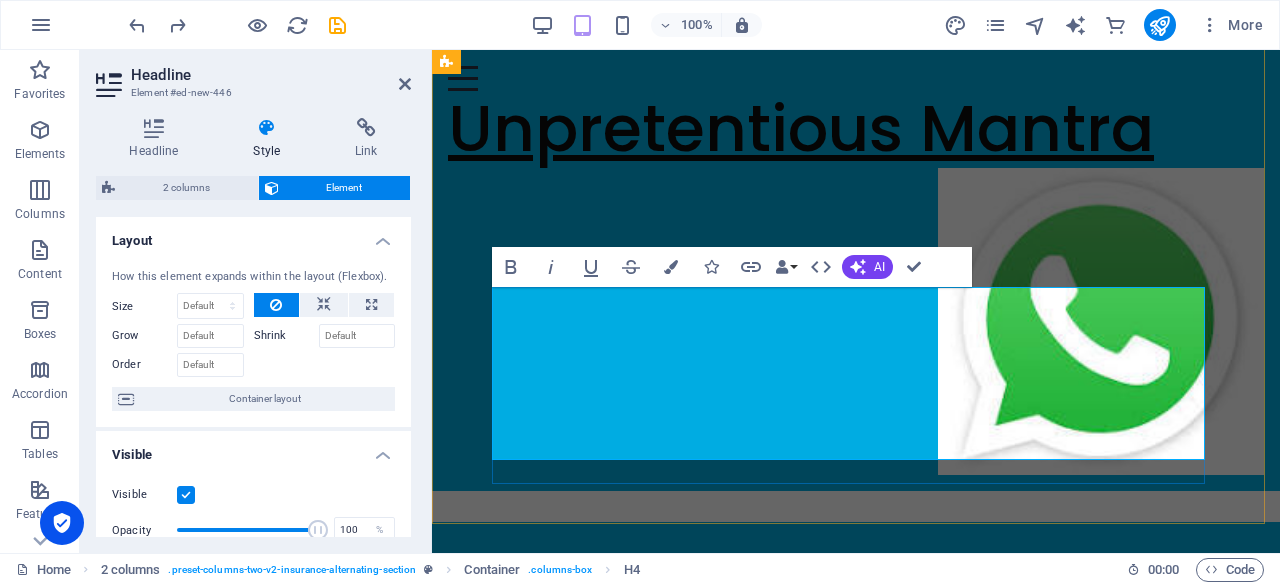 click on "Having a staffing issue!!! Issue with the business growth!!! Unable to grow business idea !!! latest trends & technology !!! want to Grow your business online !!!" at bounding box center (717, 385) 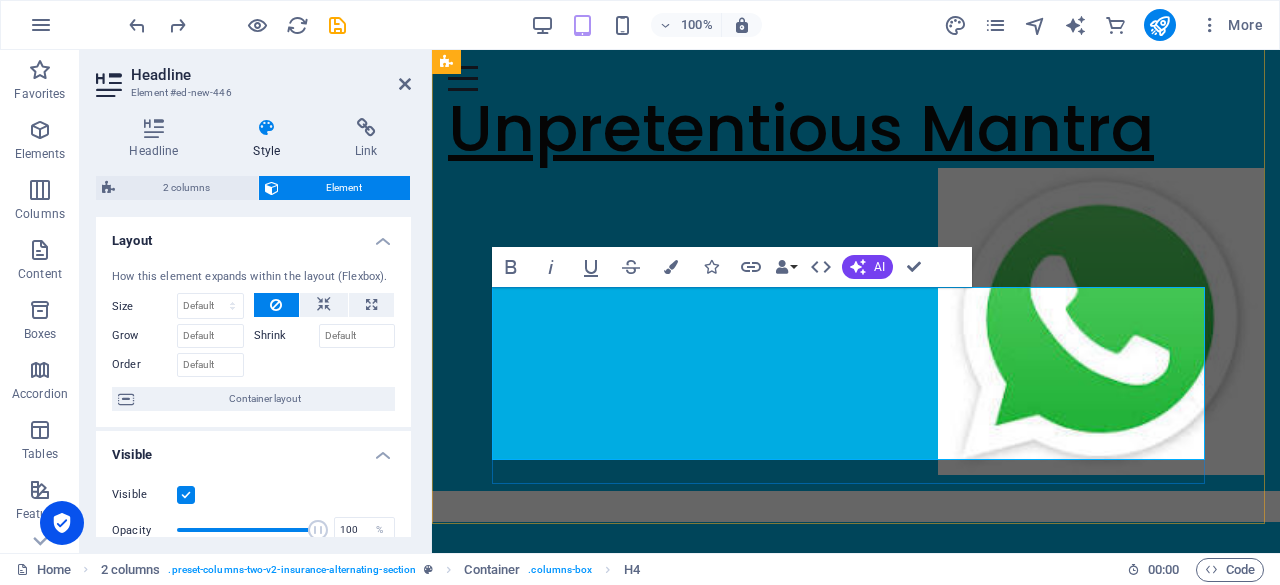 drag, startPoint x: 880, startPoint y: 386, endPoint x: 494, endPoint y: 393, distance: 386.06348 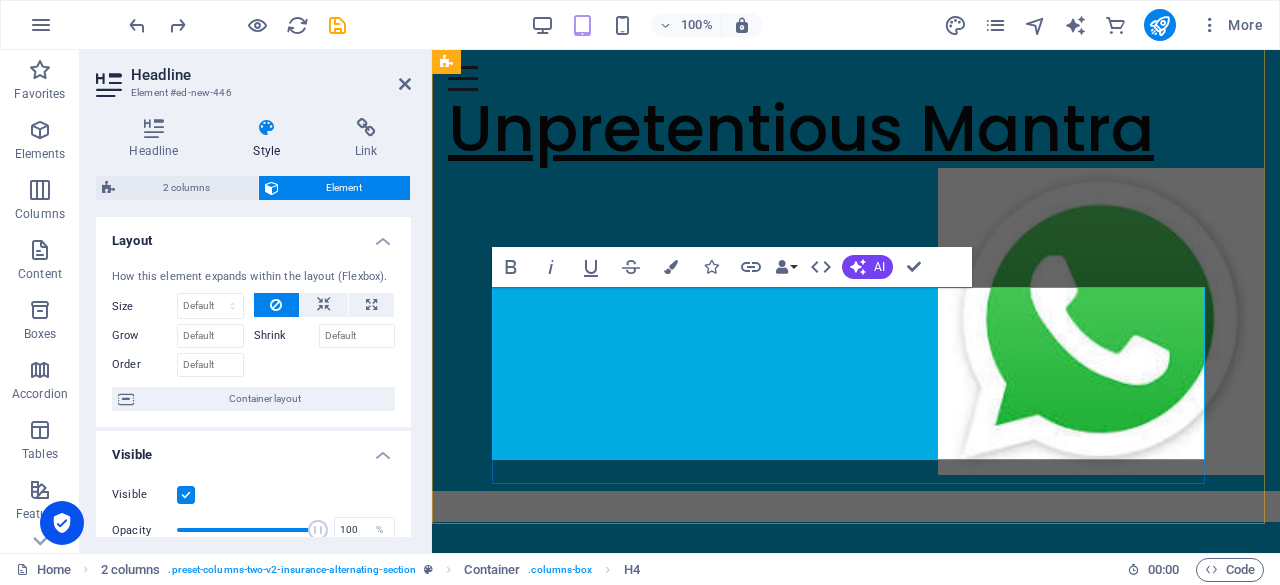 click on "Having a staffing issue!!! Issue with the business growth!!! Unable to grow business idea !!! latest trends & technology !!! want to Grow your business online !!!" at bounding box center (717, 385) 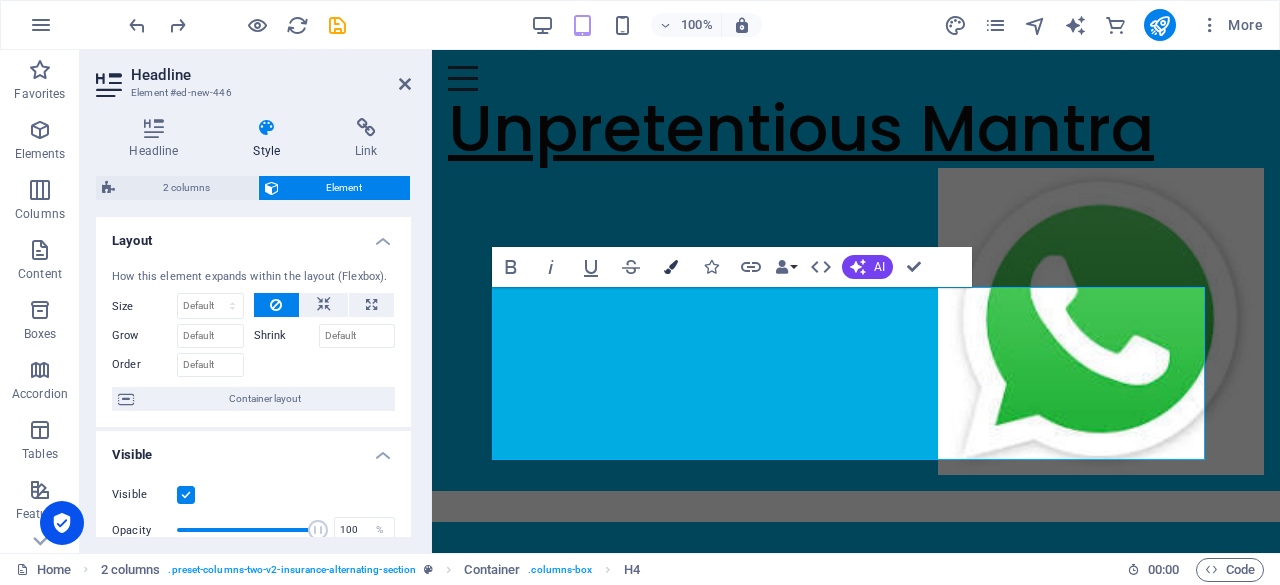click at bounding box center [671, 267] 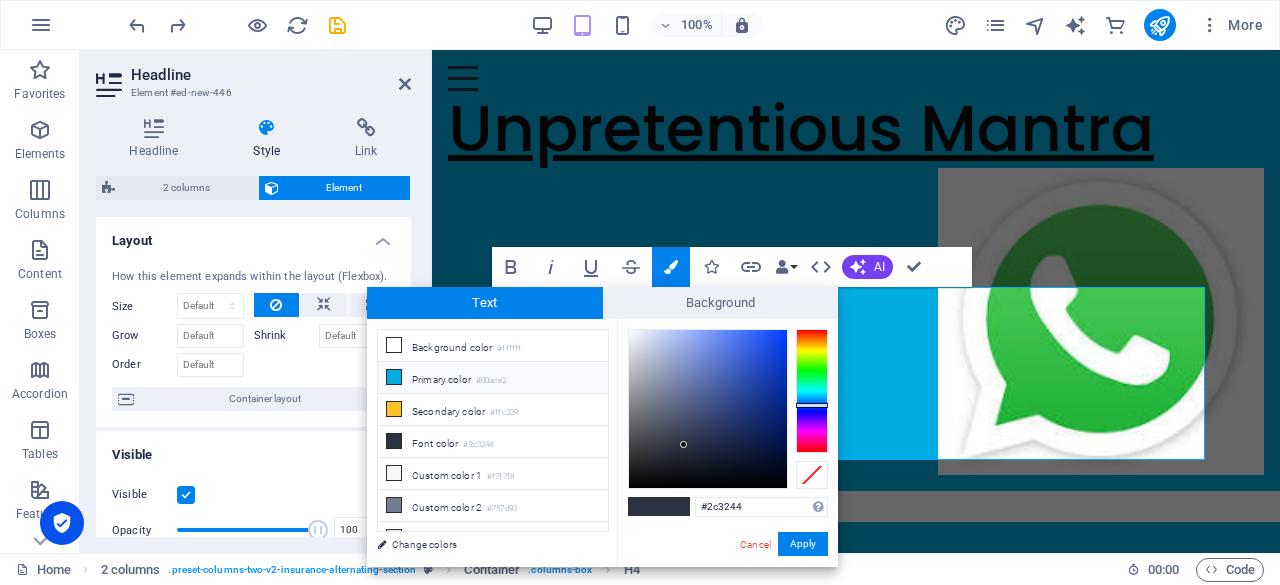 click at bounding box center (394, 377) 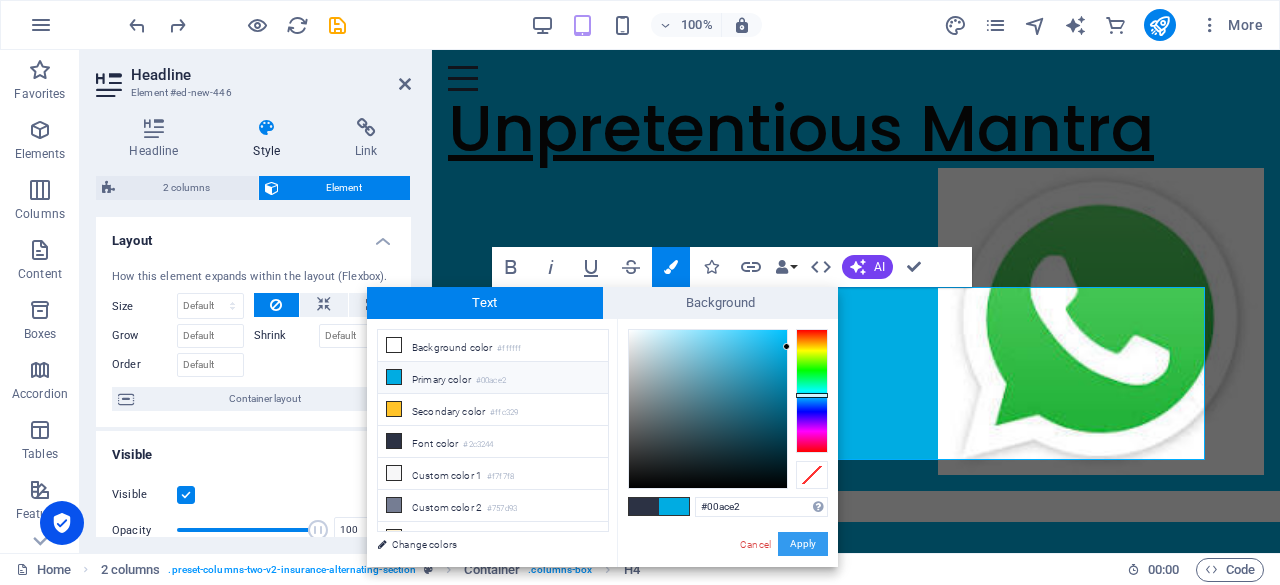 click on "Apply" at bounding box center [803, 544] 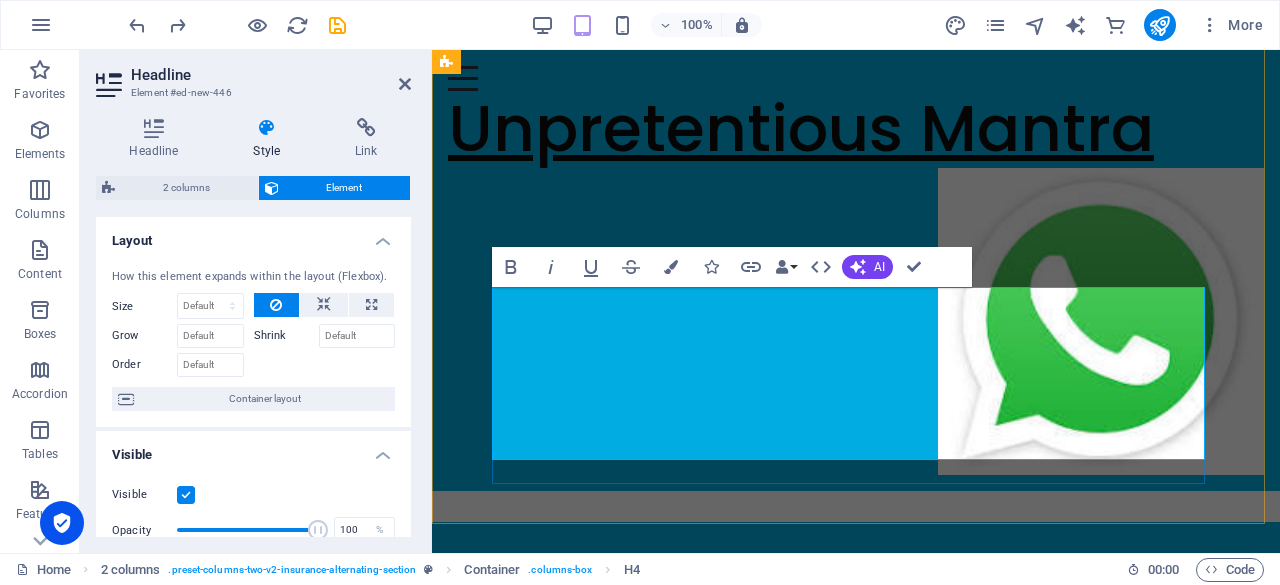 click on "latest trends & technology !!! want to Grow your business online !!!" at bounding box center [717, 428] 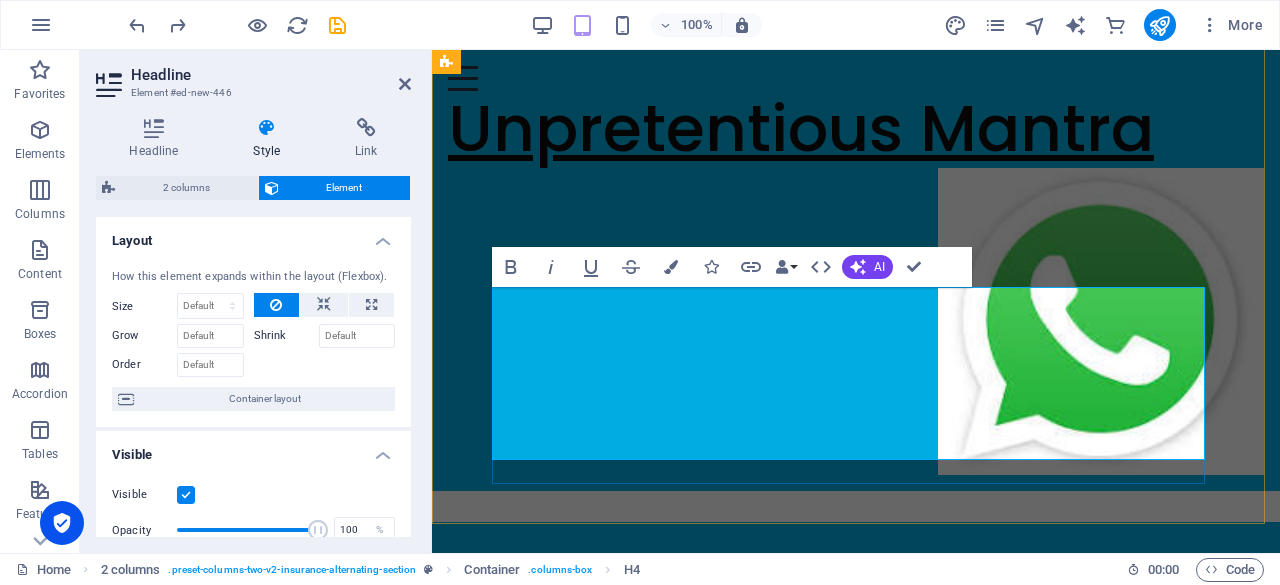 drag, startPoint x: 985, startPoint y: 447, endPoint x: 499, endPoint y: 444, distance: 486.00925 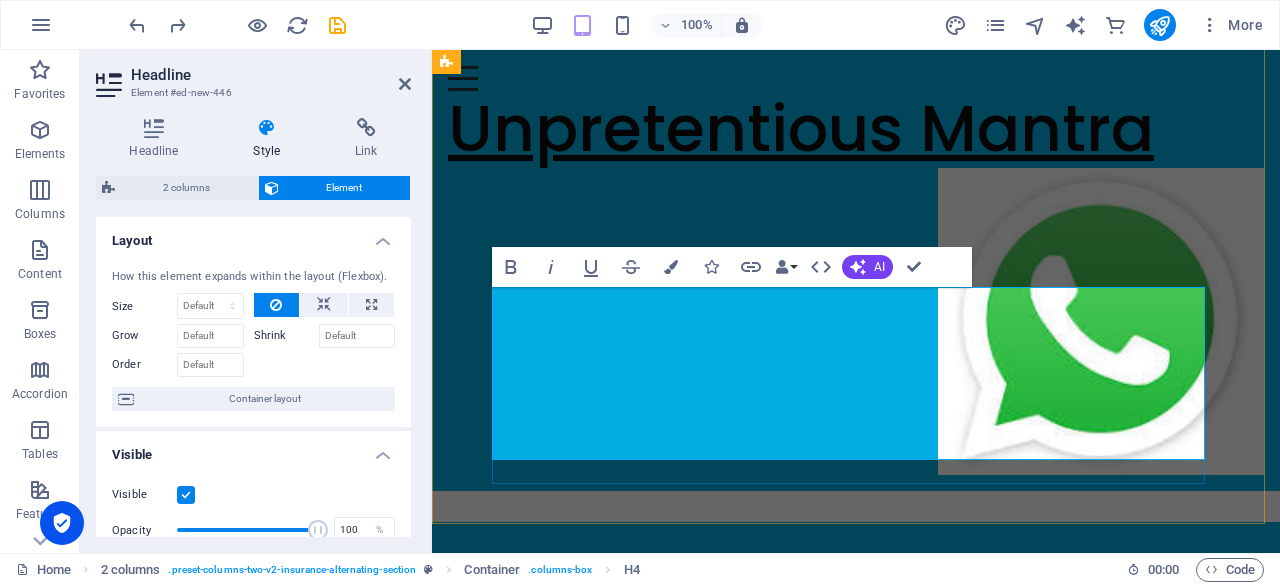 click on "Having a staffing issue!!! Issue with the business growth!!! ​ Unable to grow business idea !!! ​ latest trends & technology !!! want to Grow your business online !!!" at bounding box center (856, 371) 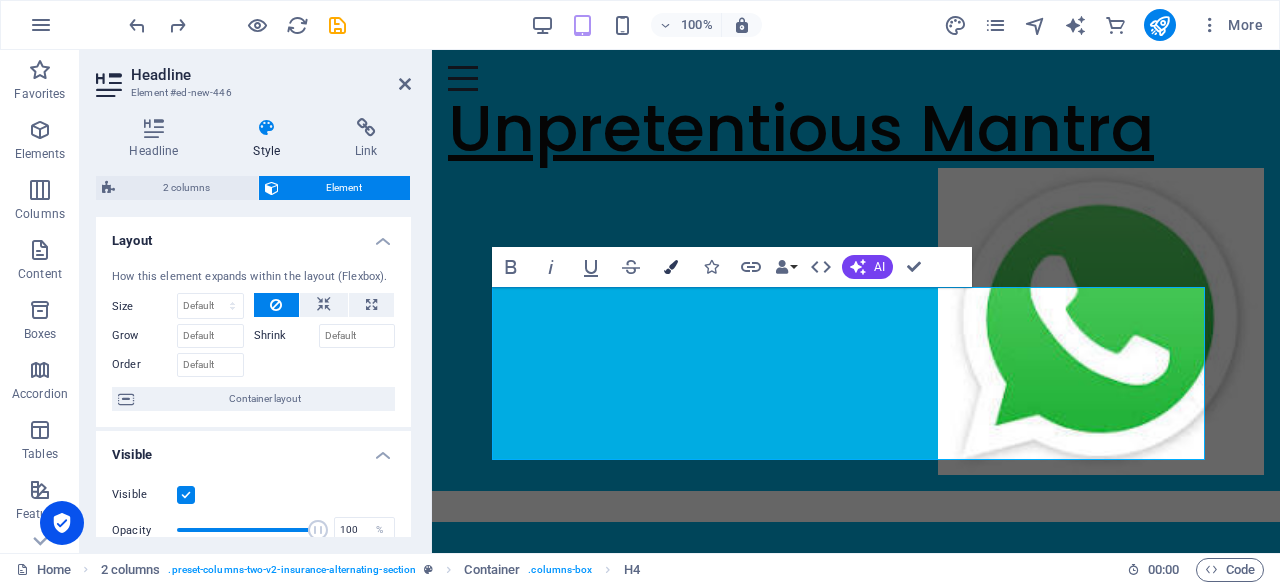 click at bounding box center [671, 267] 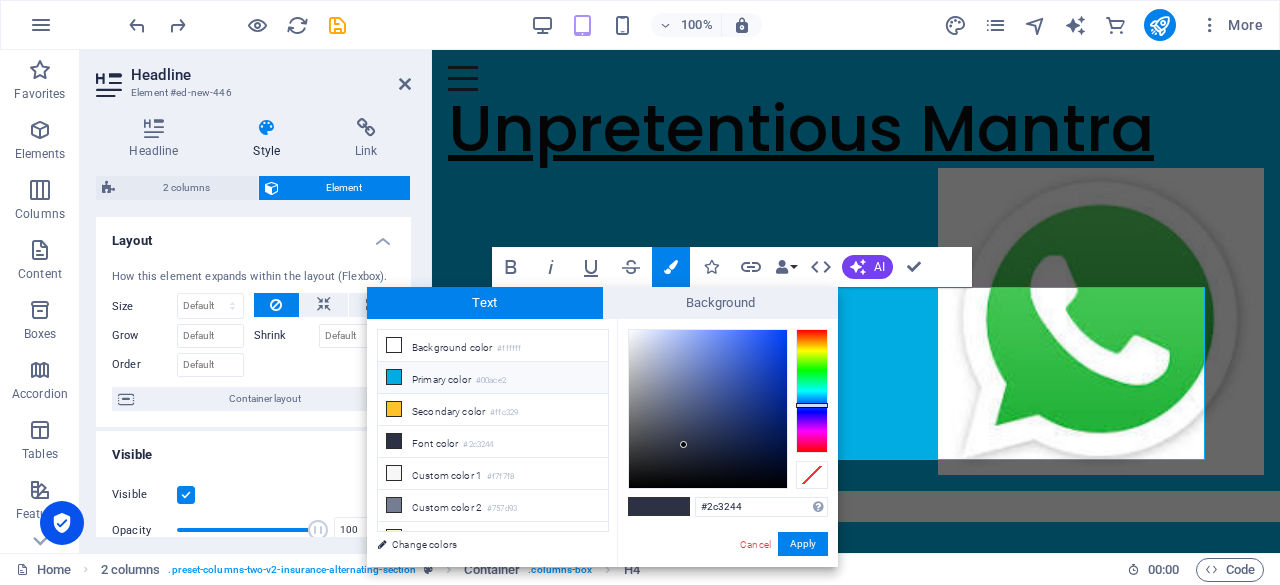 click on "Primary color
#00ace2" at bounding box center (493, 378) 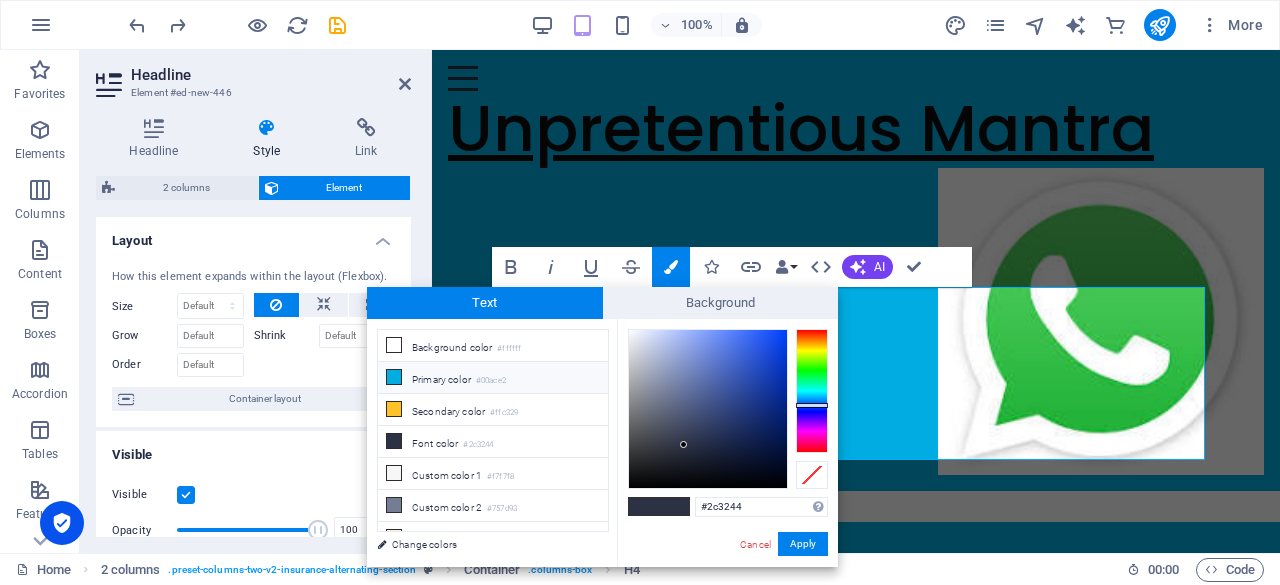 type on "#00ace2" 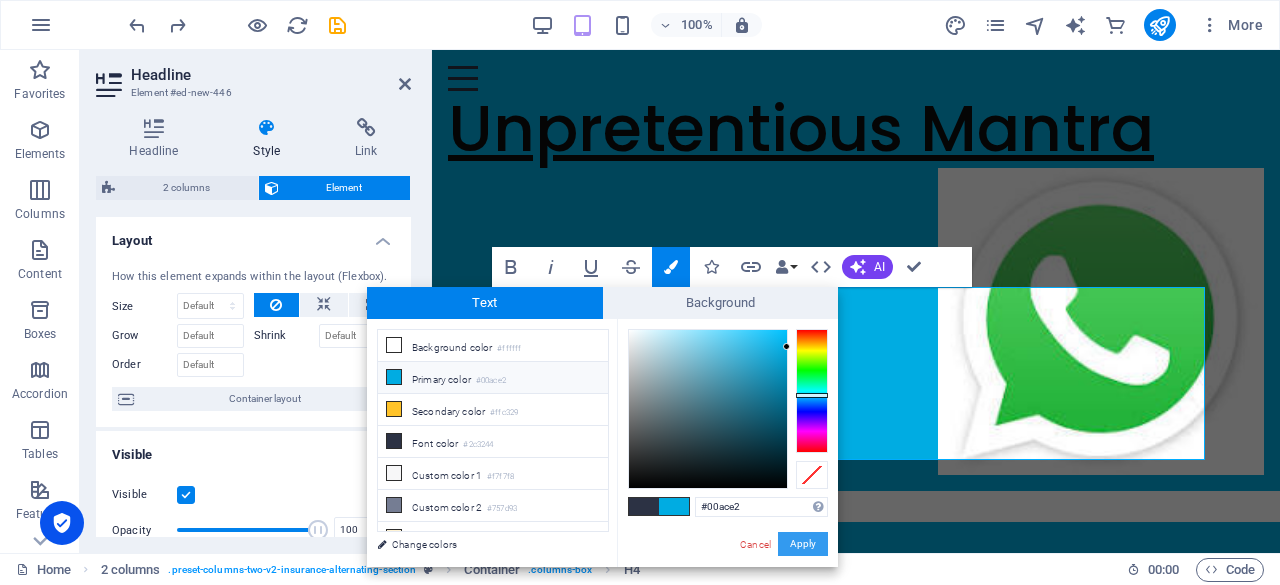 click on "Apply" at bounding box center [803, 544] 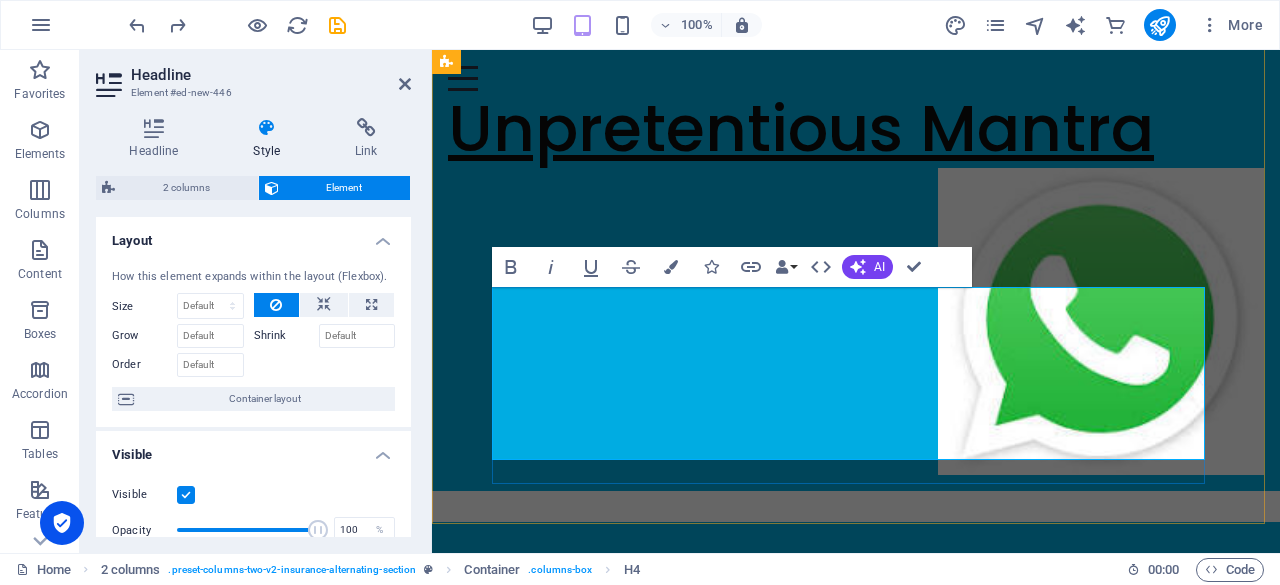 click on "Having a staffing issue!!! Issue with the business growth!!! ​ Unable to grow business idea !!! ​ latest trends & technology !!! want to Grow your business online !!!" at bounding box center (856, 371) 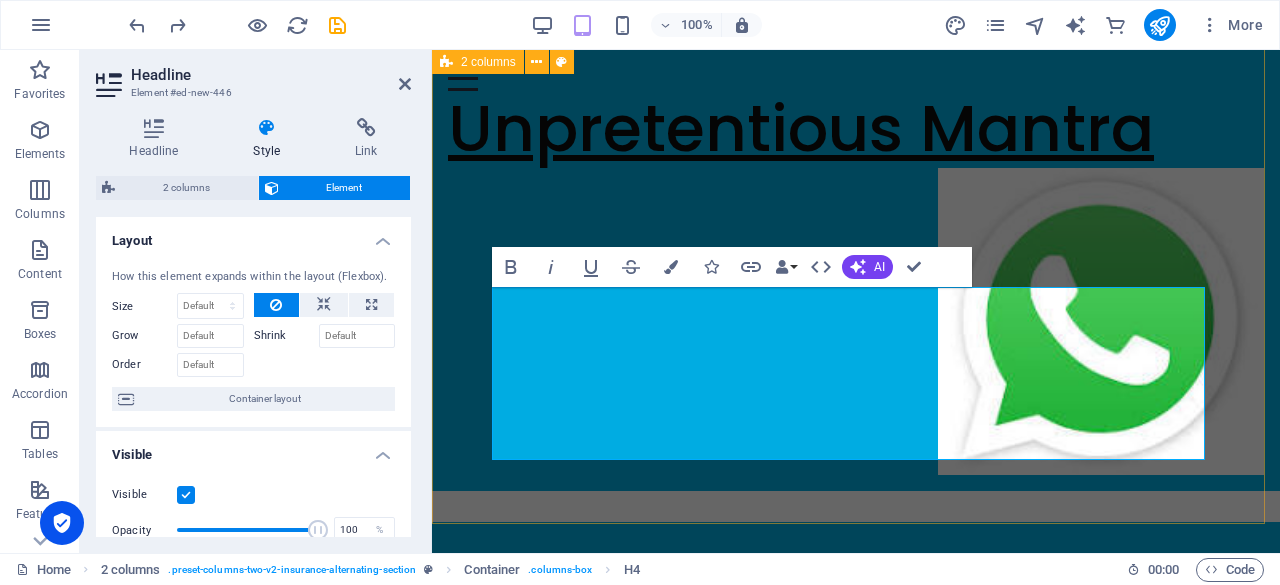 click on "Having a staffing issue!!! Issue with the business growth!!! ​ Unable to grow business idea !!! ​ latest trends & technology !!! want to Grow your business online !!!" at bounding box center (856, 53) 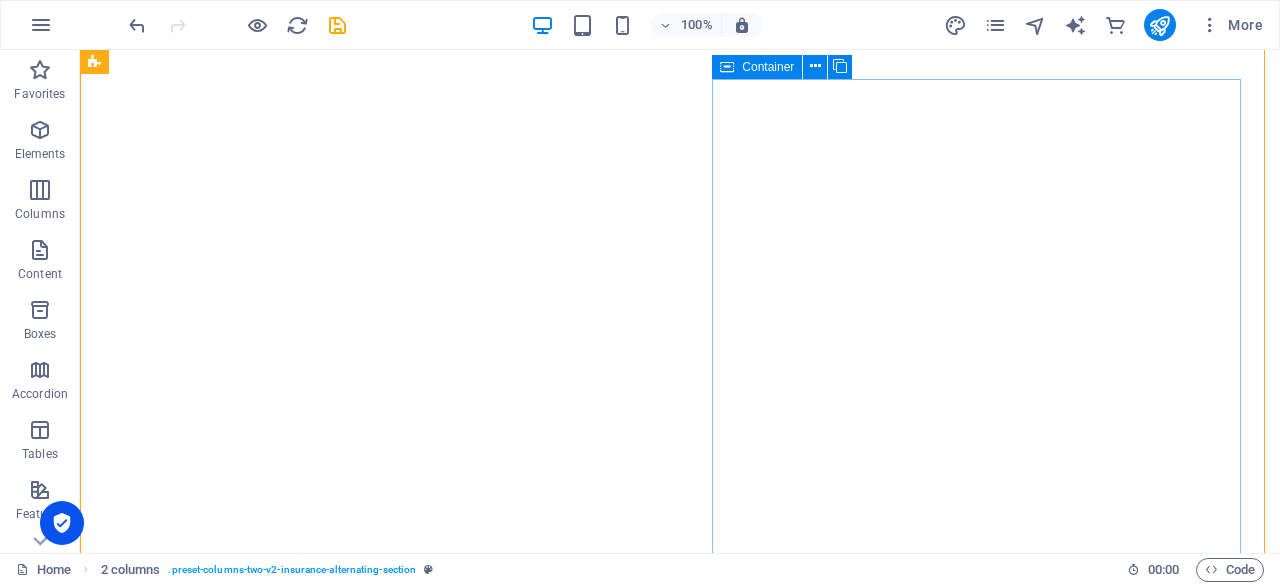 scroll, scrollTop: 1910, scrollLeft: 0, axis: vertical 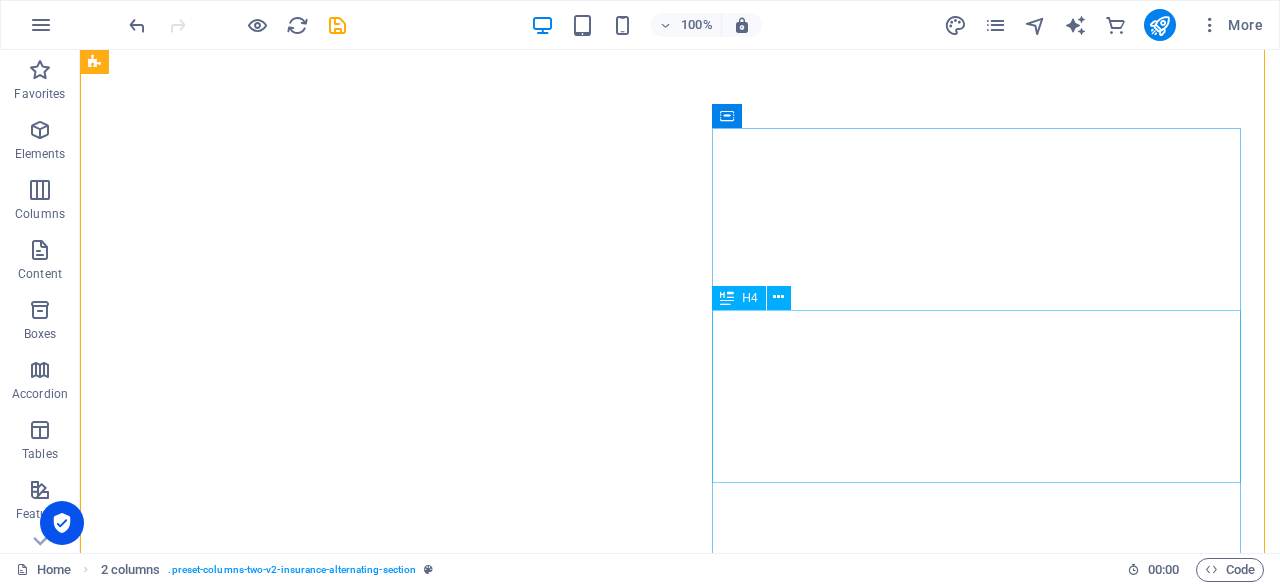 click on "Having a staffing issue!!! Issue with the business growth!!! Unable to grow business idea !!! latest trends & technology !!! want to Grow your business online !!!" at bounding box center (372, 832) 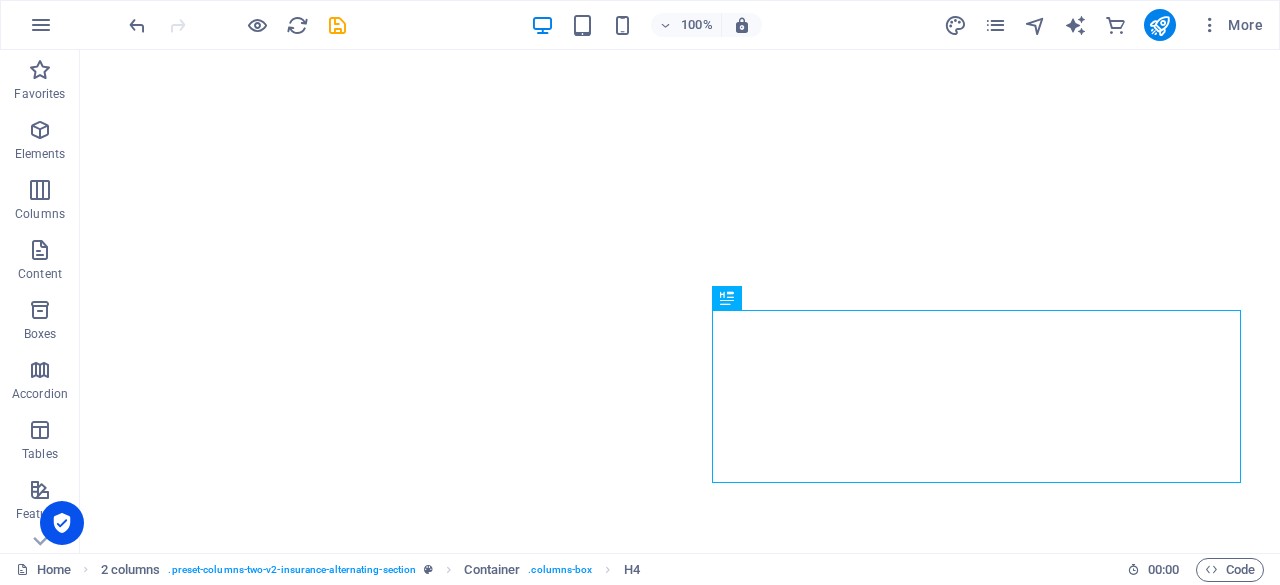 drag, startPoint x: 994, startPoint y: 381, endPoint x: 982, endPoint y: 291, distance: 90.79648 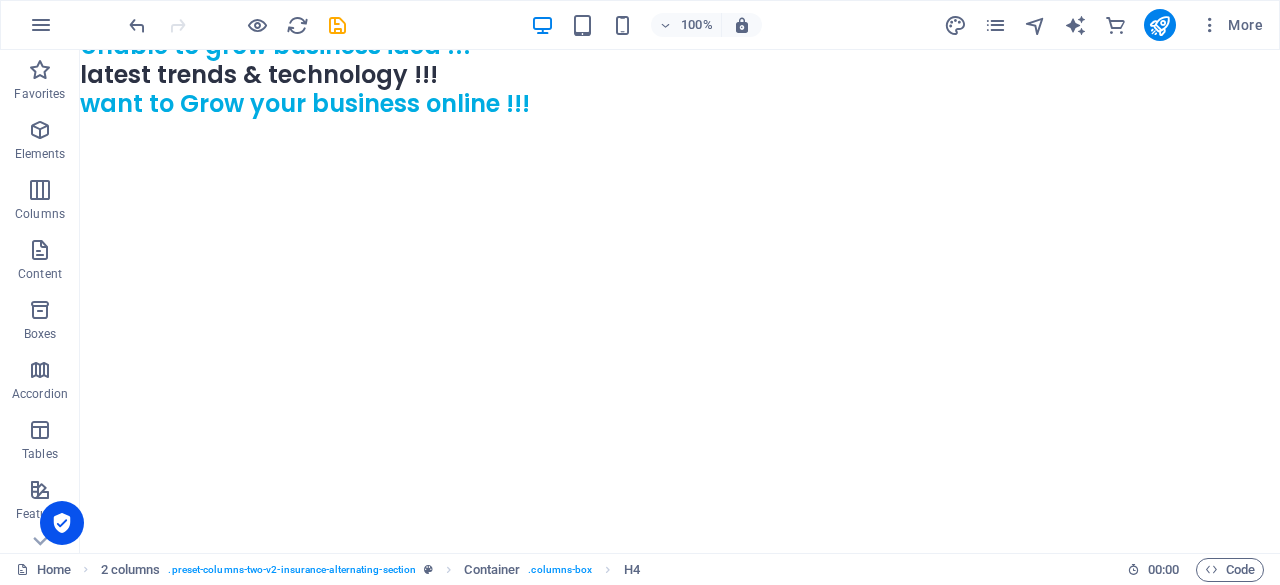 scroll, scrollTop: 1573, scrollLeft: 0, axis: vertical 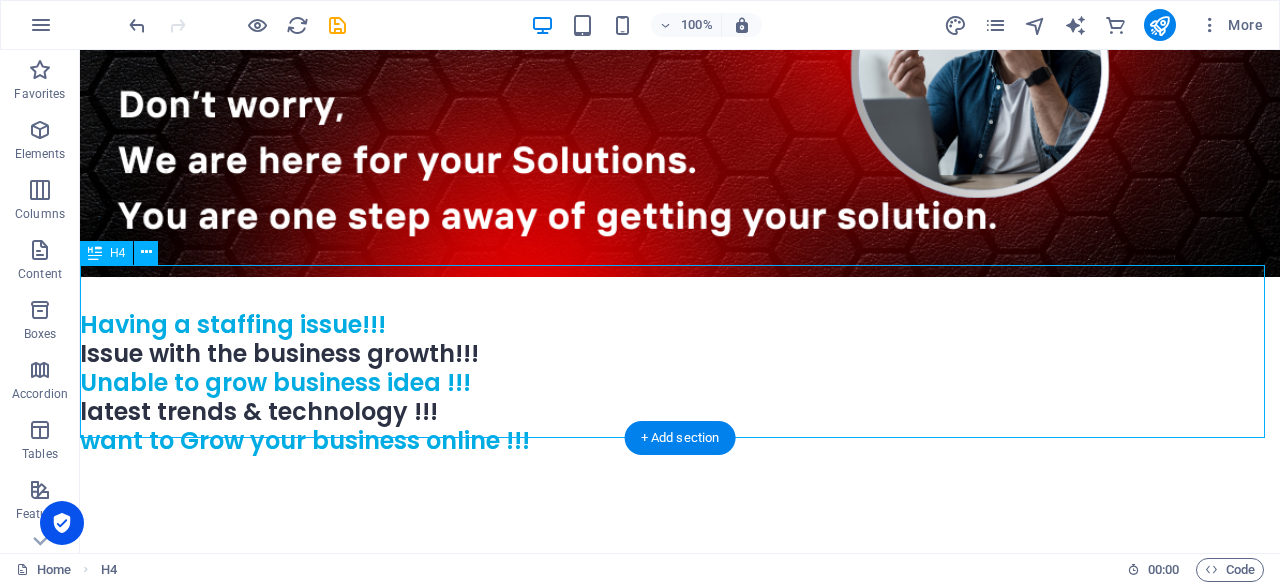 drag, startPoint x: 982, startPoint y: 291, endPoint x: 1065, endPoint y: 434, distance: 165.34207 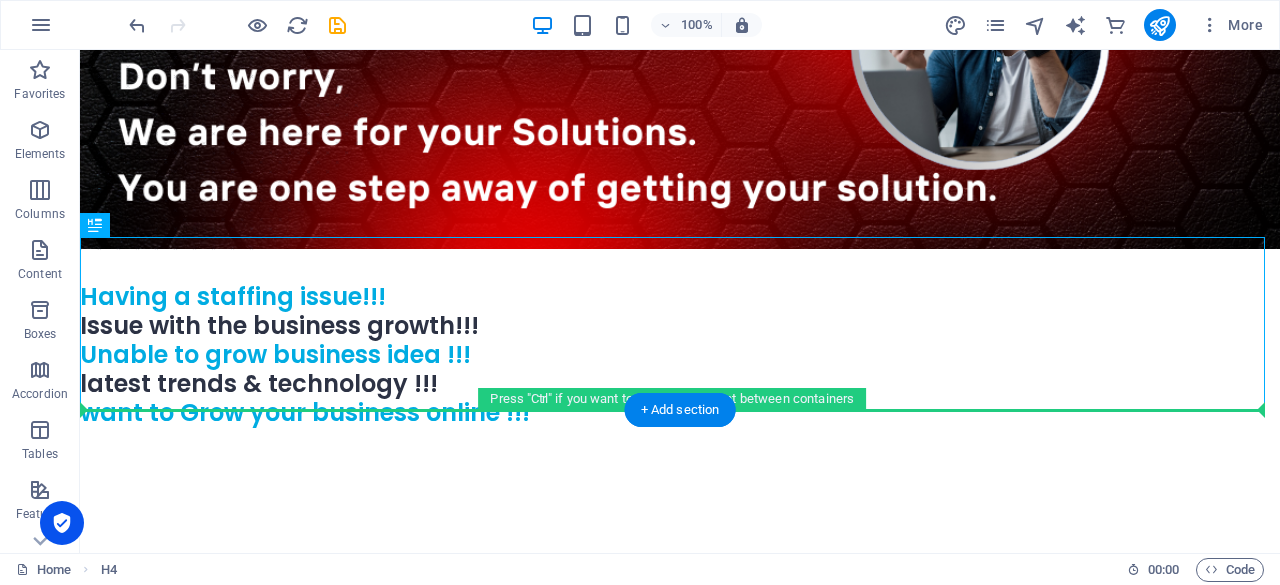 drag, startPoint x: 416, startPoint y: 367, endPoint x: 808, endPoint y: 549, distance: 432.18976 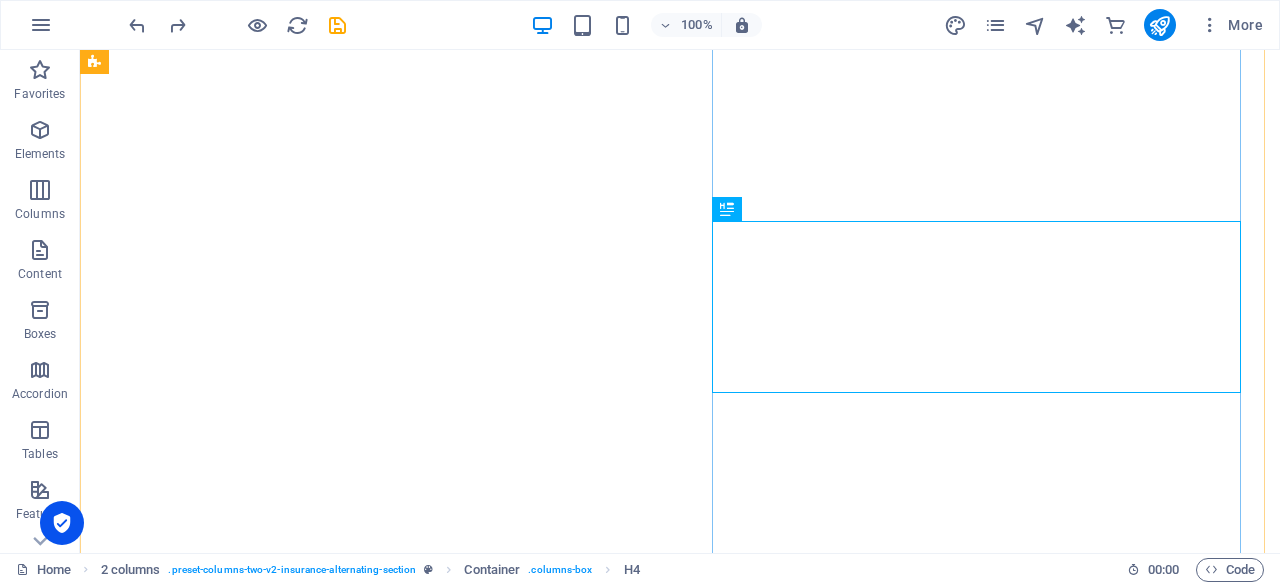 scroll, scrollTop: 2004, scrollLeft: 0, axis: vertical 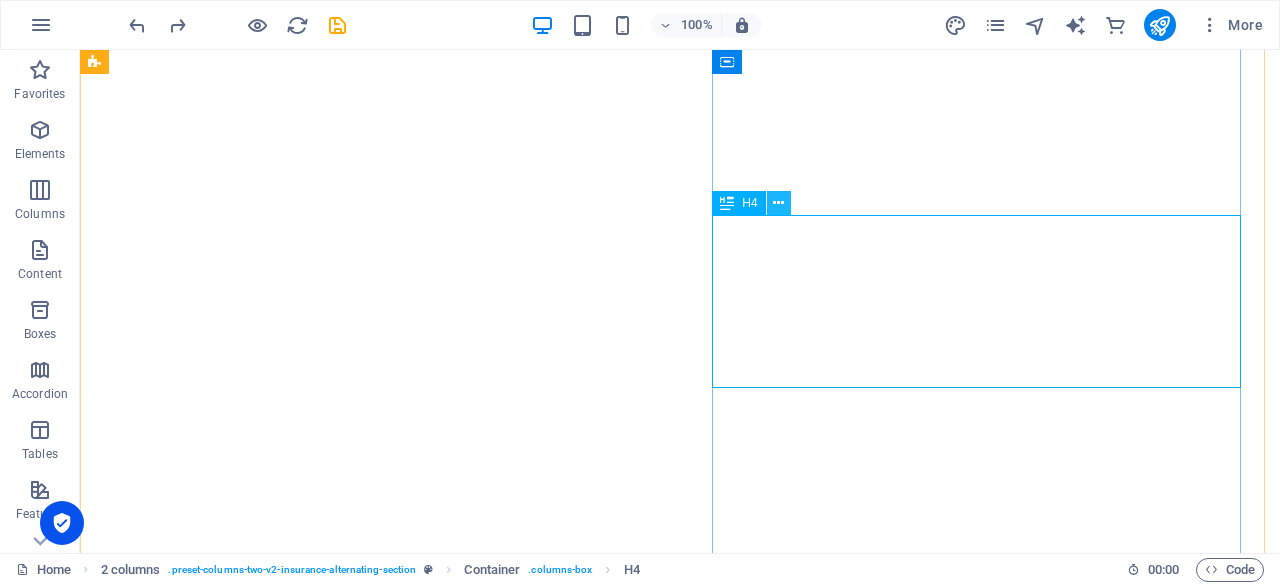 click at bounding box center [778, 203] 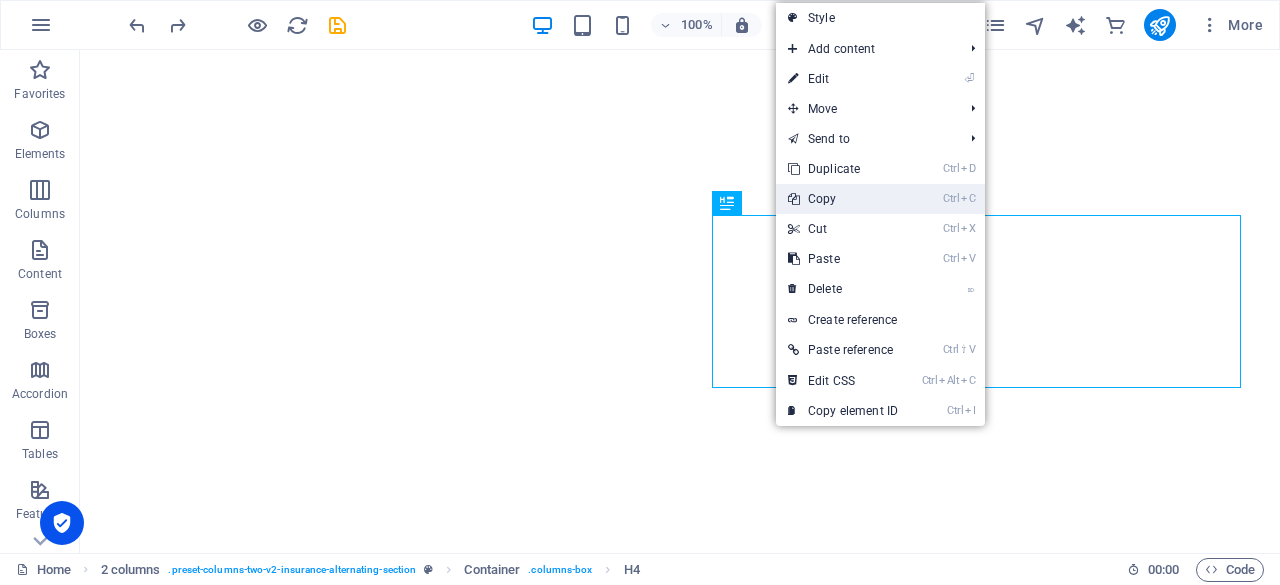 click on "Ctrl C  Copy" at bounding box center (843, 199) 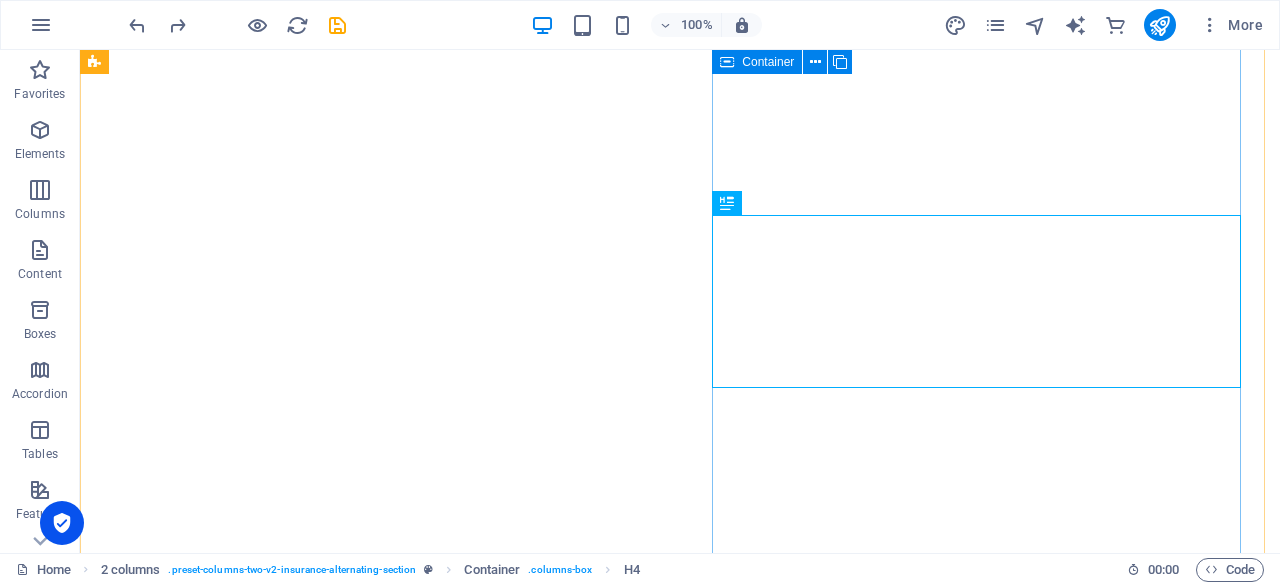 click on "Having a staffing issue!!! Issue with the business growth!!! Unable to grow business idea !!! latest trends & technology !!! want to Grow your business online !!!" at bounding box center (372, 750) 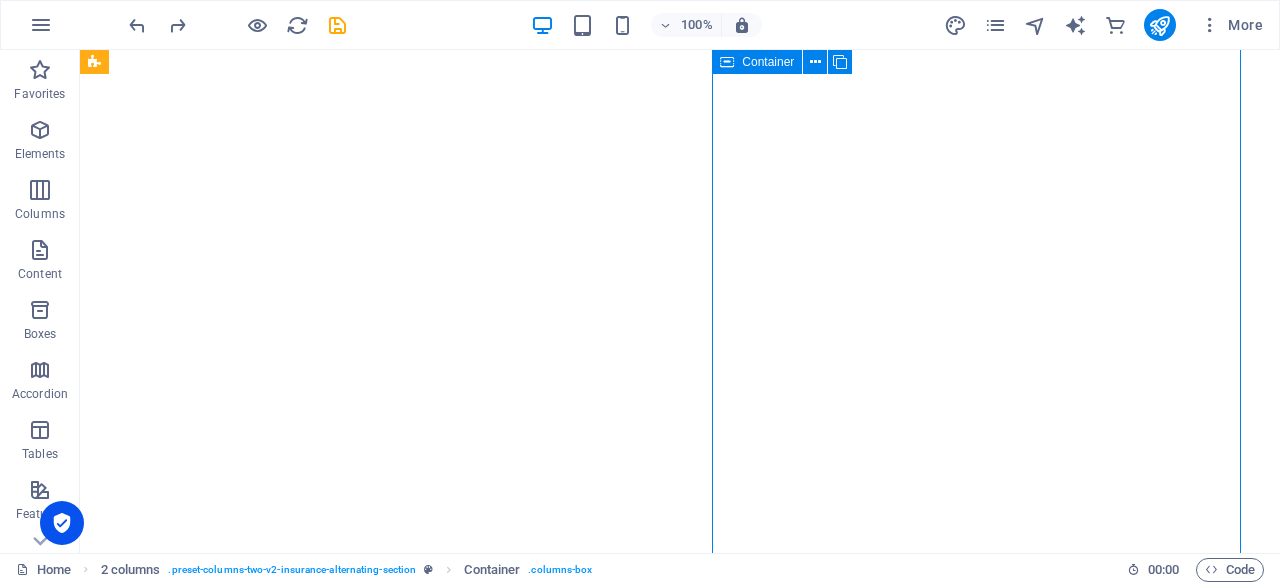 click on "Having a staffing issue!!! Issue with the business growth!!! Unable to grow business idea !!! latest trends & technology !!! want to Grow your business online !!!" at bounding box center [372, 750] 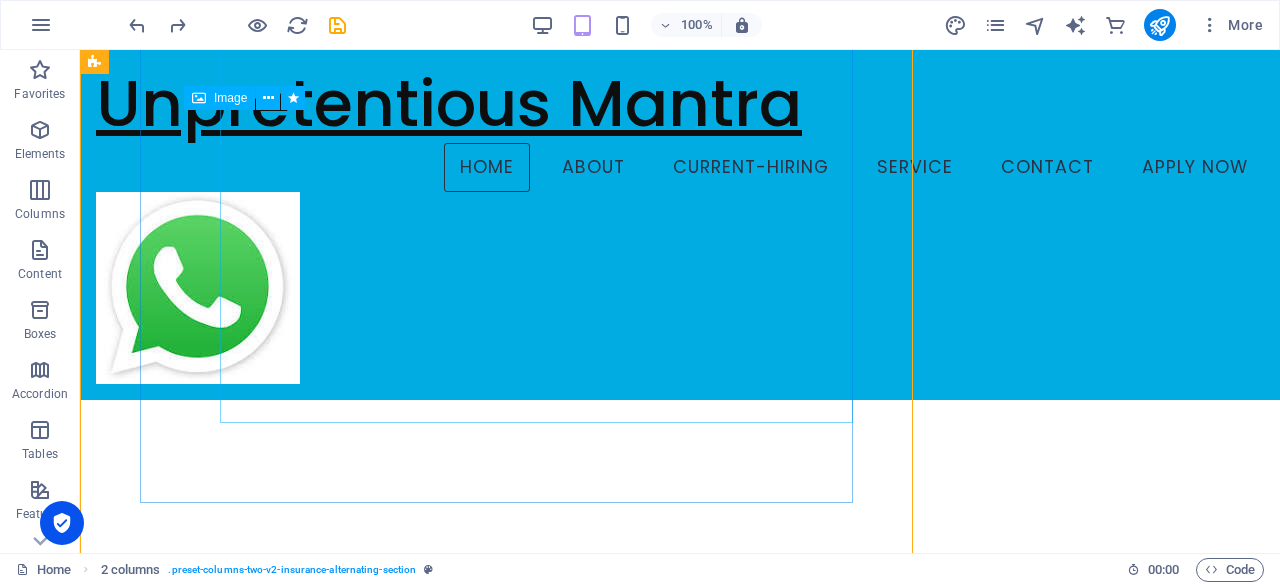 click on "Having a staffing issue!!! Issue with the business growth!!! Unable to grow business idea !!! latest trends & technology !!! want to Grow your business online !!!" at bounding box center (680, 825) 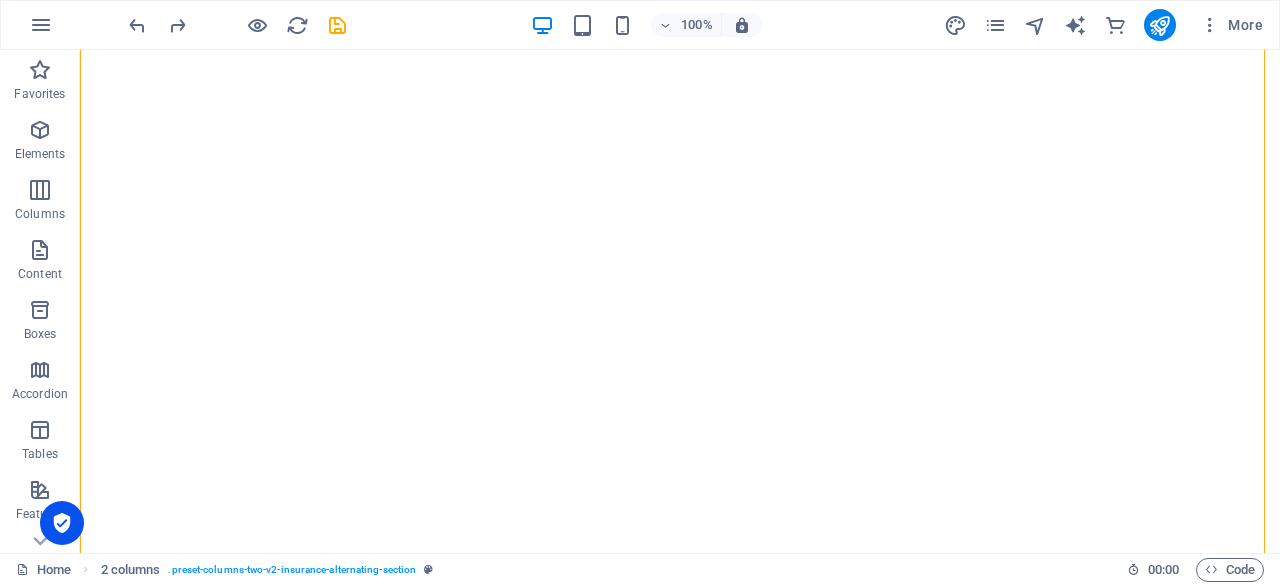 scroll, scrollTop: 2006, scrollLeft: 0, axis: vertical 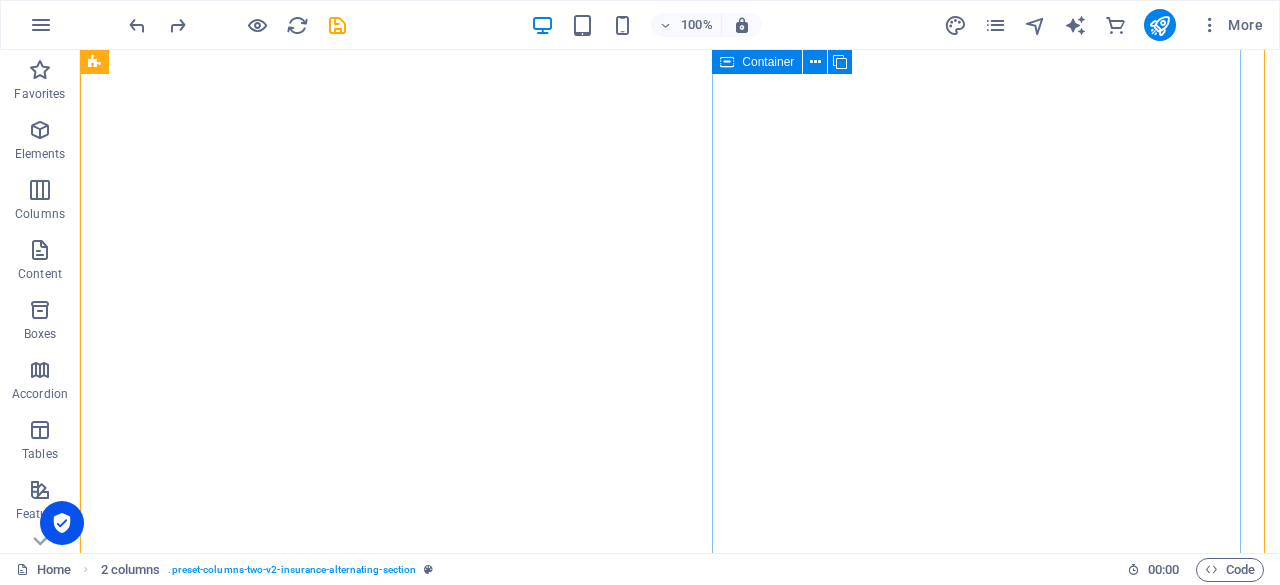click on "Having a staffing issue!!! Issue with the business growth!!! Unable to grow business idea !!! latest trends & technology !!! want to Grow your business online !!!" at bounding box center [372, 748] 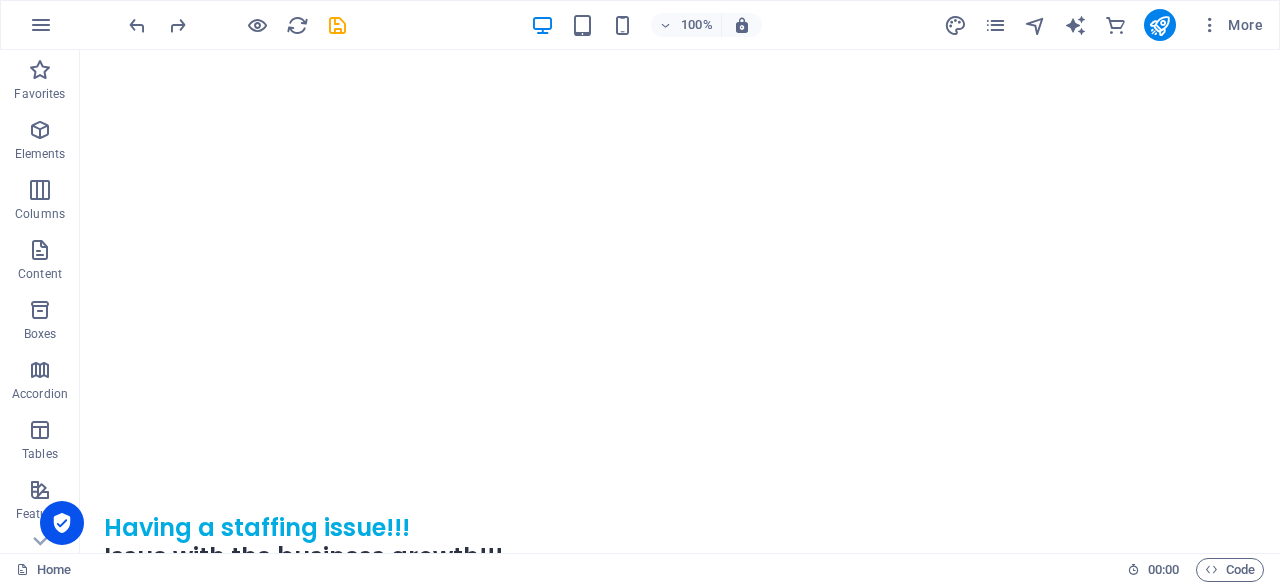 scroll, scrollTop: 2134, scrollLeft: 0, axis: vertical 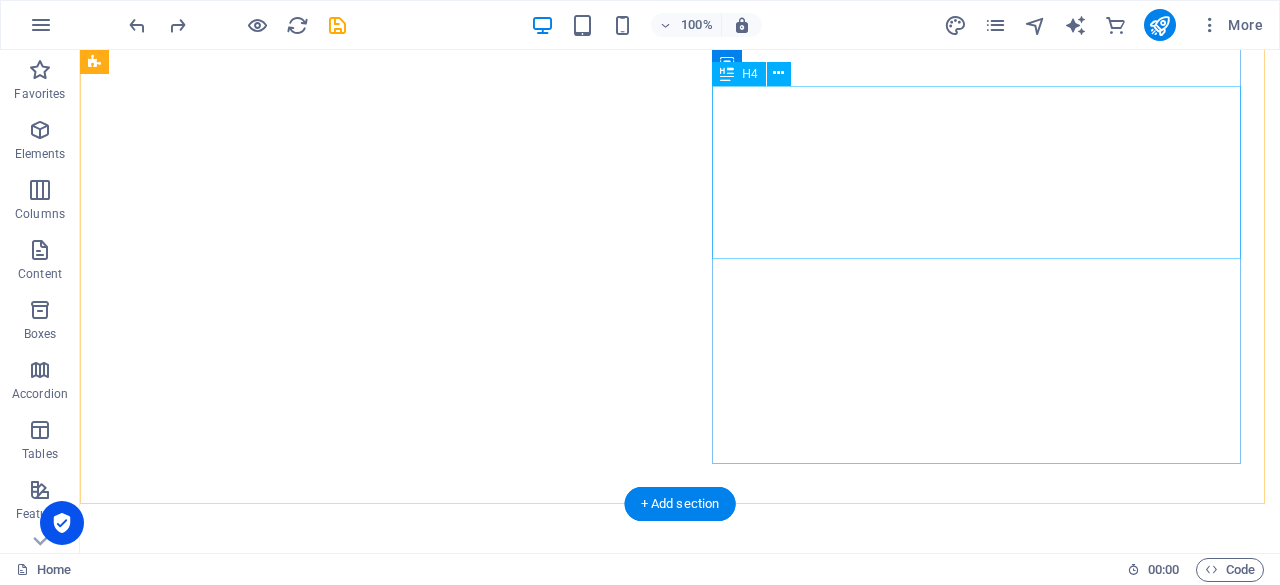 click on "Having a staffing issue!!! Issue with the business growth!!! Unable to grow business idea !!! latest trends & technology !!! want to Grow your business online !!!" at bounding box center [372, 608] 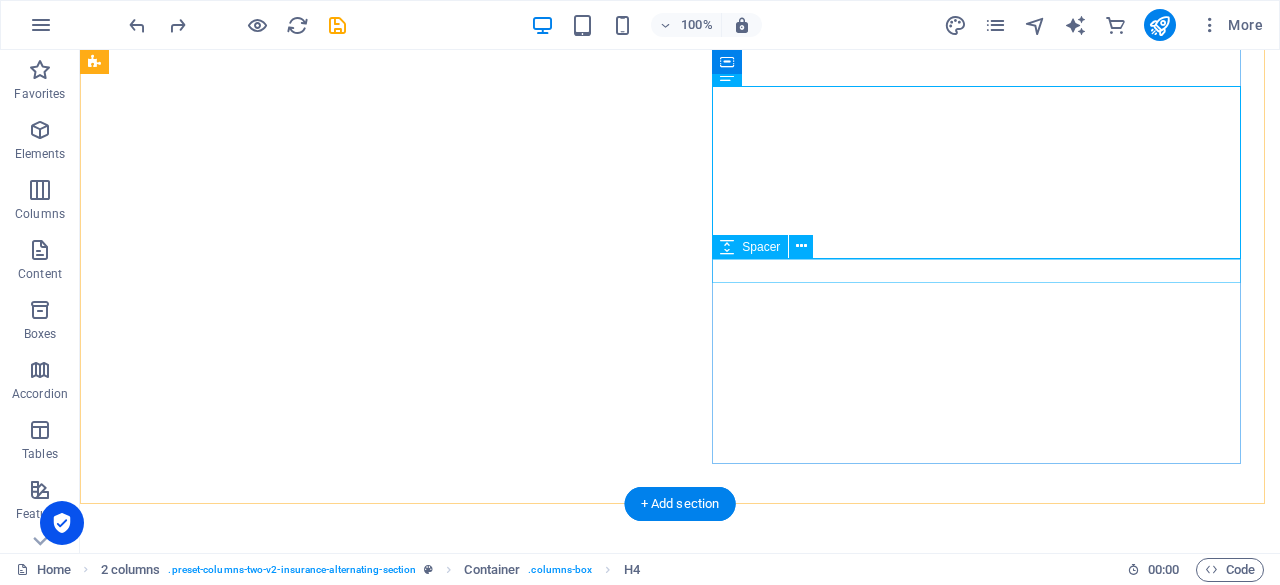 click at bounding box center (372, 706) 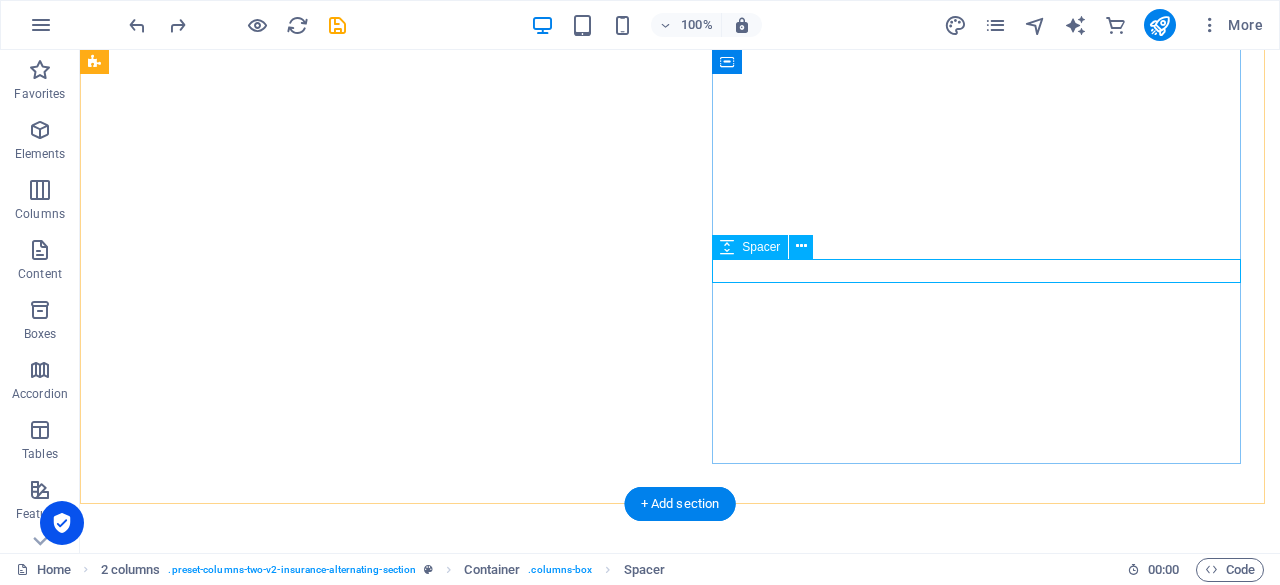 click at bounding box center [372, 706] 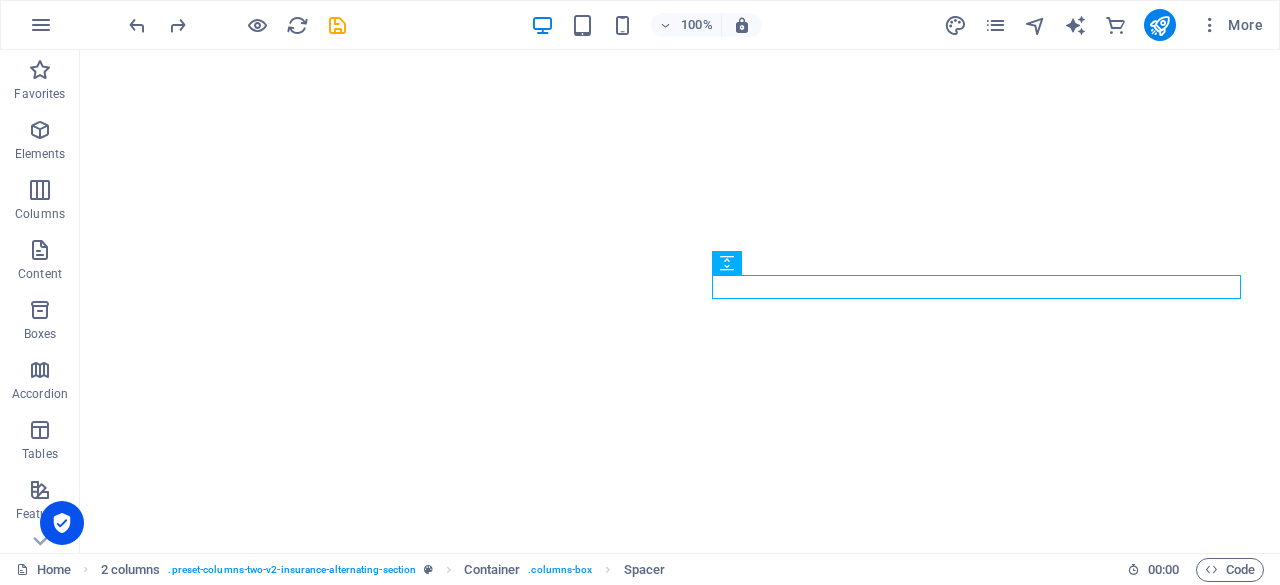 scroll, scrollTop: 1908, scrollLeft: 0, axis: vertical 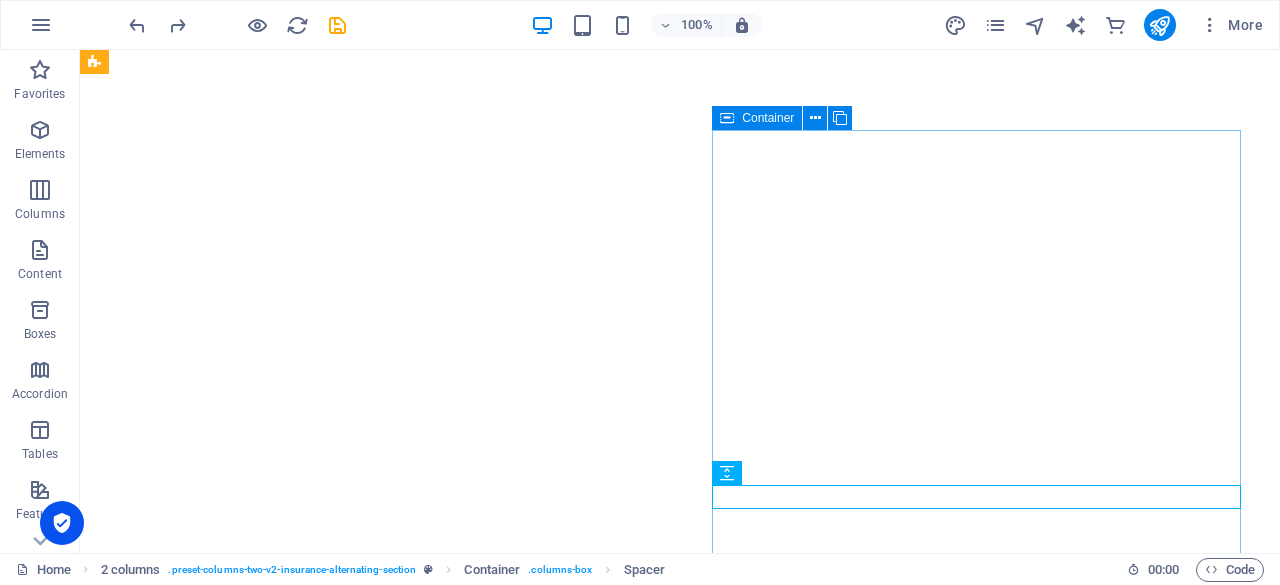 click on "Having a staffing issue!!! Issue with the business growth!!! Unable to grow business idea !!! latest trends & technology !!! want to Grow your business online !!!" at bounding box center (372, 846) 